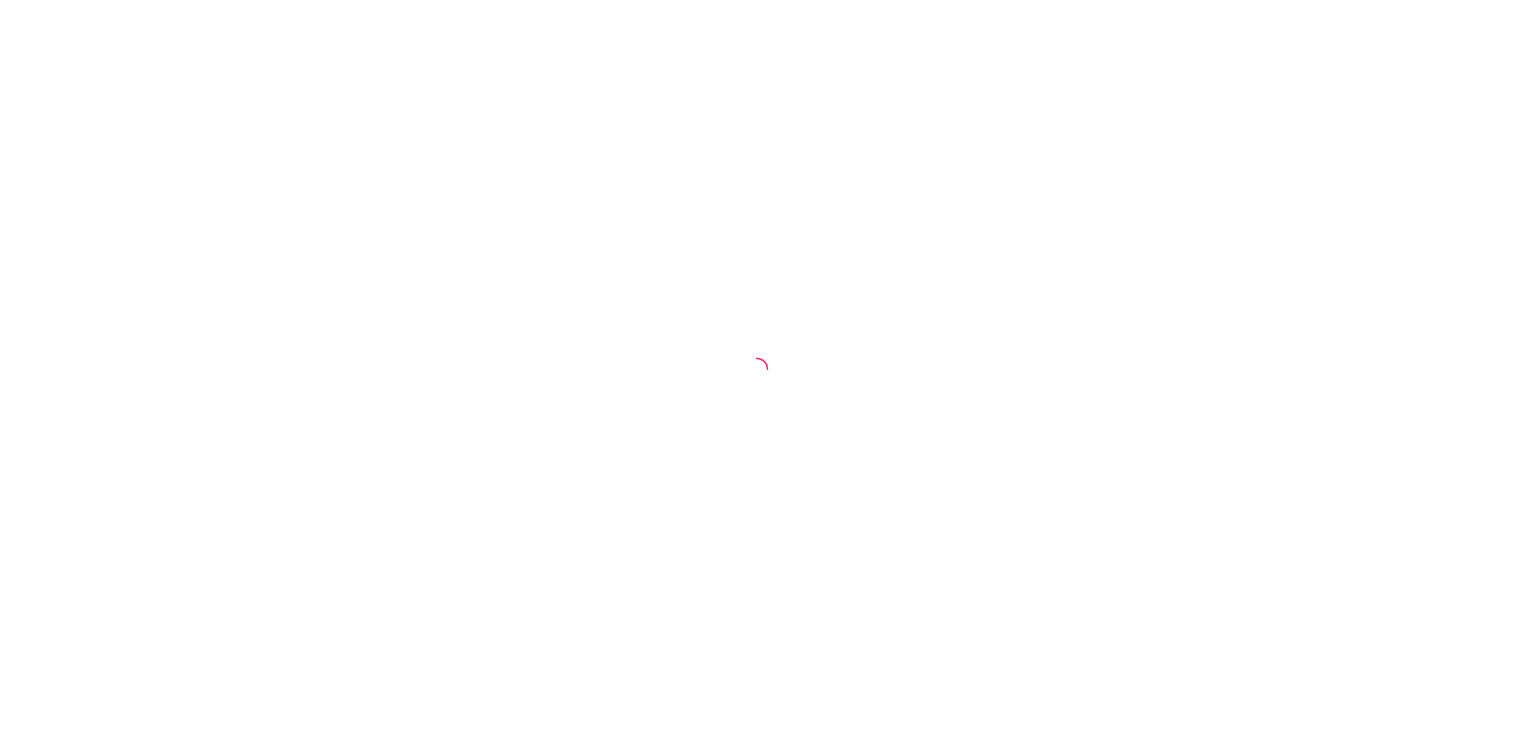 scroll, scrollTop: 0, scrollLeft: 0, axis: both 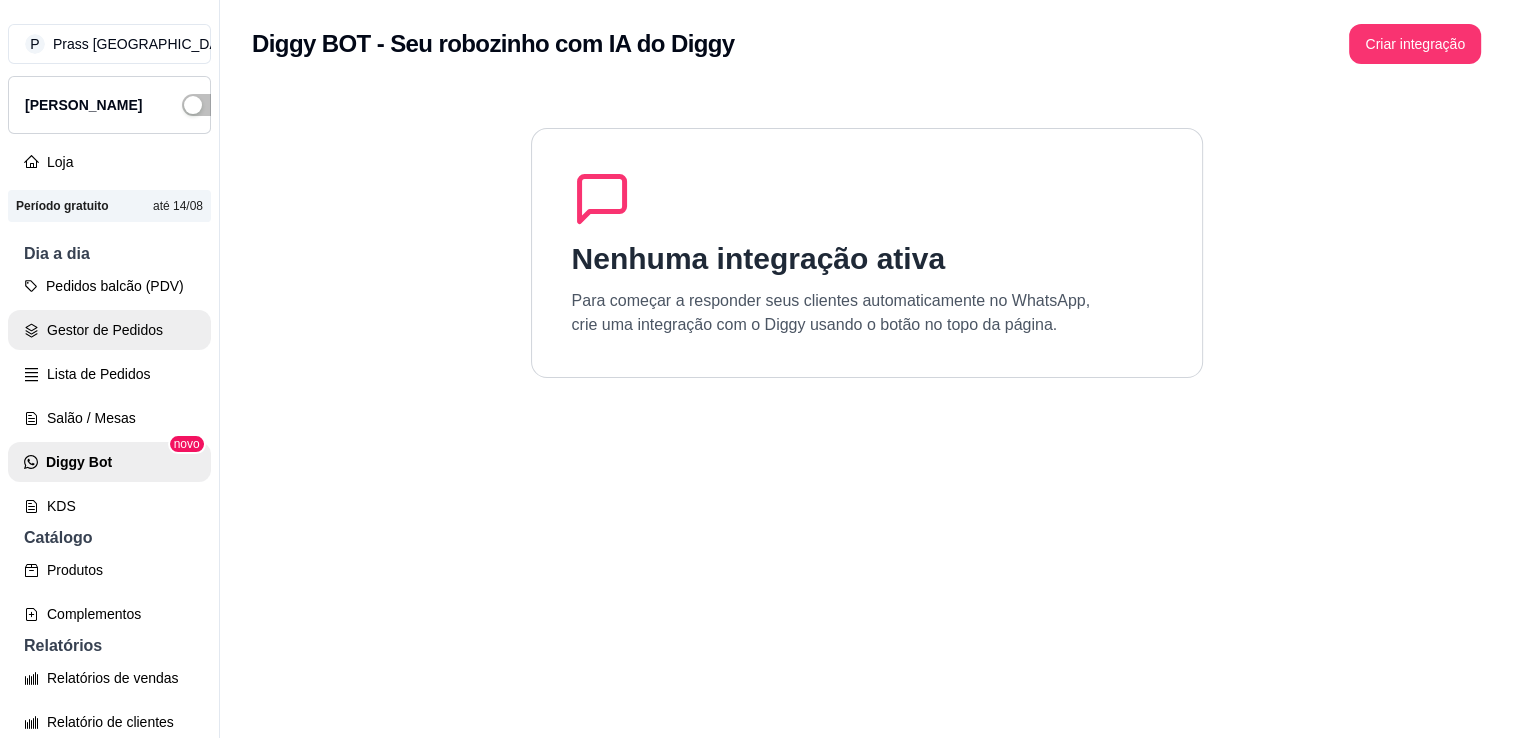 click on "Gestor de Pedidos" at bounding box center [109, 330] 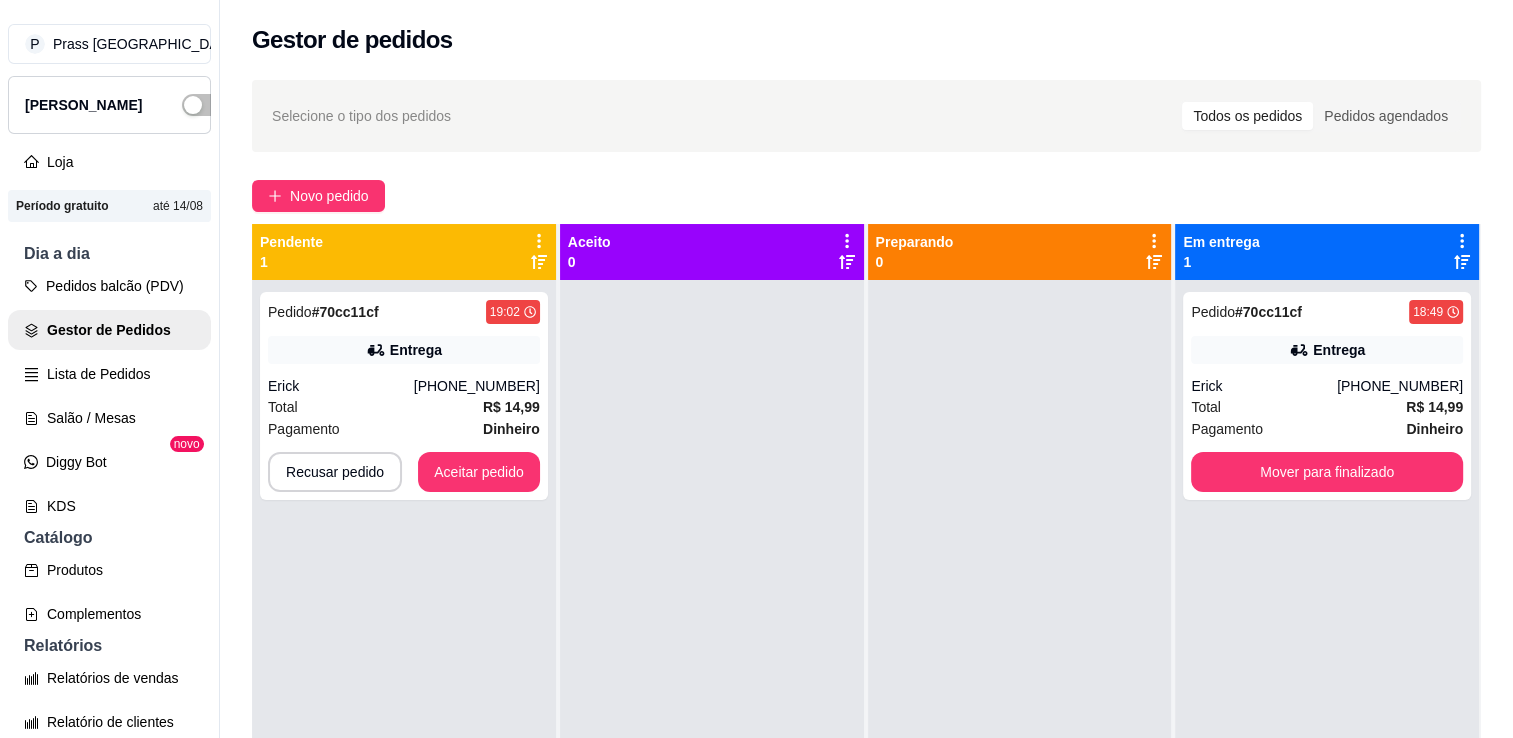 click 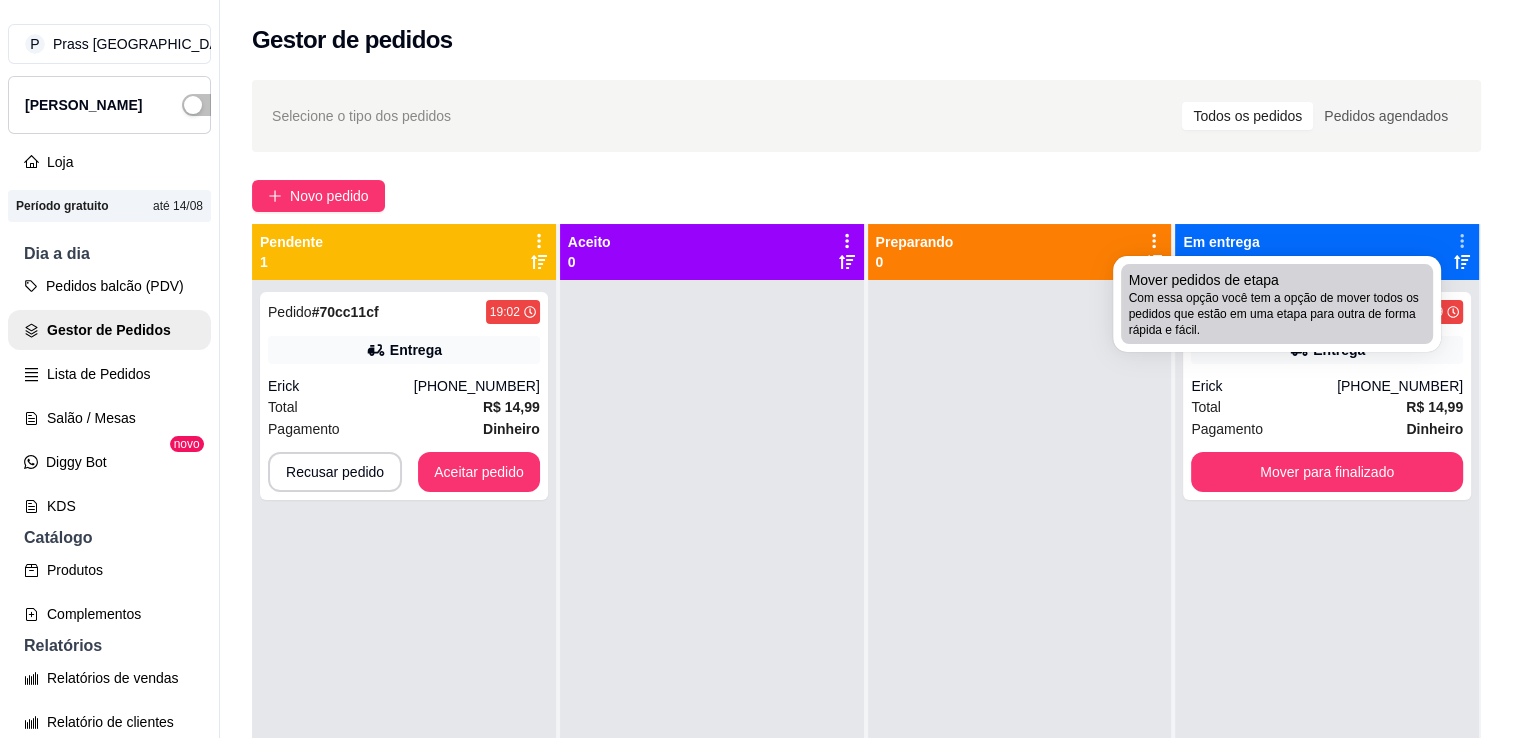 click on "Com essa opção você tem a opção de mover todos os pedidos que estão em uma etapa para outra de forma rápida e fácil." at bounding box center (1277, 314) 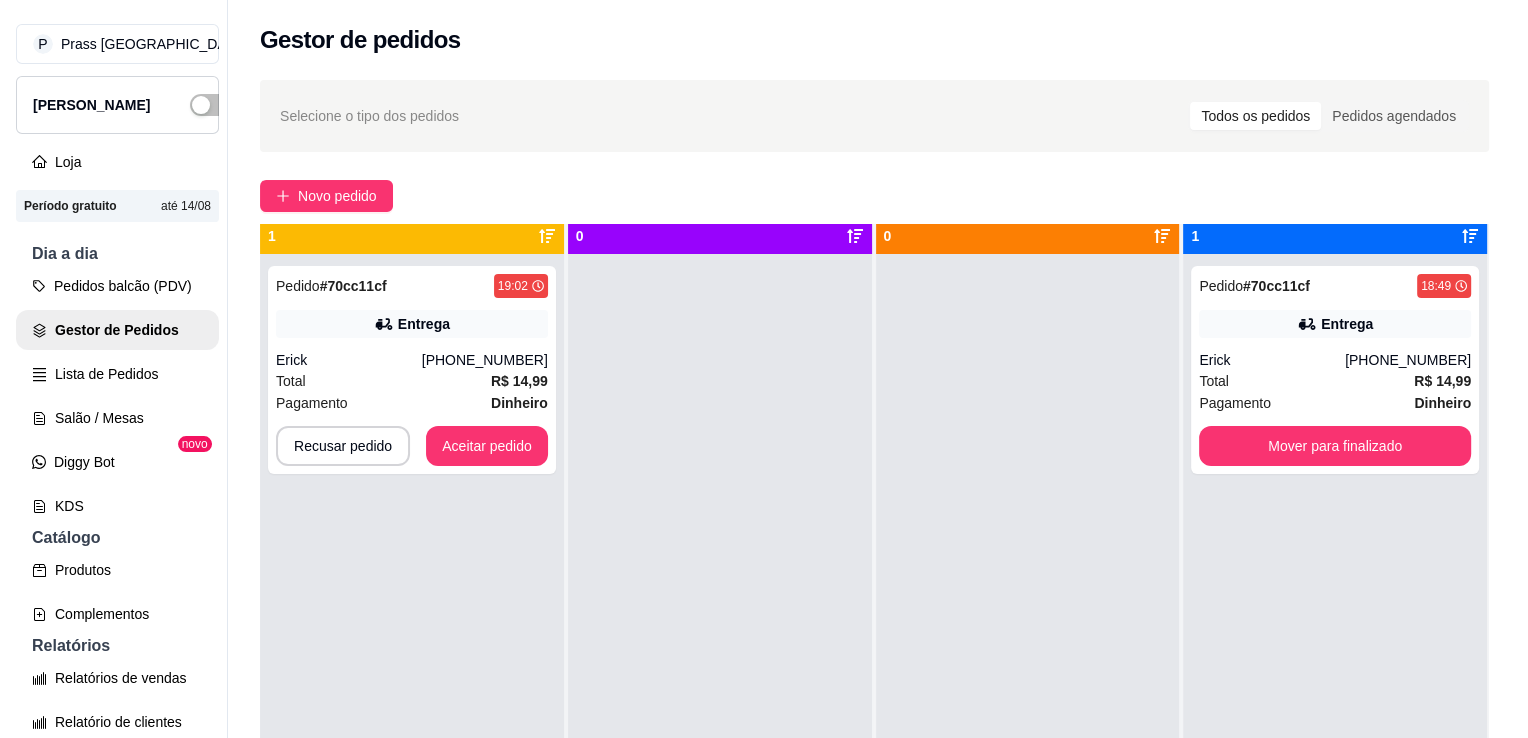scroll, scrollTop: 0, scrollLeft: 0, axis: both 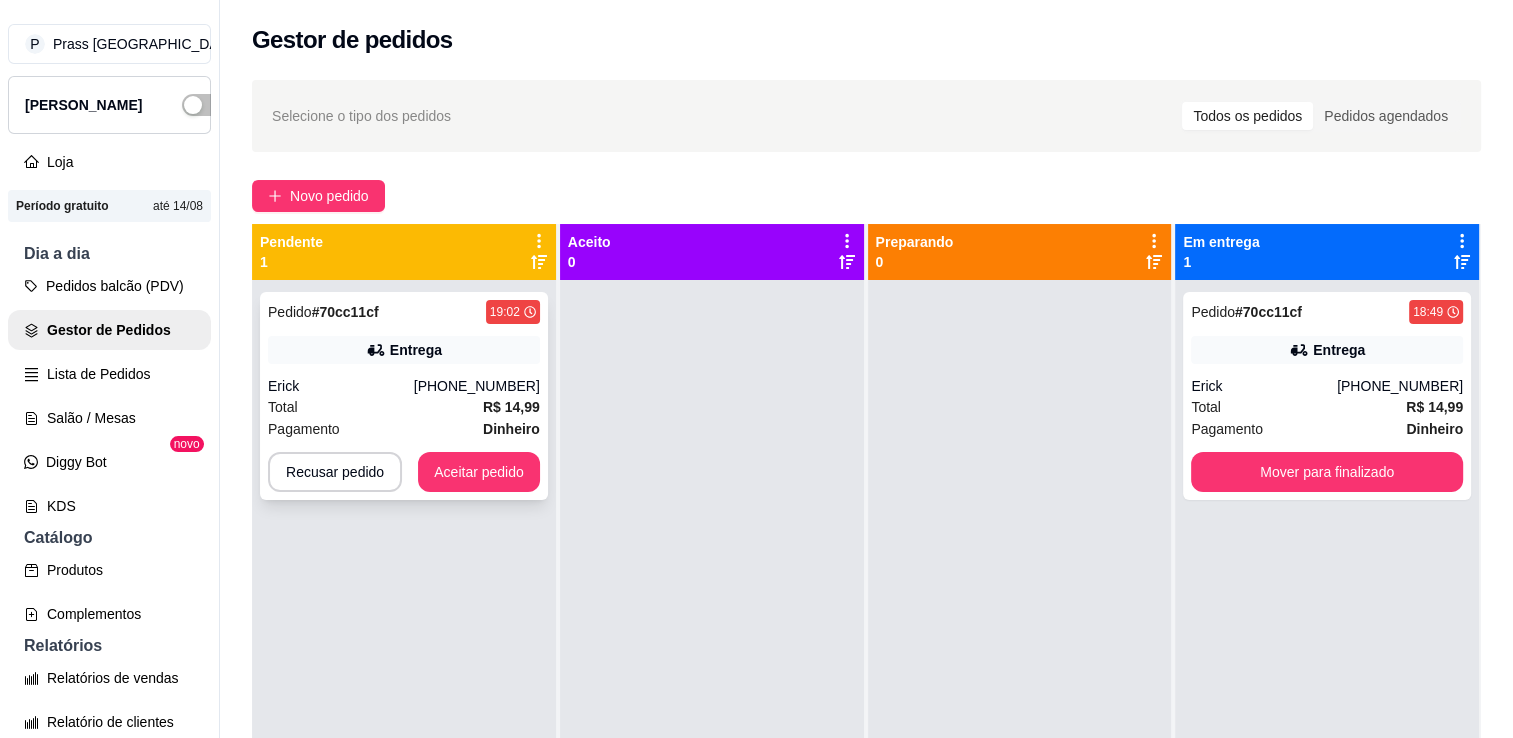 click on "Erick" at bounding box center [341, 386] 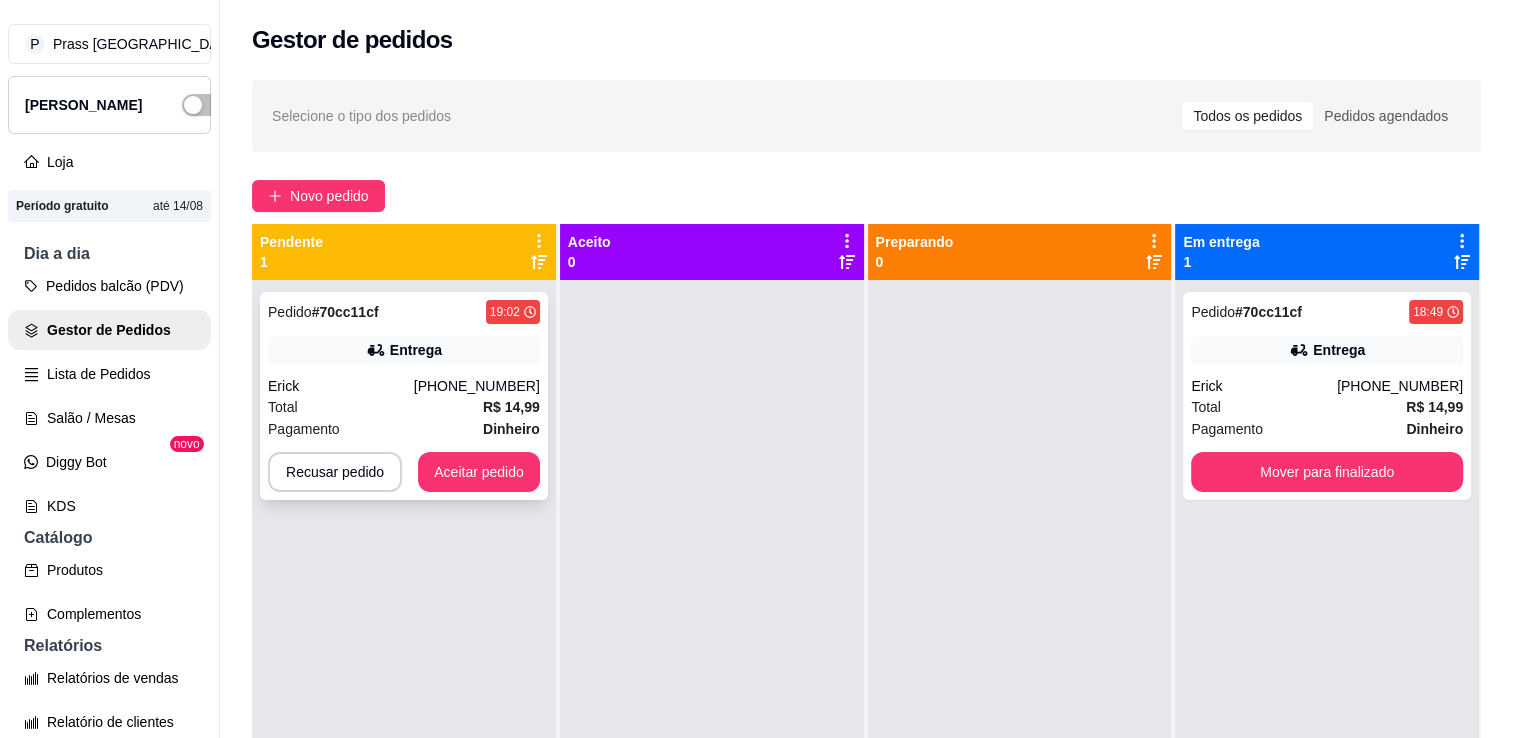 click on "Erick" at bounding box center [341, 386] 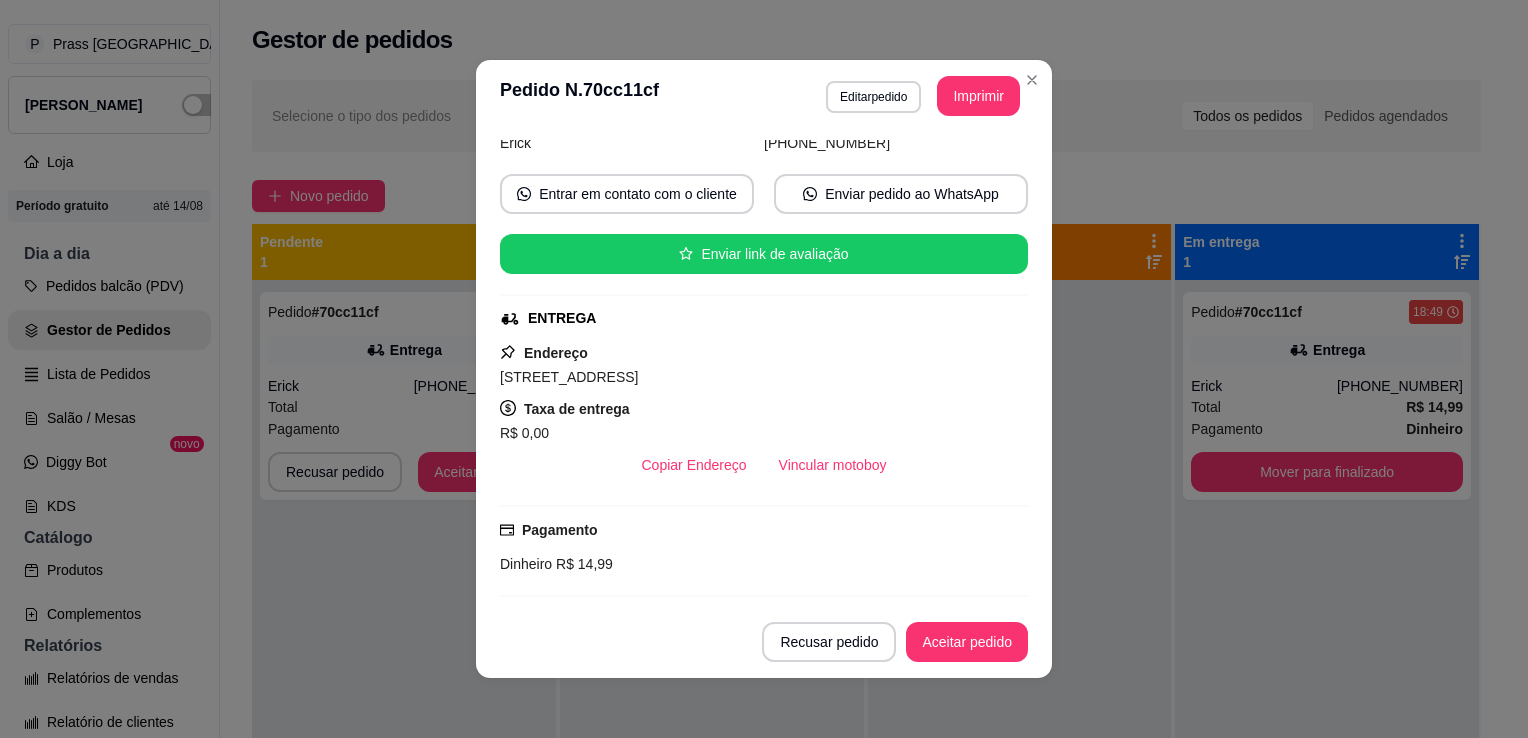 scroll, scrollTop: 0, scrollLeft: 0, axis: both 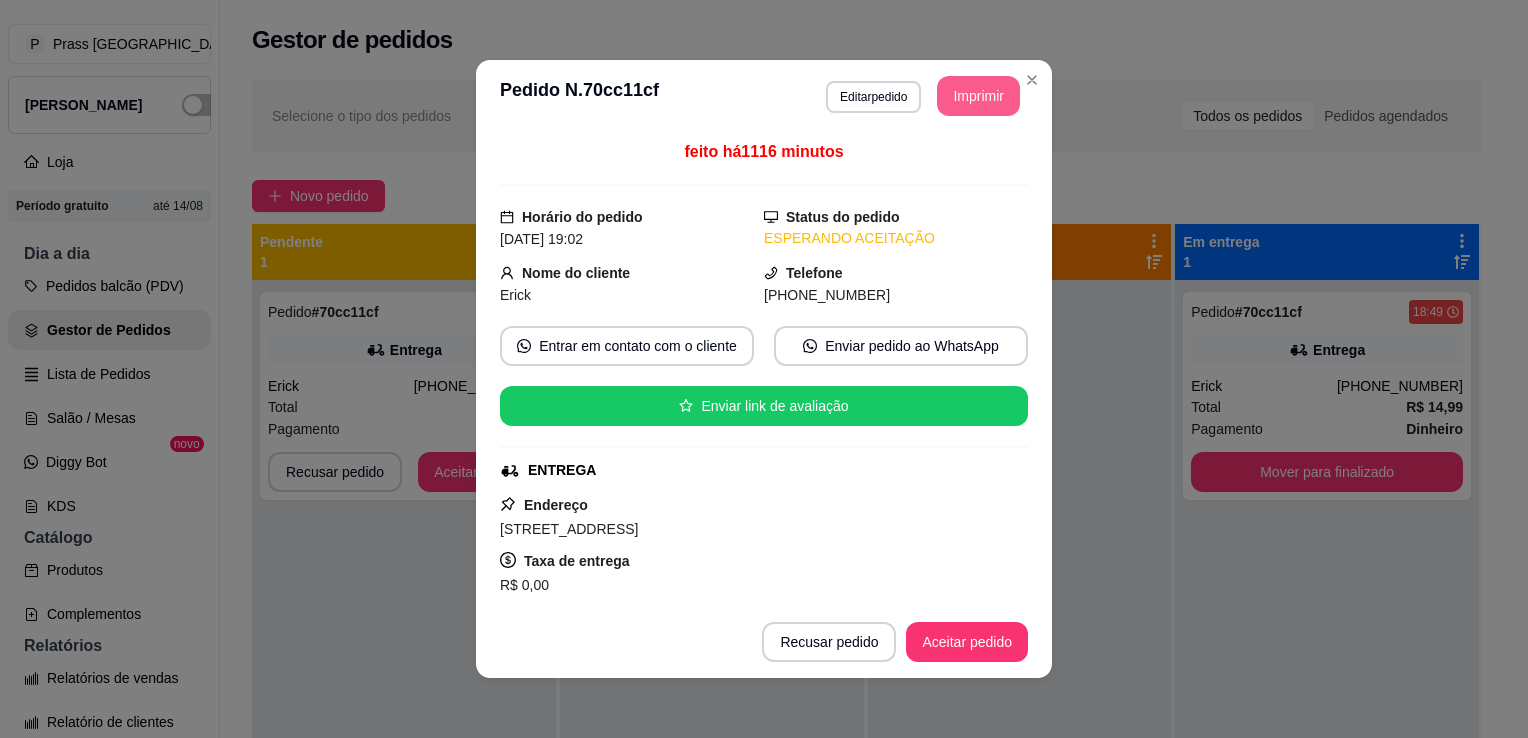 click on "Imprimir" at bounding box center (978, 96) 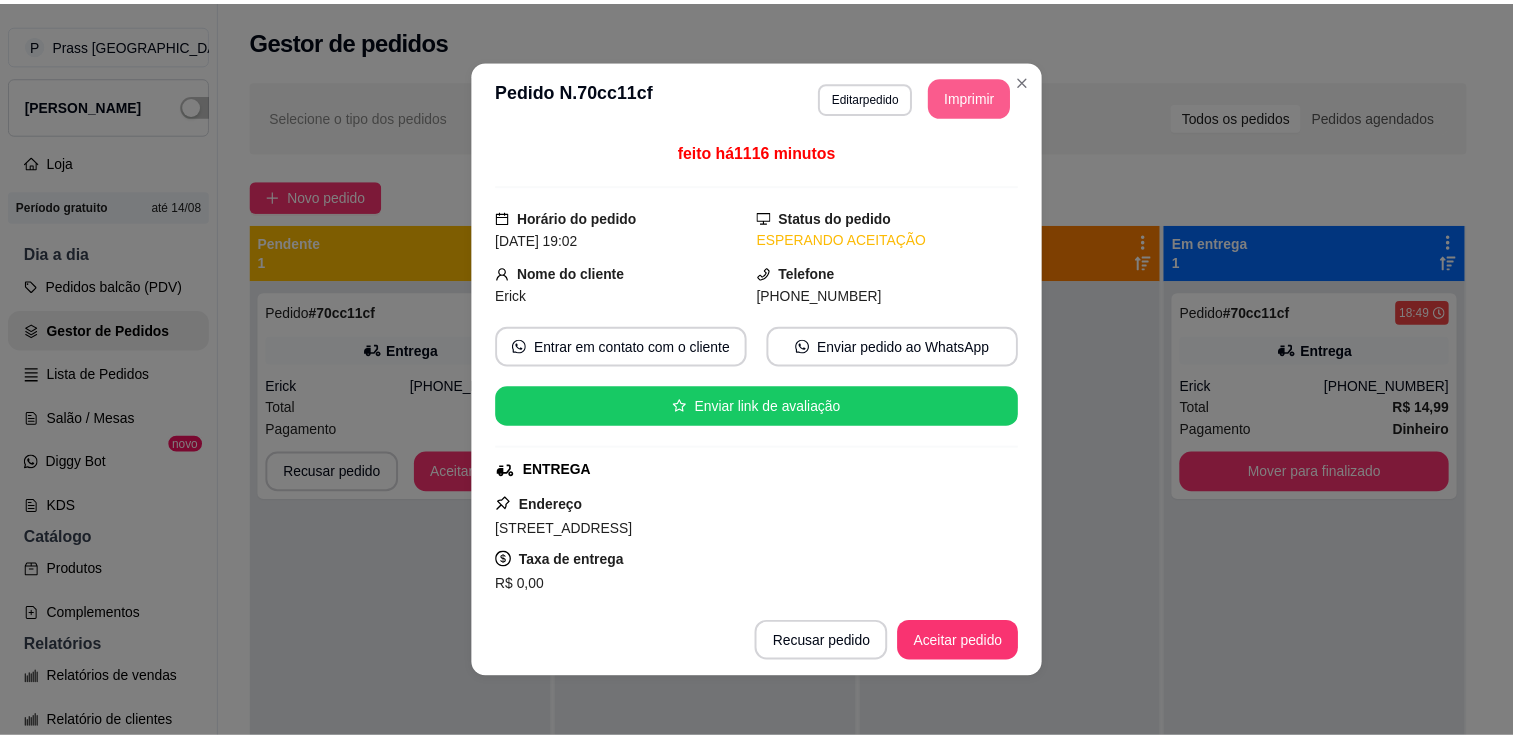 scroll, scrollTop: 0, scrollLeft: 0, axis: both 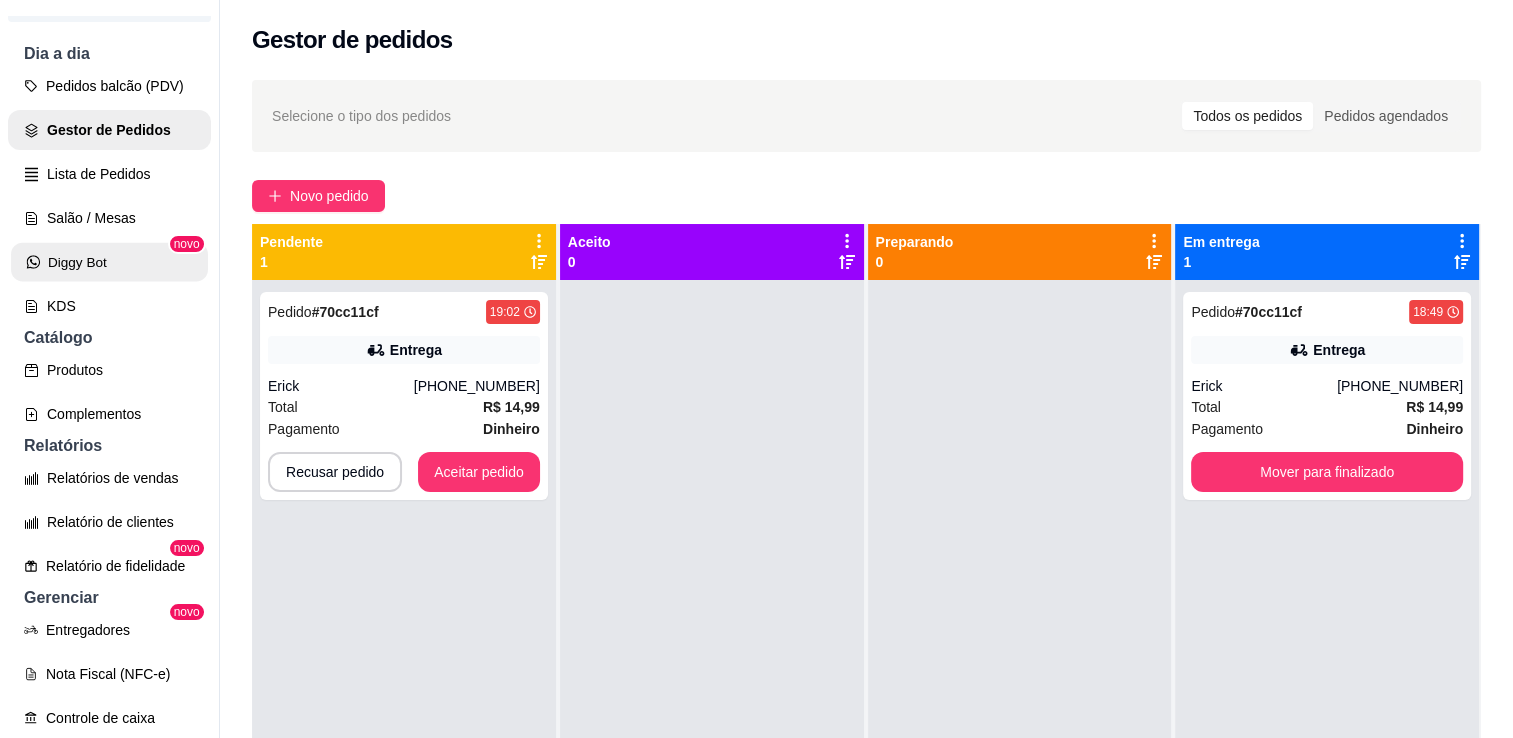 click on "Diggy Bot" at bounding box center [109, 262] 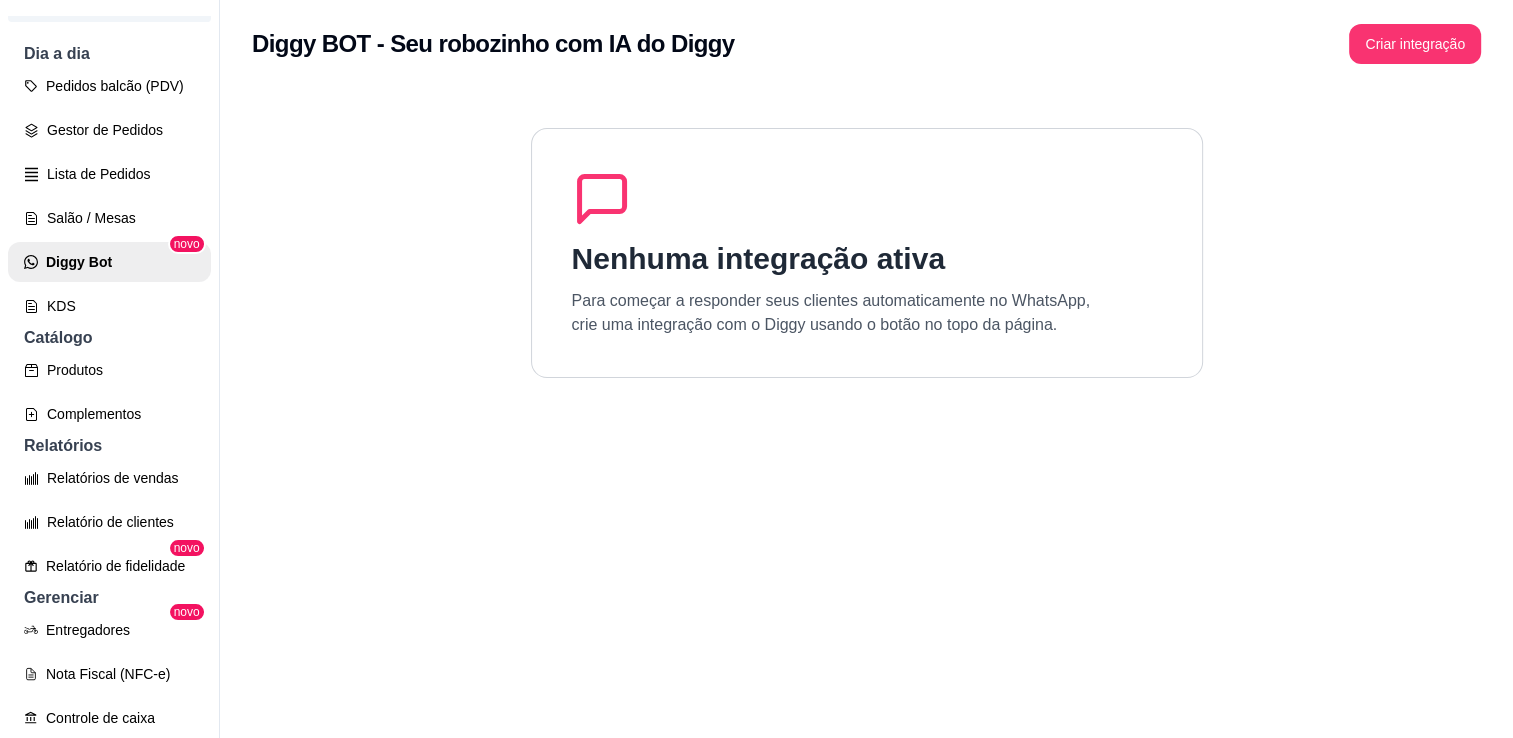 scroll, scrollTop: 0, scrollLeft: 0, axis: both 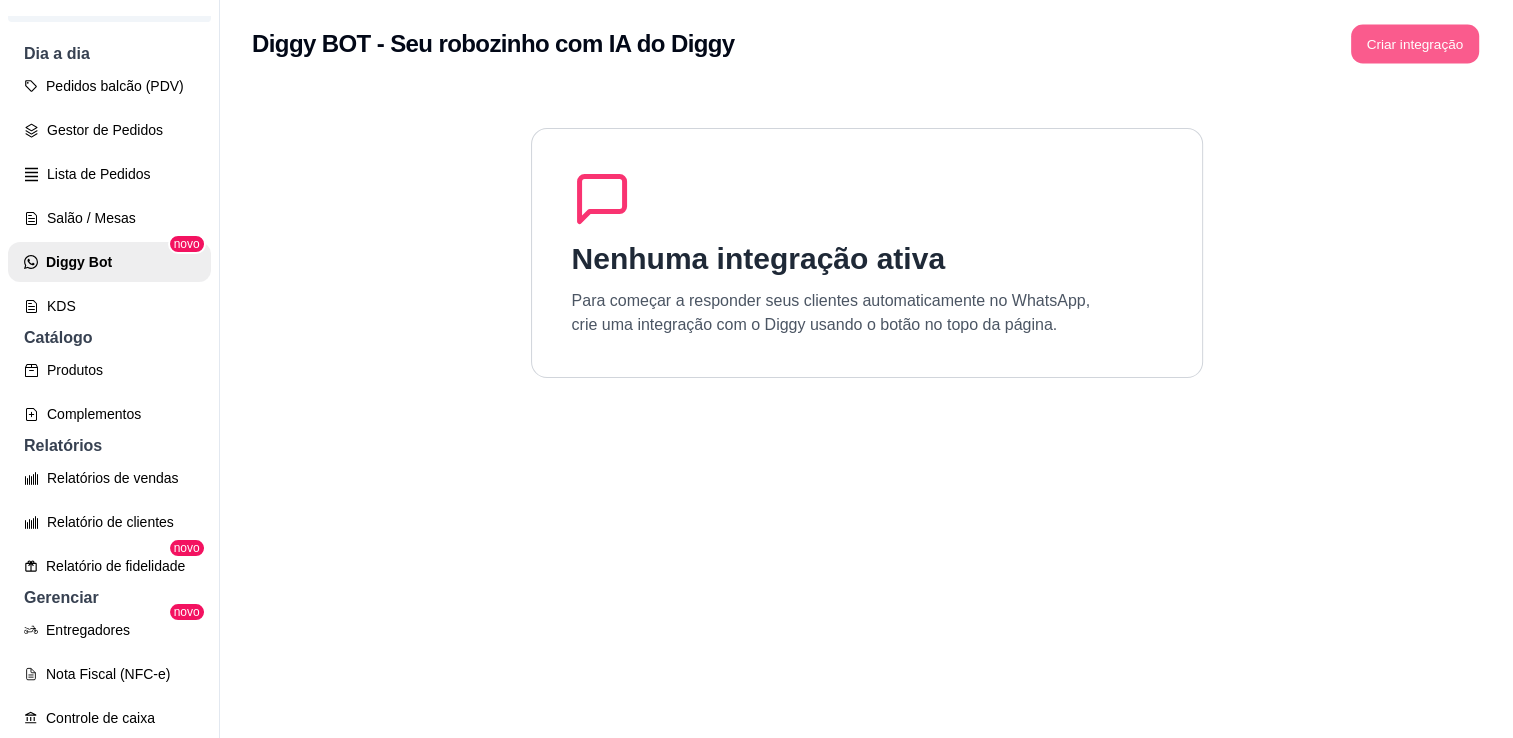 click on "Criar integração" at bounding box center [1415, 44] 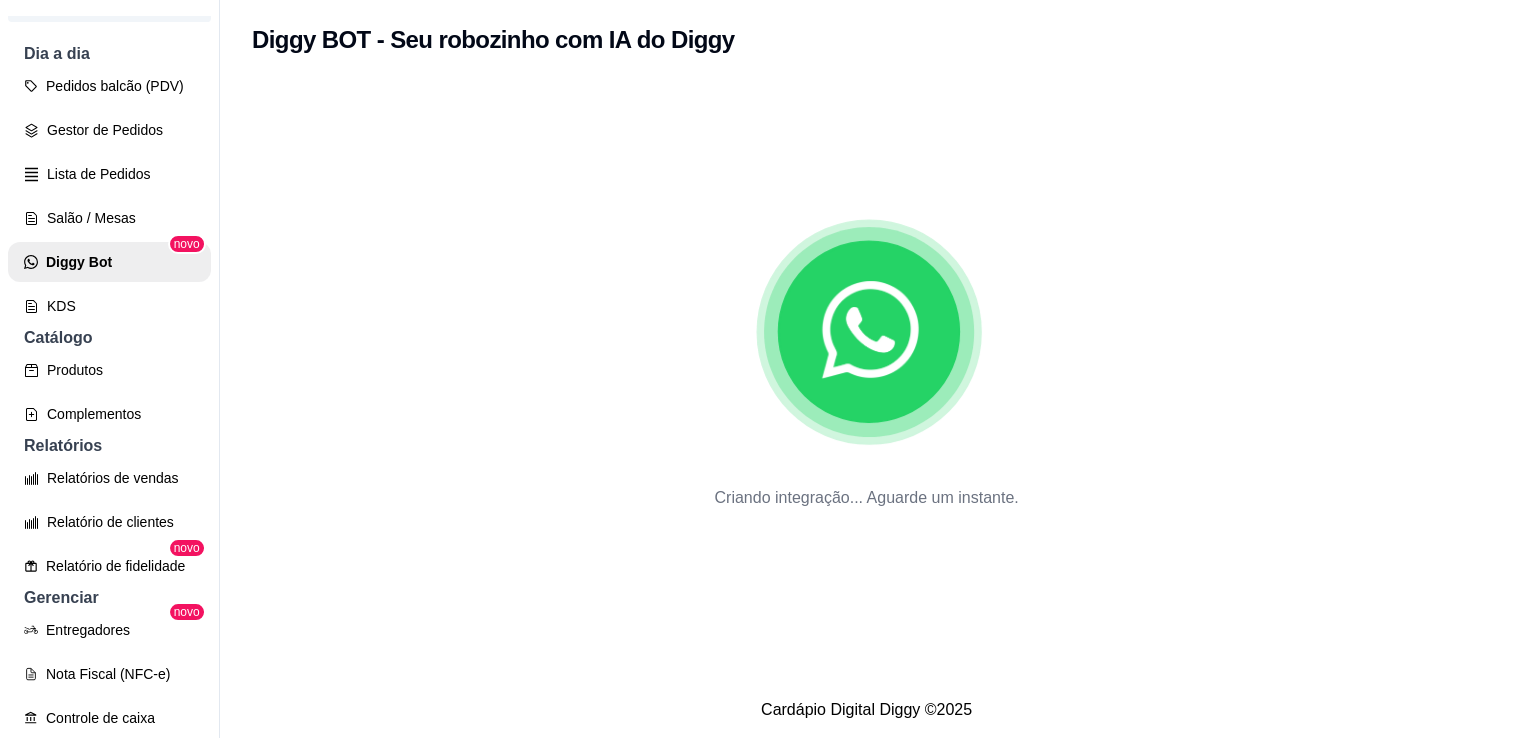 scroll, scrollTop: 0, scrollLeft: 0, axis: both 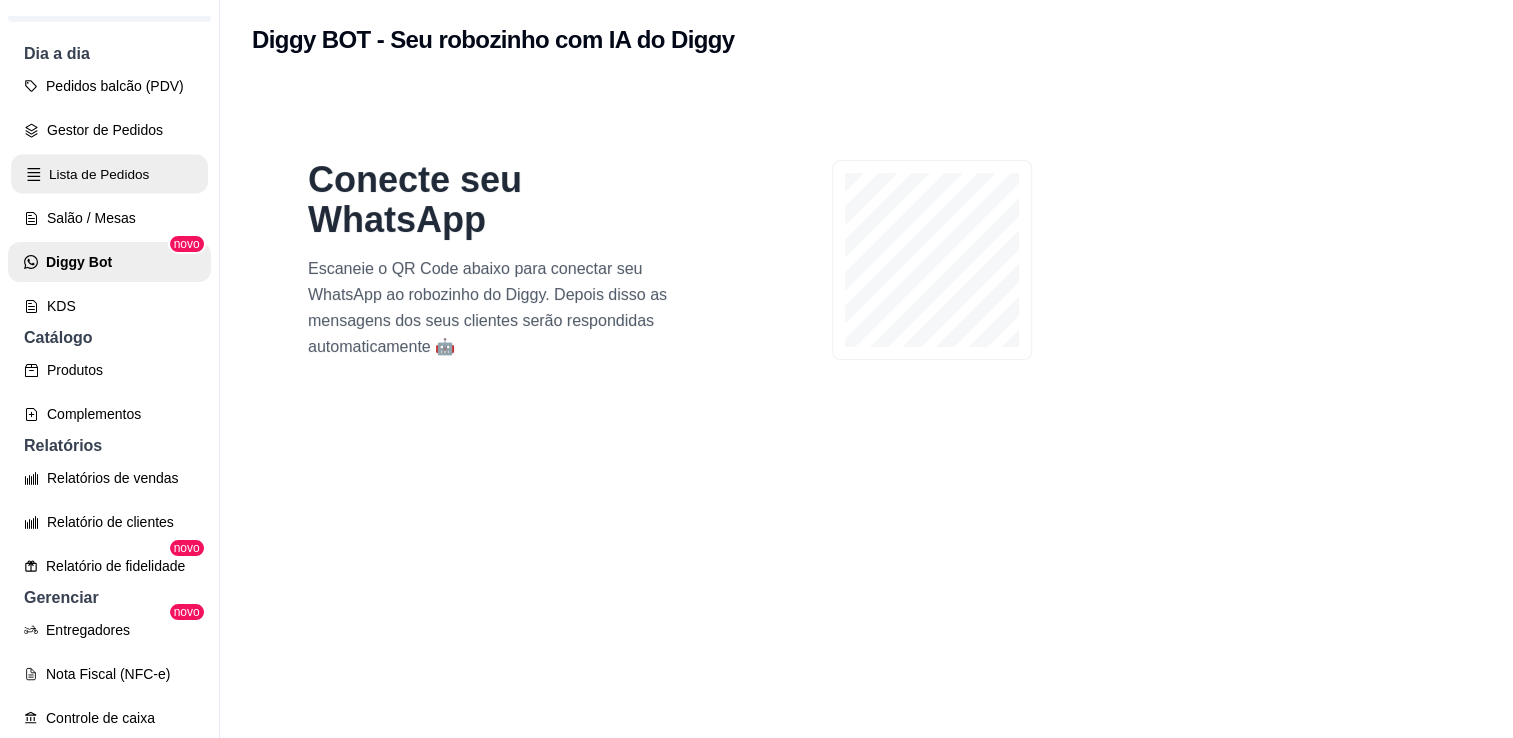 click on "Lista de Pedidos" at bounding box center [109, 174] 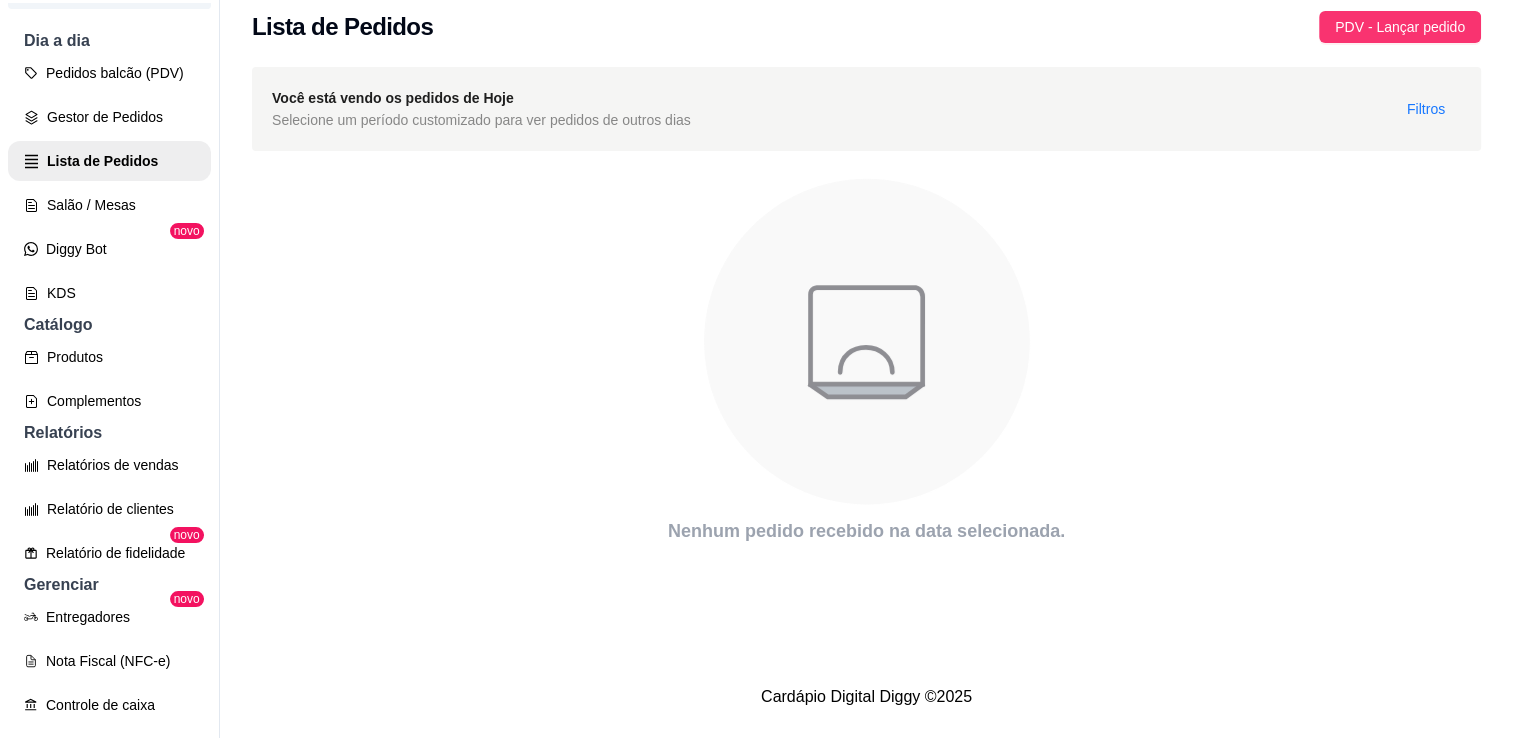 scroll, scrollTop: 32, scrollLeft: 0, axis: vertical 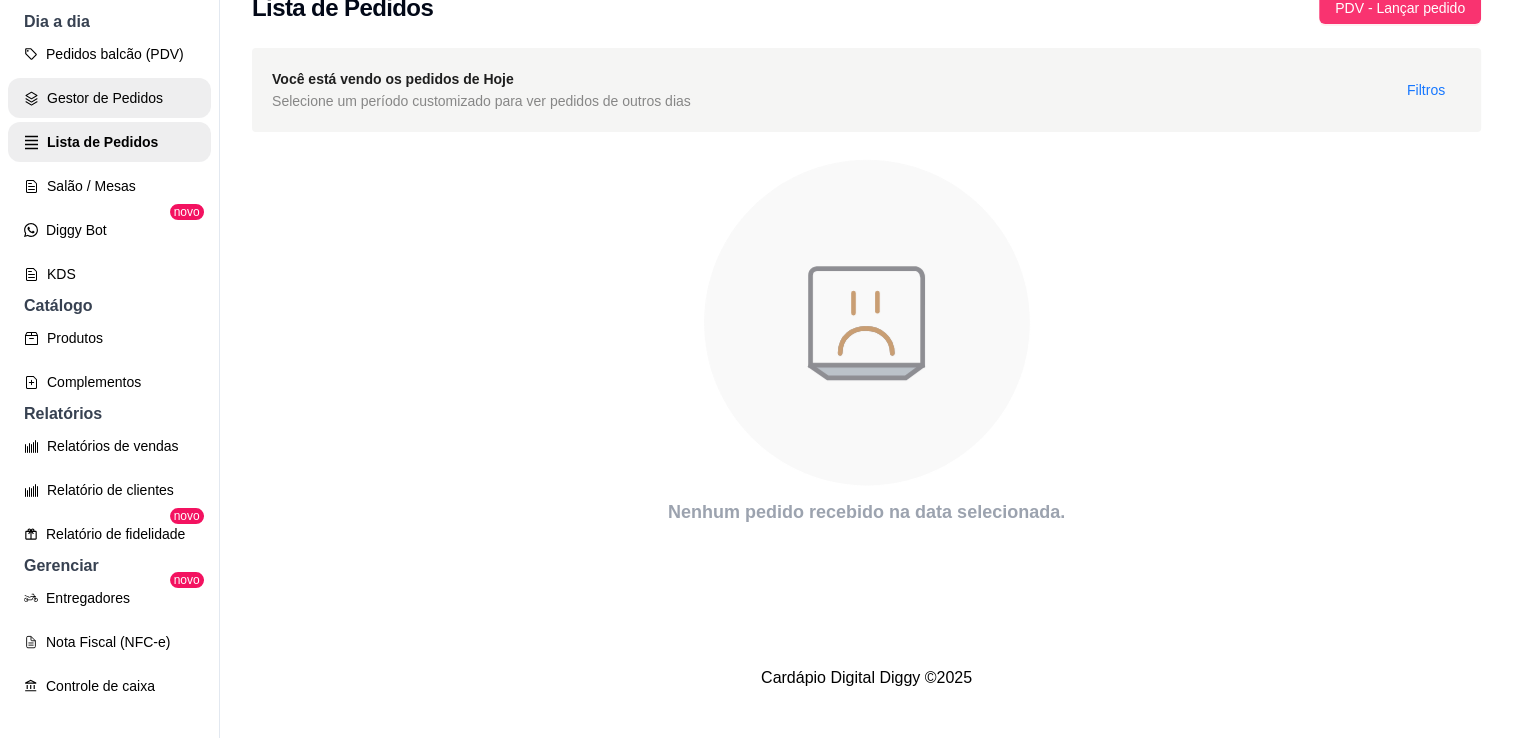 click on "Gestor de Pedidos" at bounding box center (109, 98) 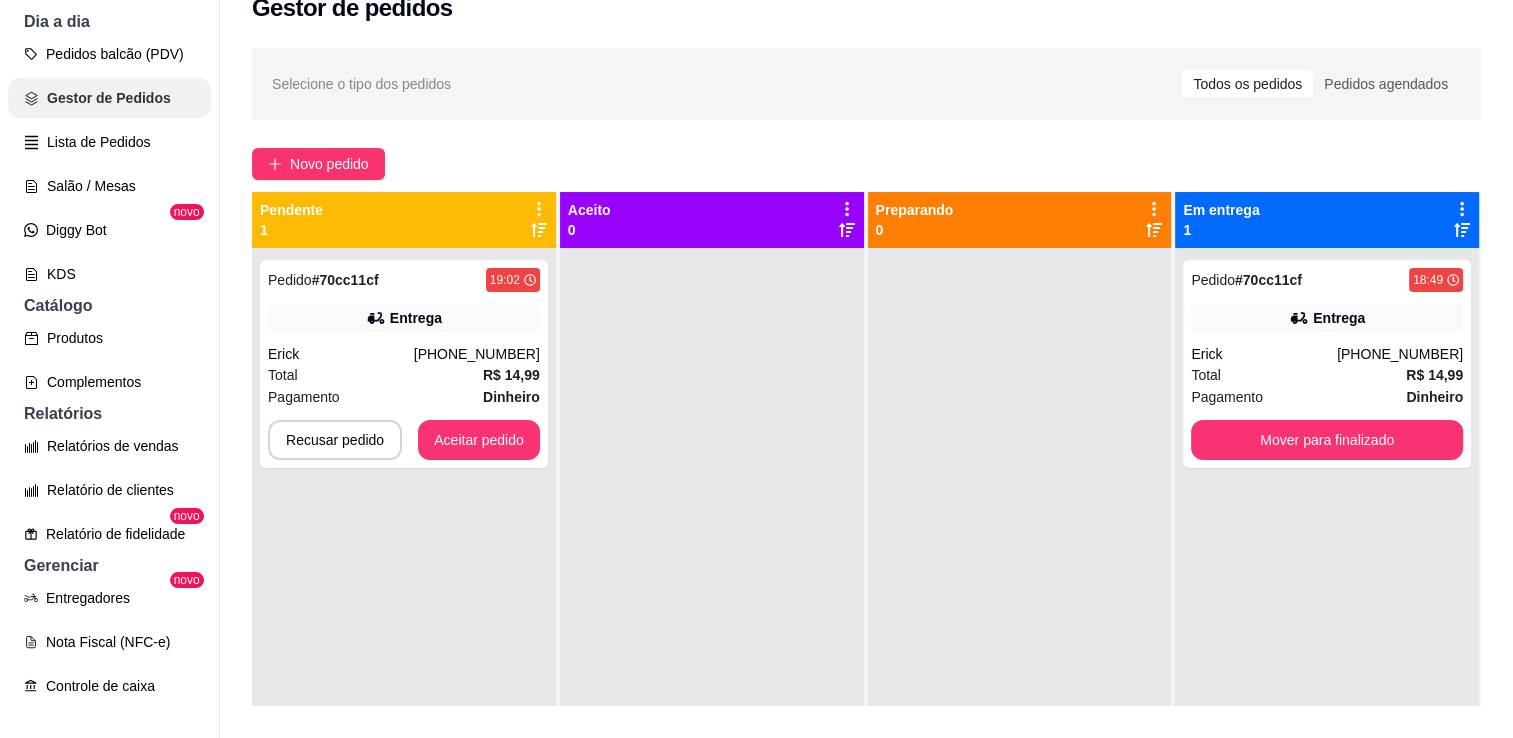 scroll, scrollTop: 0, scrollLeft: 0, axis: both 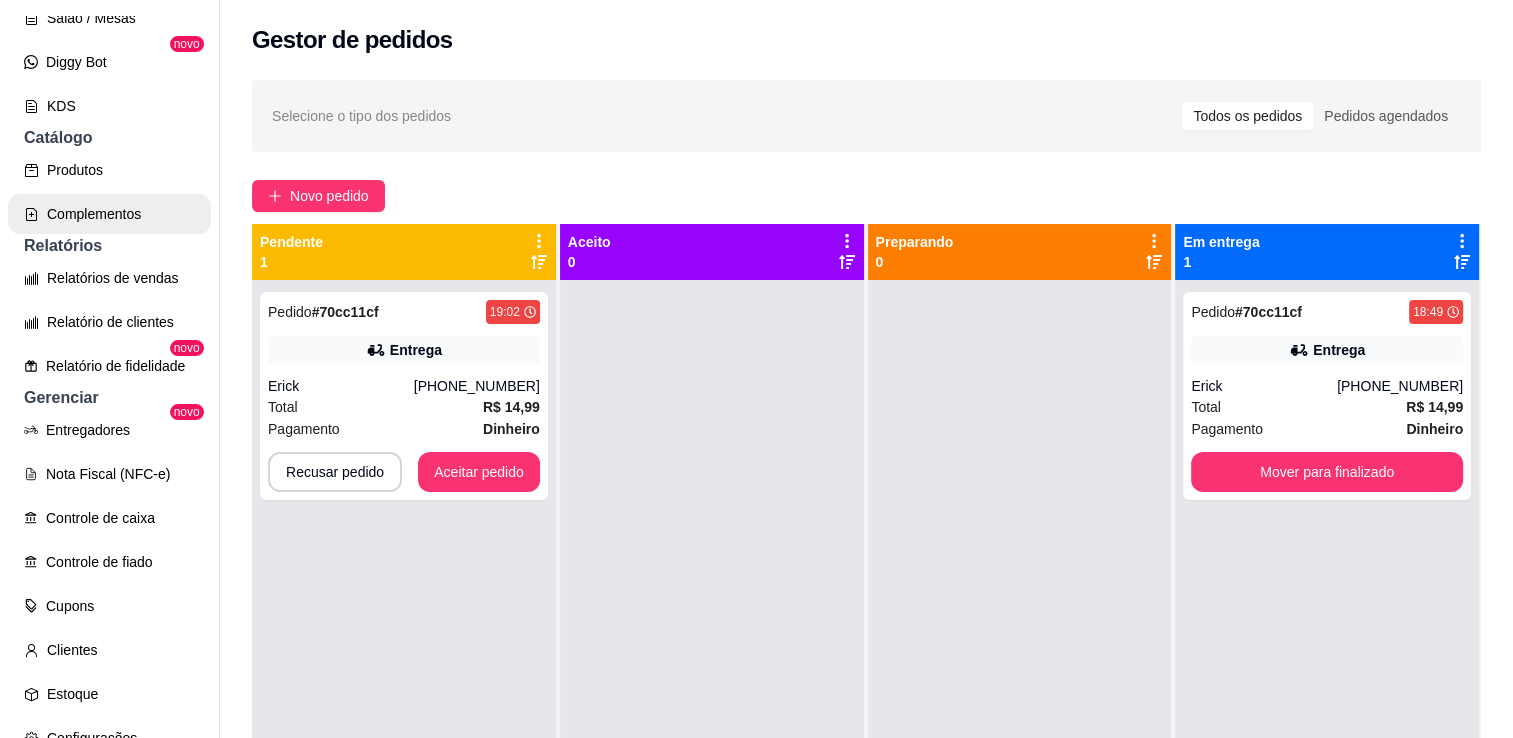 click on "Complementos" at bounding box center [109, 214] 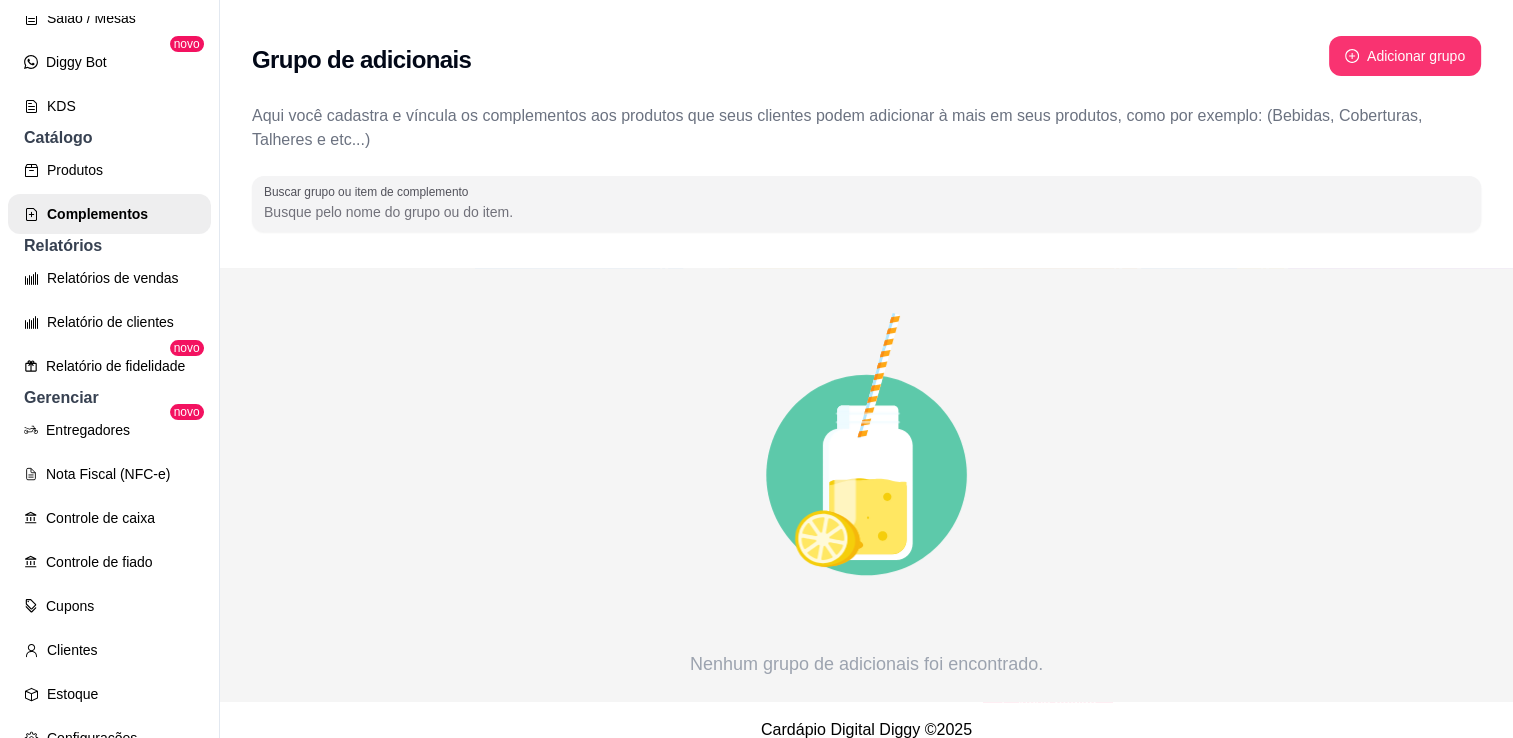 click on "Buscar grupo ou item de complemento" at bounding box center (866, 212) 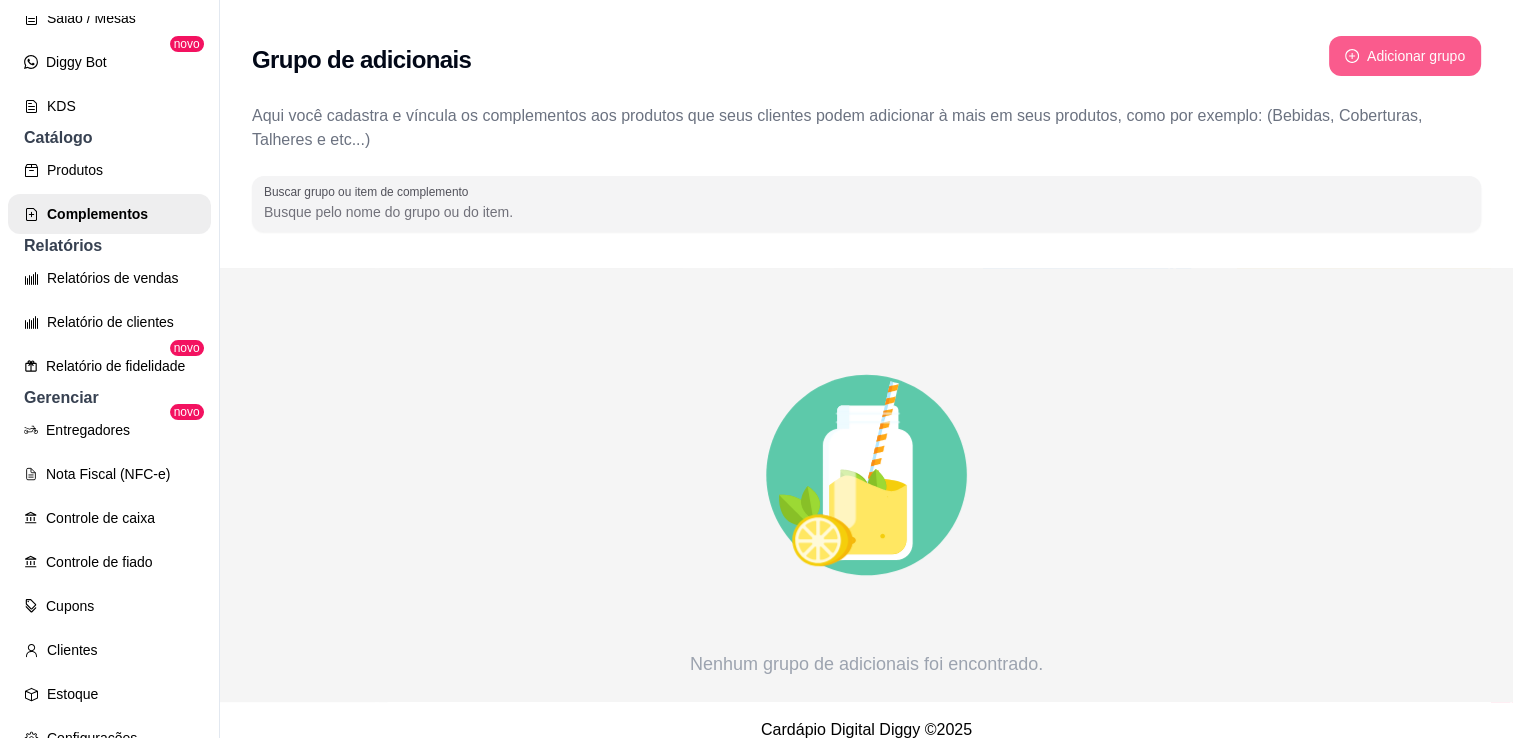 click on "Adicionar grupo" at bounding box center [1405, 56] 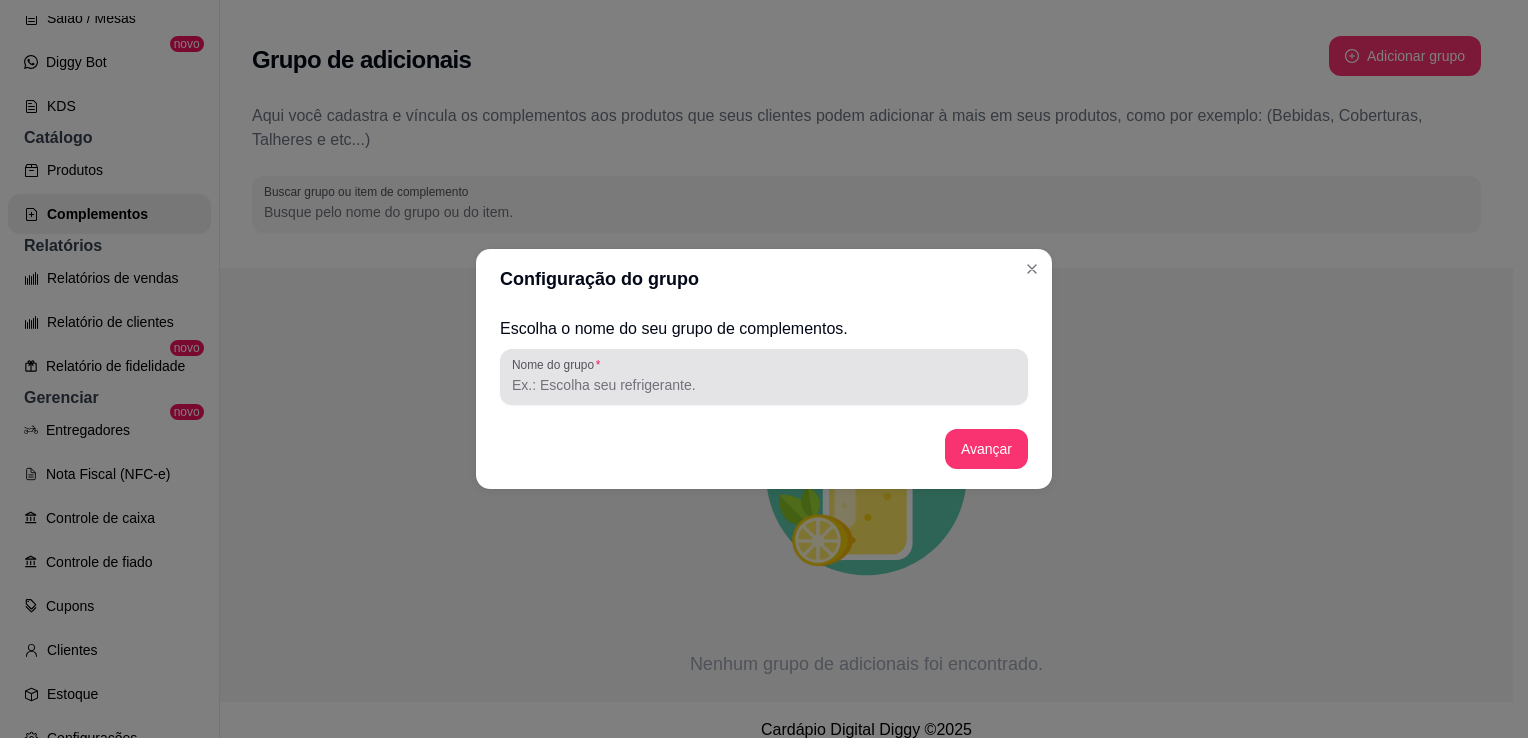 click at bounding box center (764, 377) 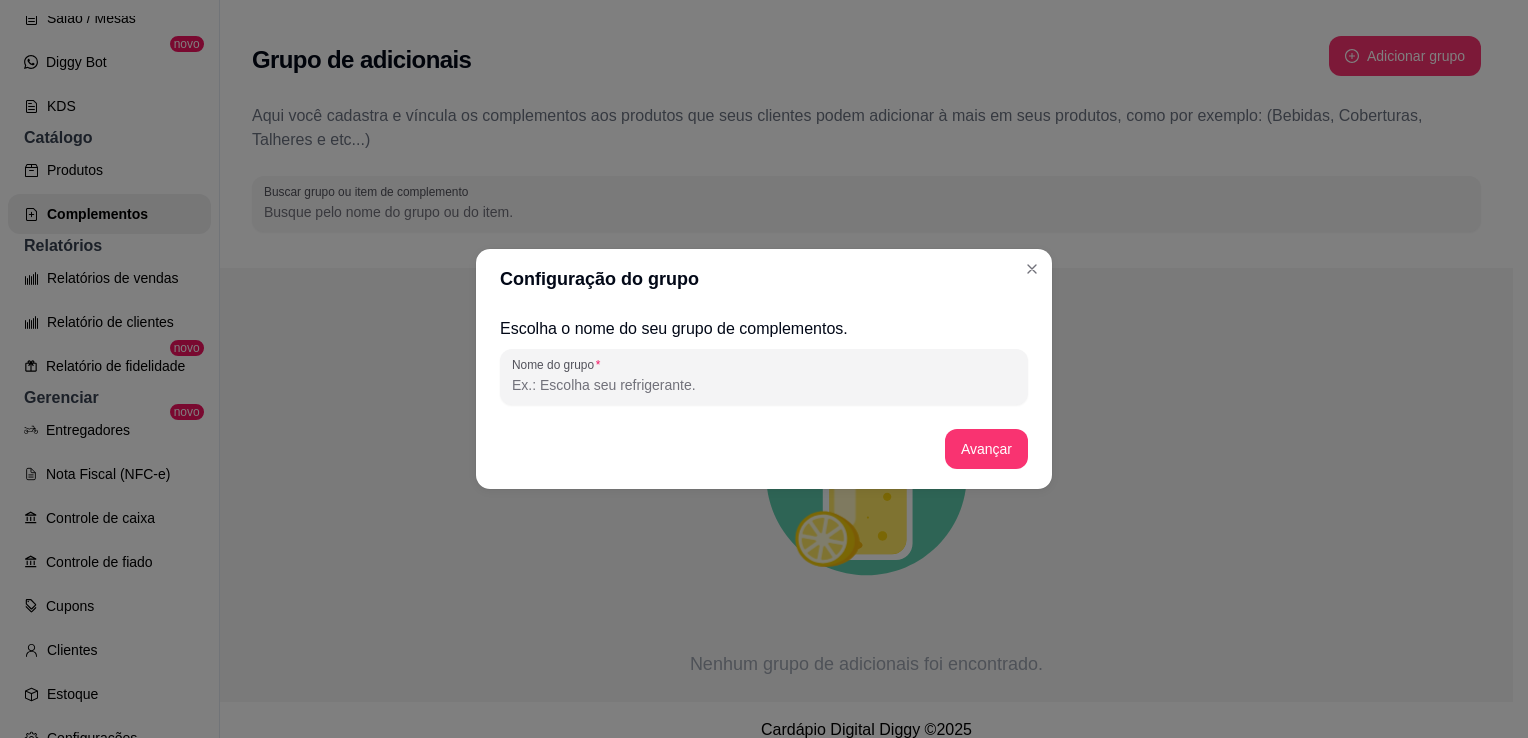 click on "Nome do grupo" at bounding box center [764, 385] 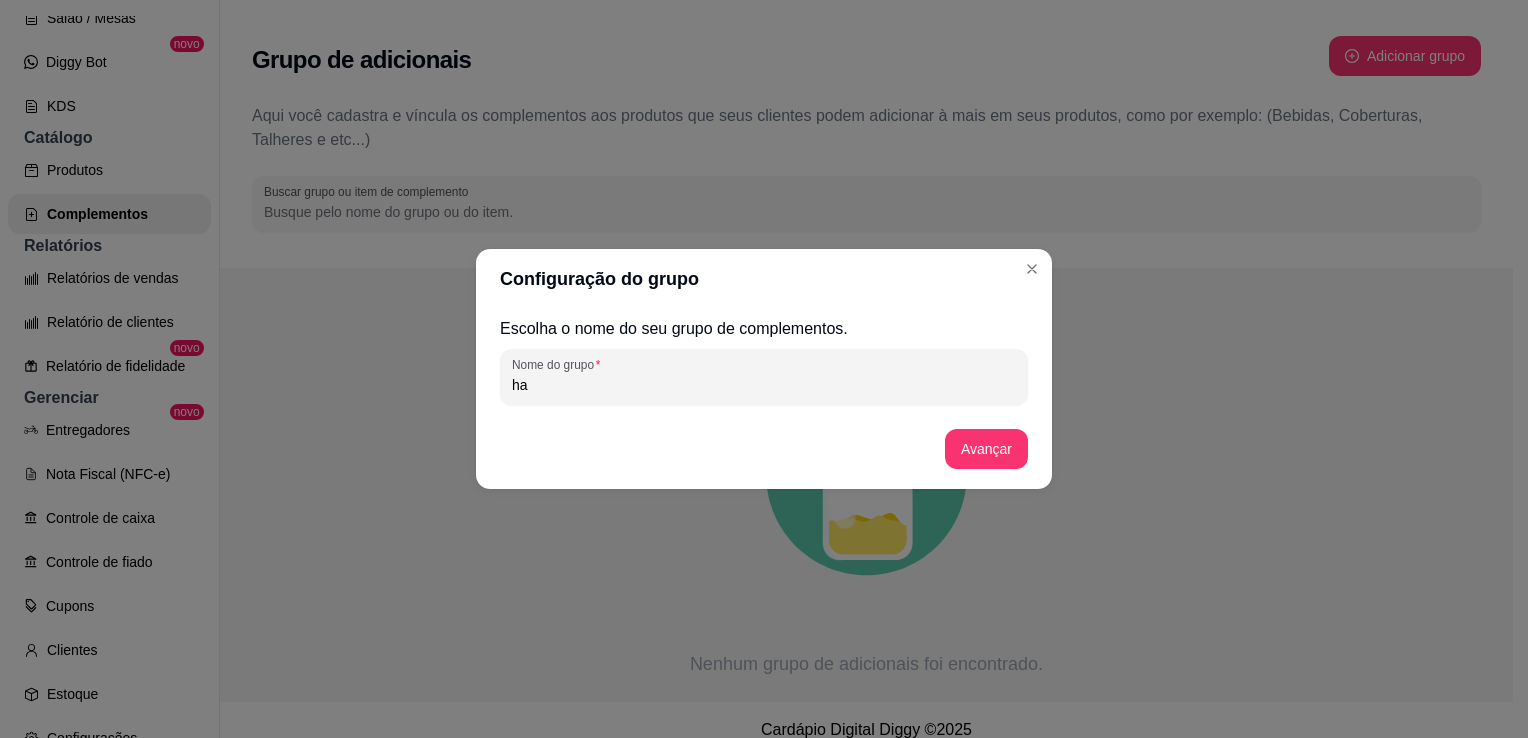 type on "h" 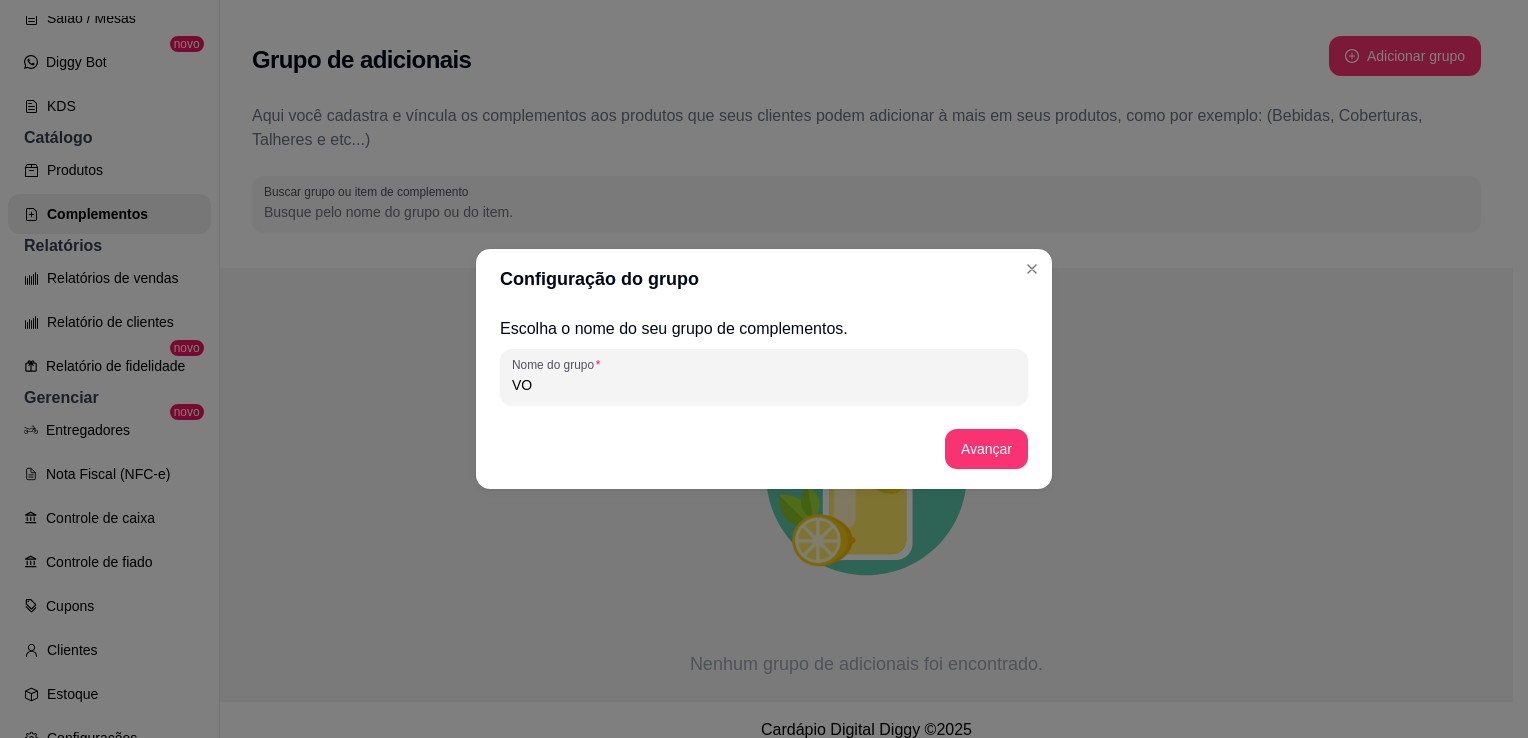 type on "V" 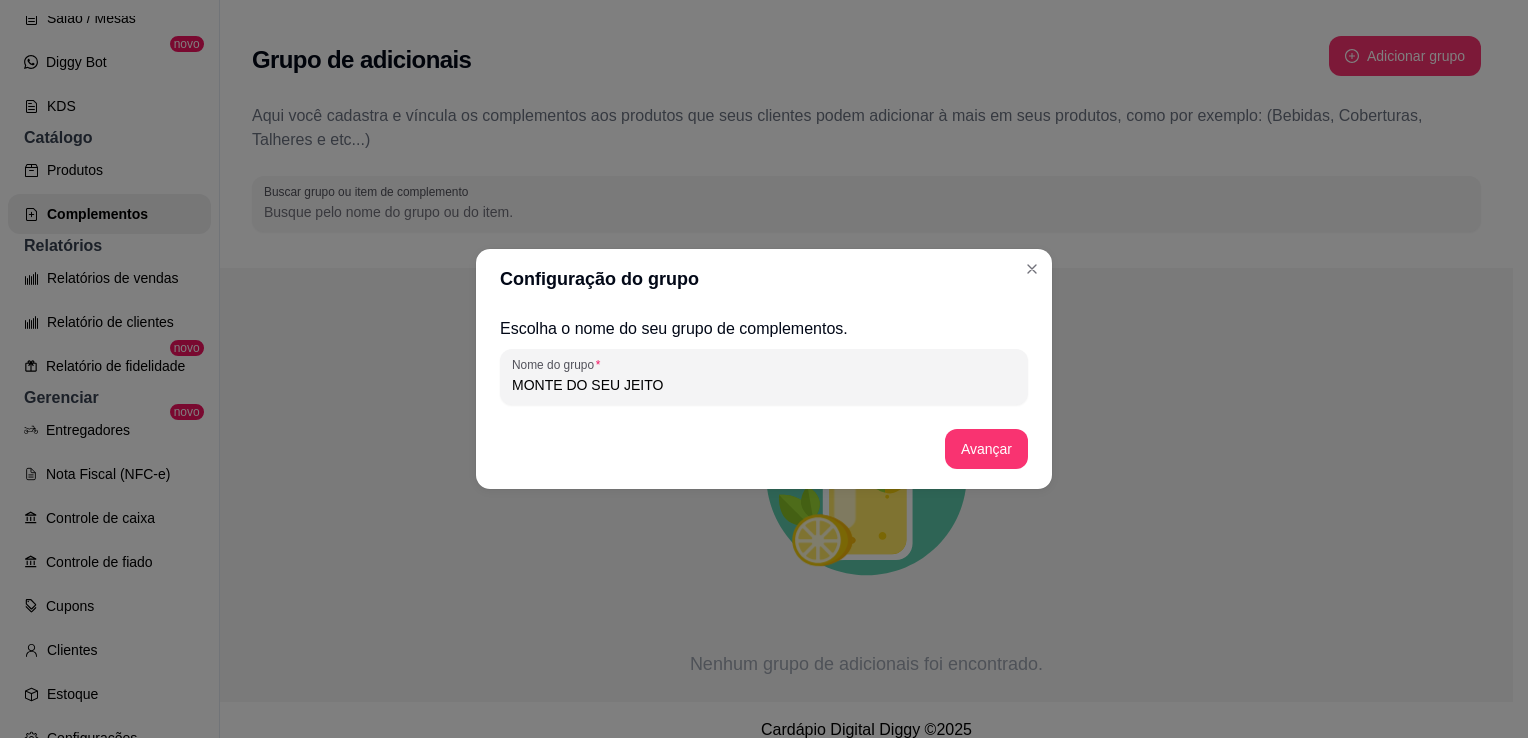 type on "MONTE DO SEU JEITO" 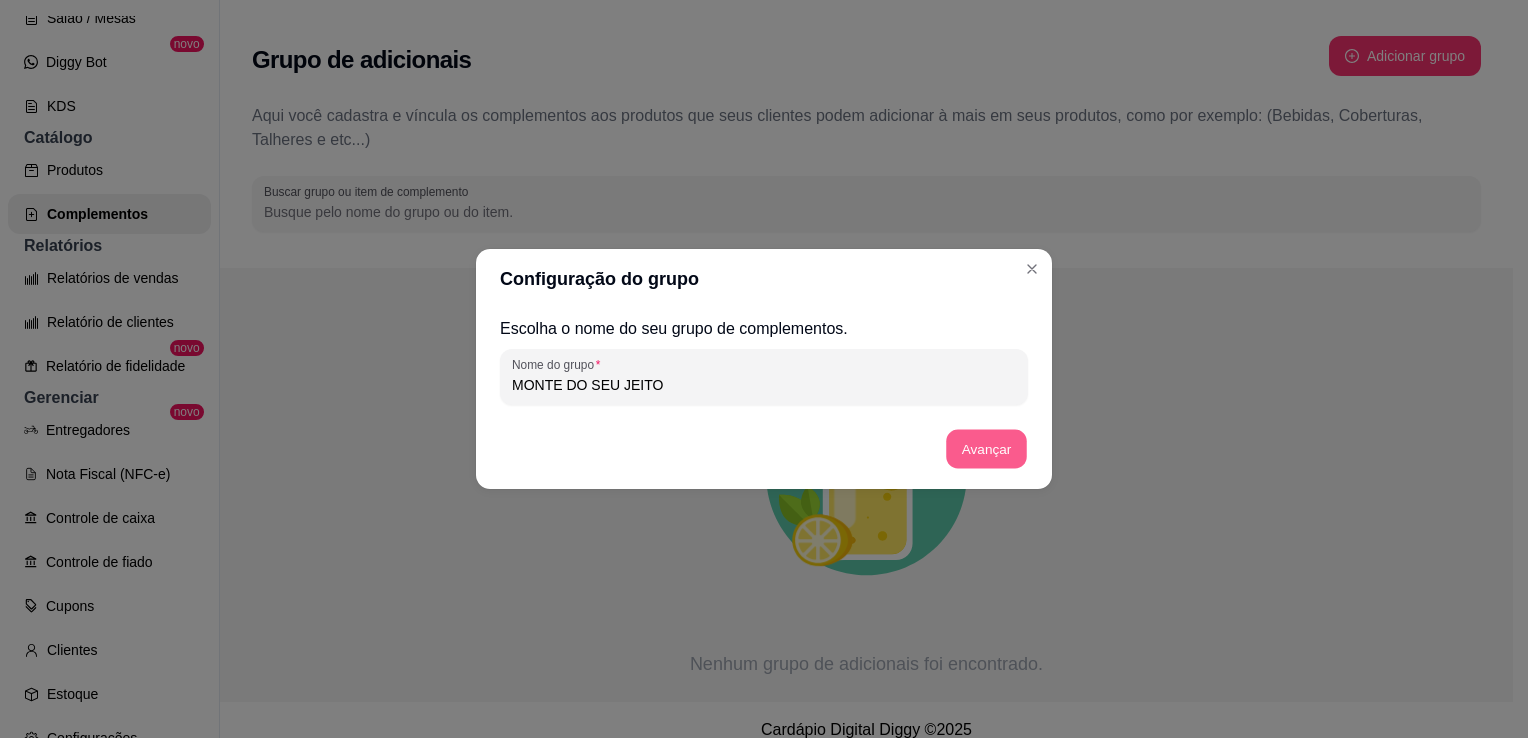 click on "Avançar" at bounding box center (986, 449) 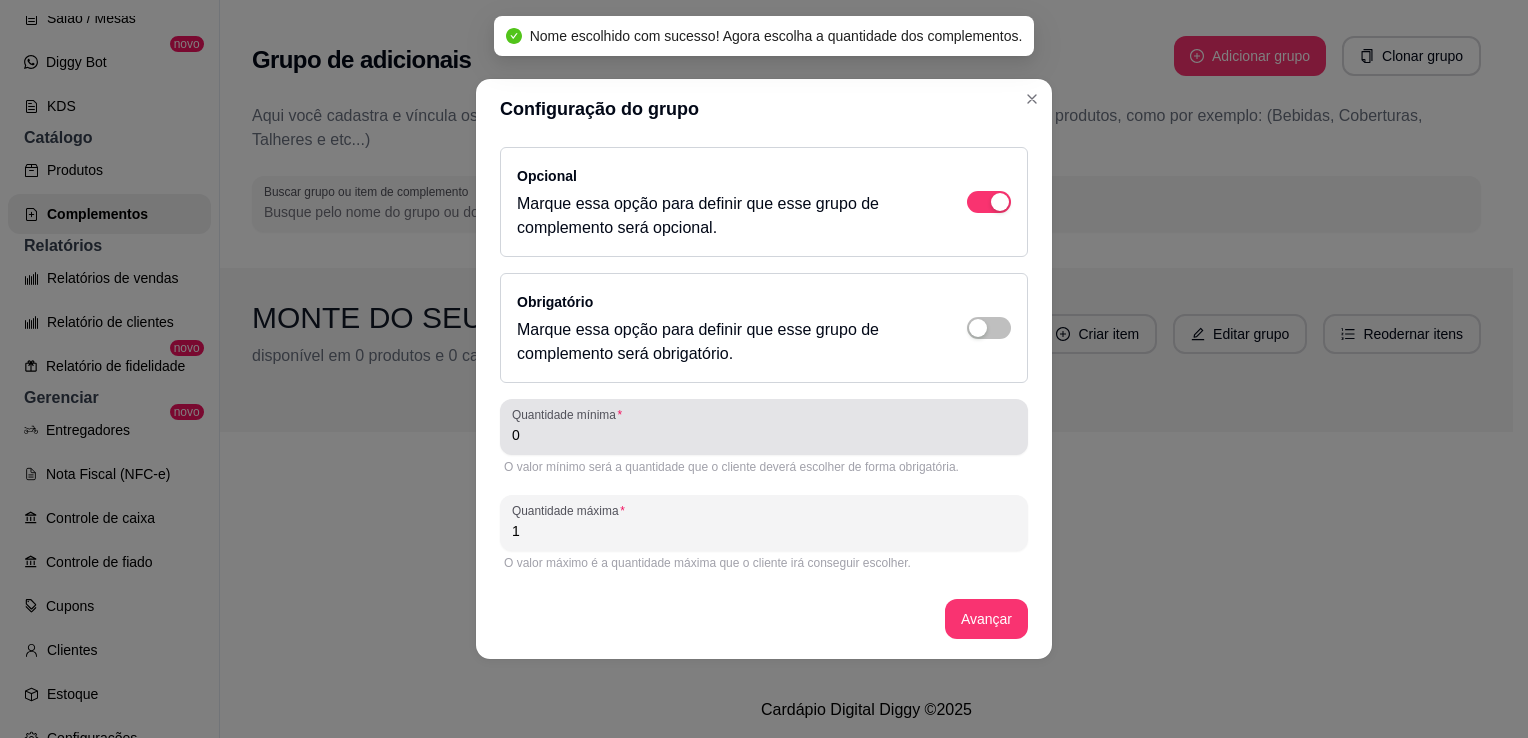 click on "0" at bounding box center (764, 435) 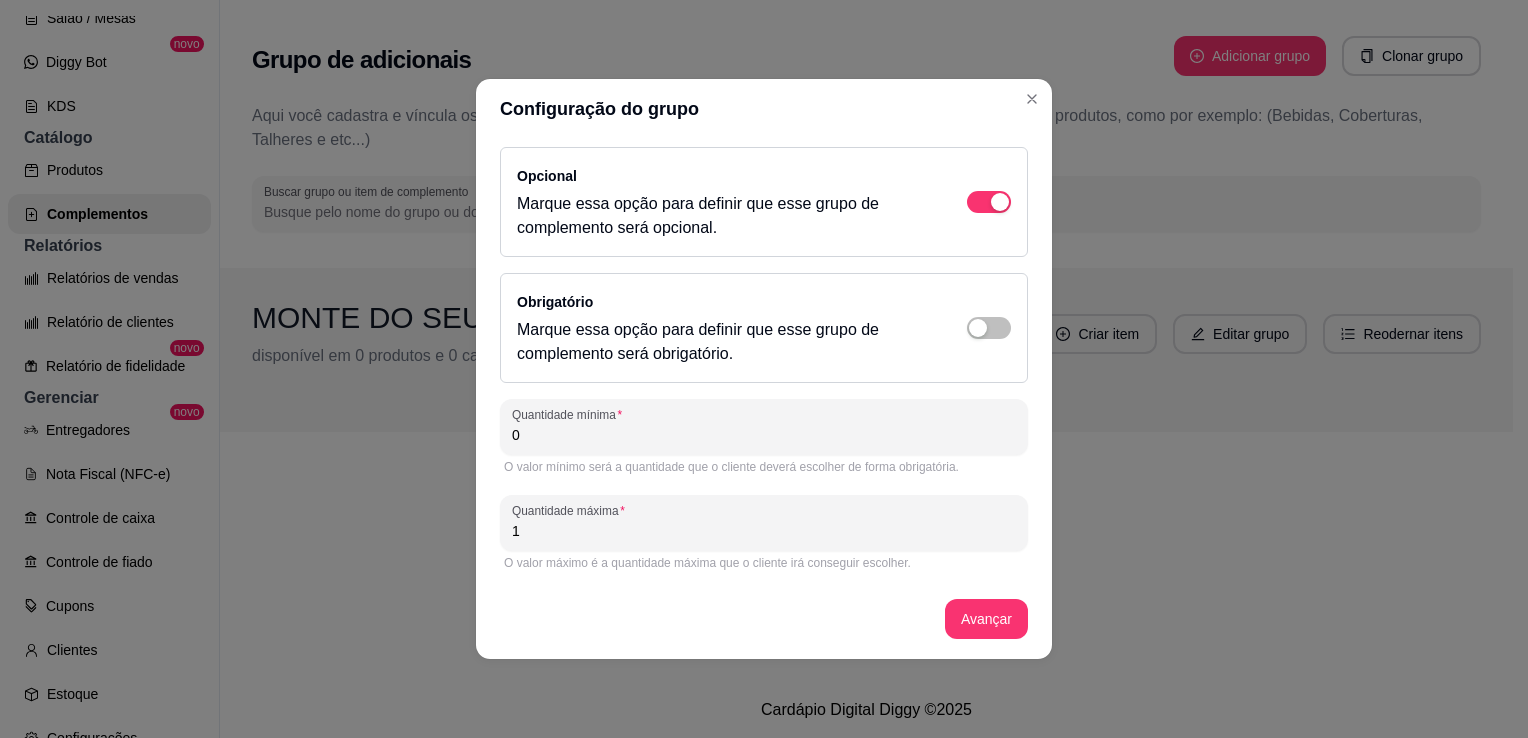 drag, startPoint x: 583, startPoint y: 430, endPoint x: 417, endPoint y: 425, distance: 166.07529 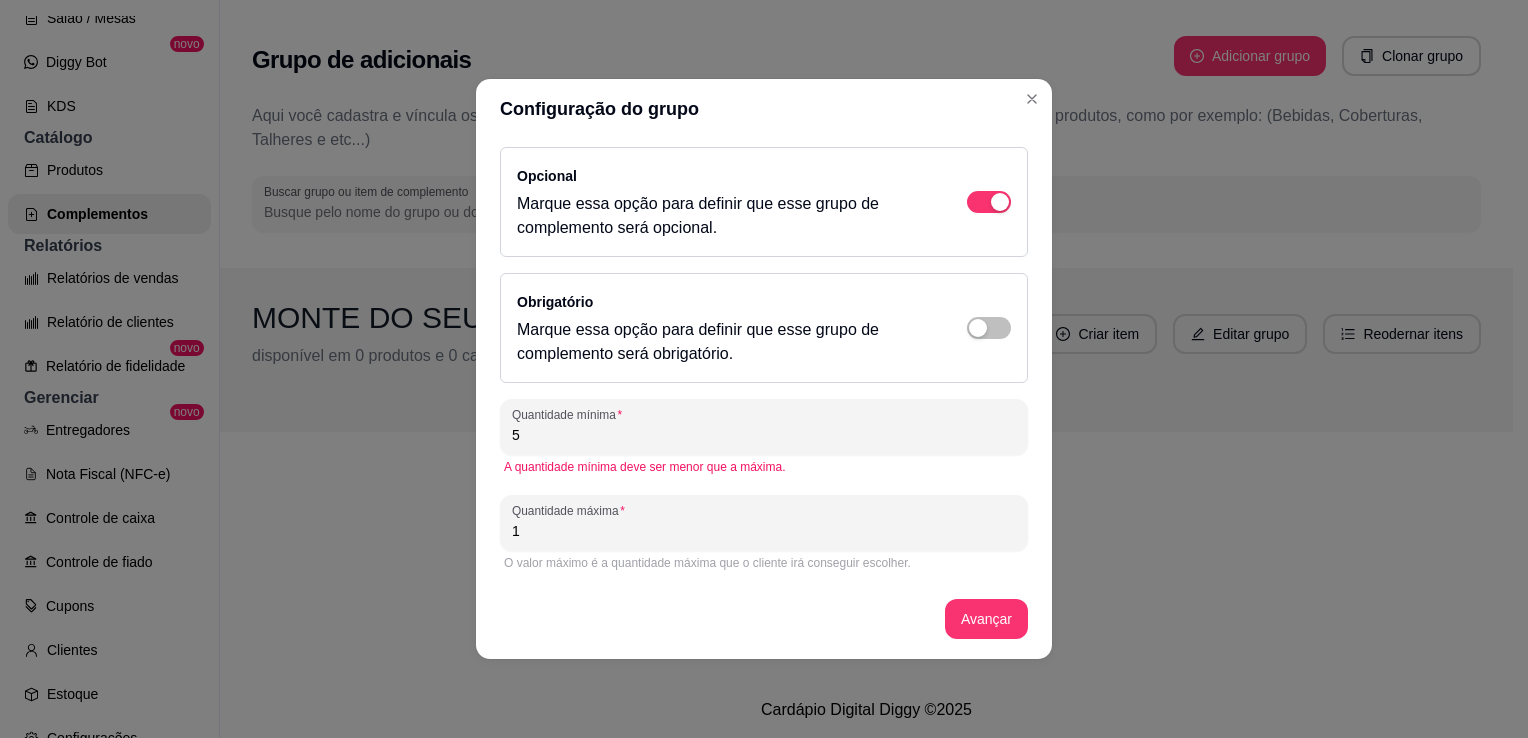 click on "1" at bounding box center (764, 531) 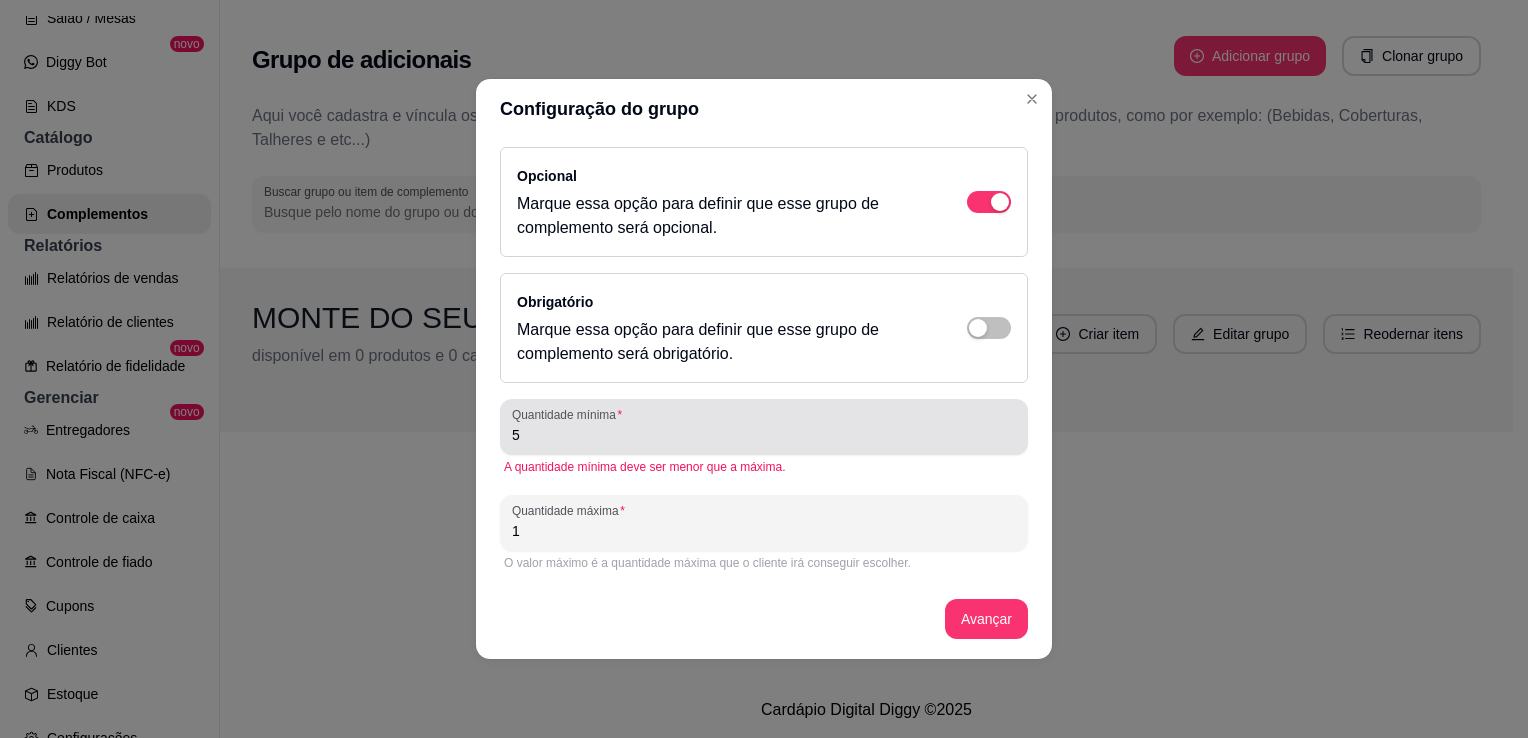 drag, startPoint x: 536, startPoint y: 441, endPoint x: 384, endPoint y: 441, distance: 152 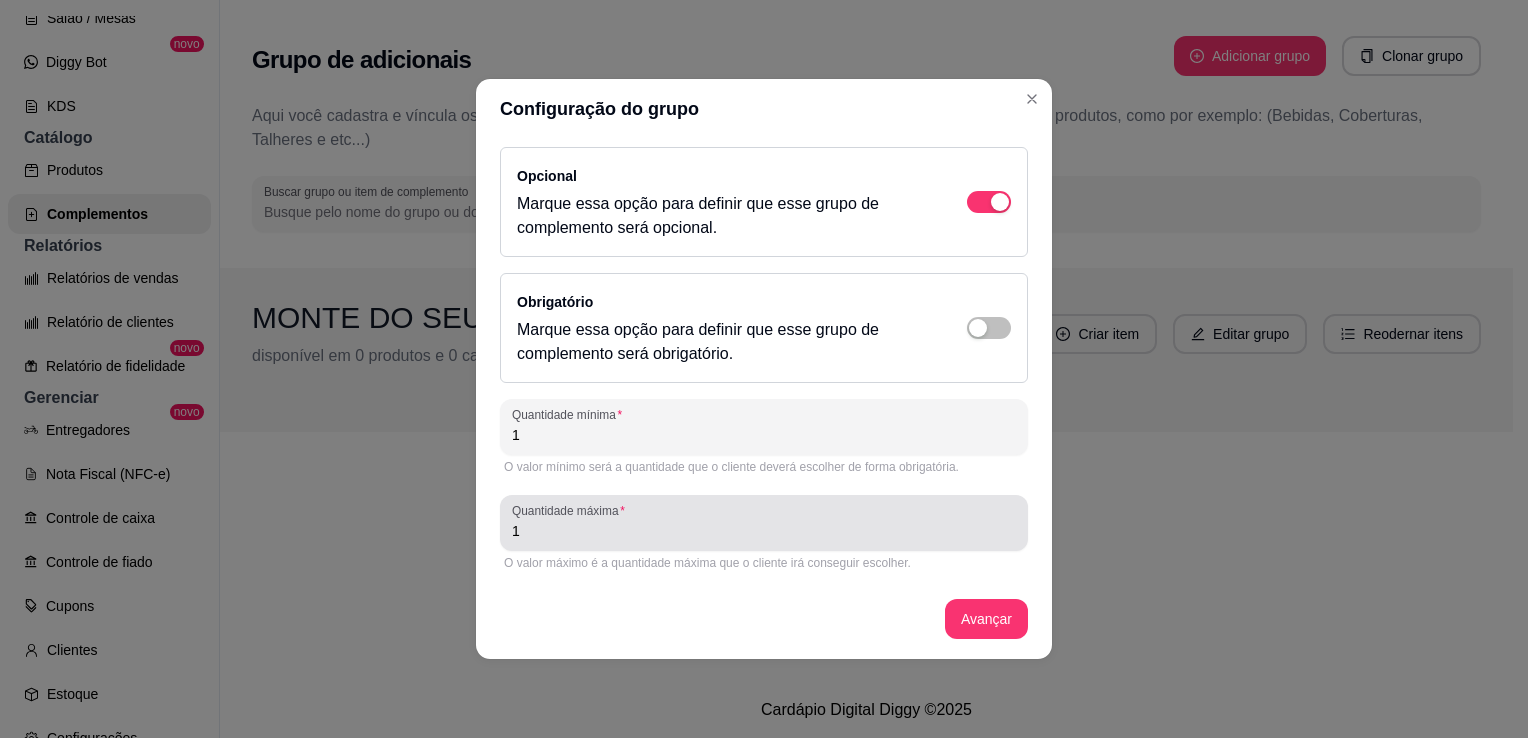 type on "1" 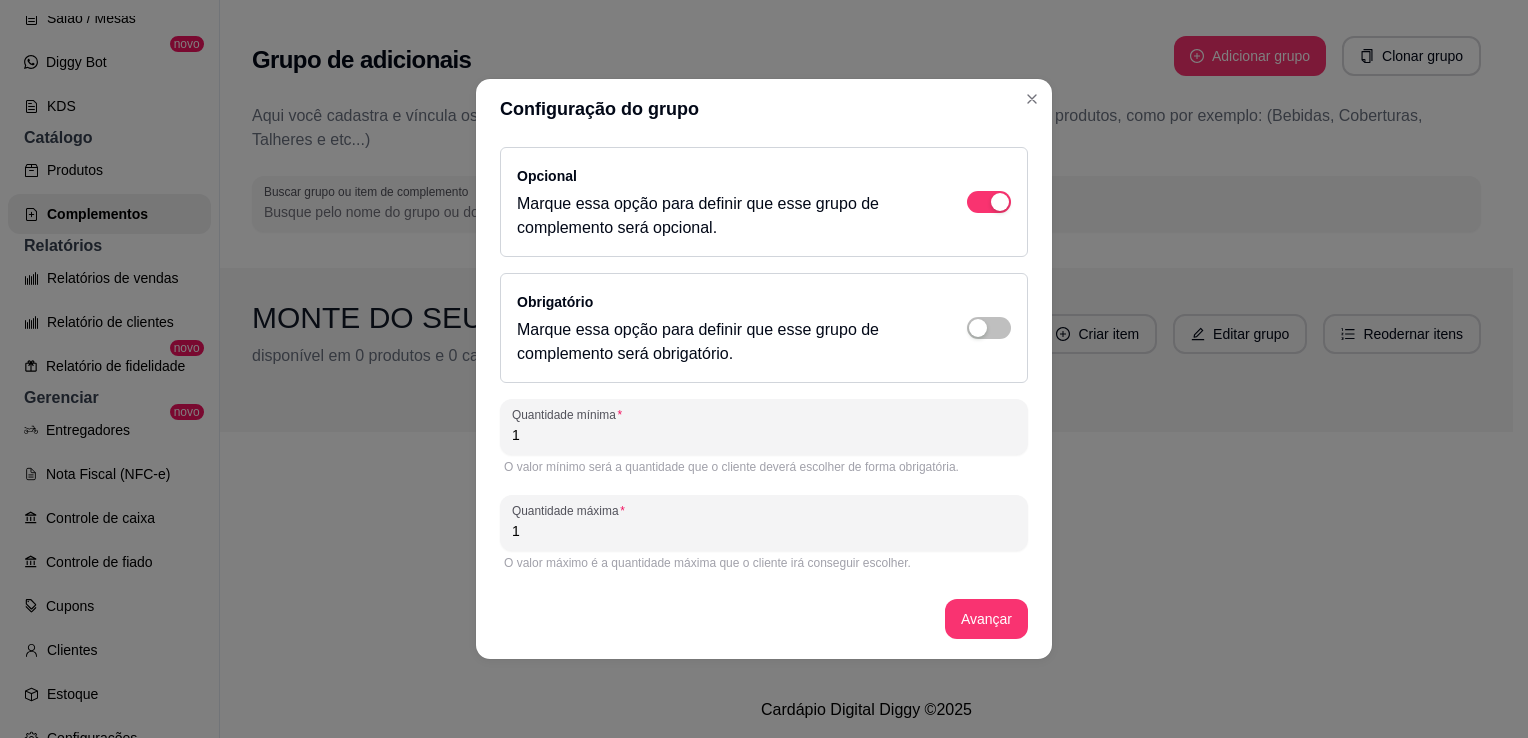 drag, startPoint x: 458, startPoint y: 531, endPoint x: 395, endPoint y: 531, distance: 63 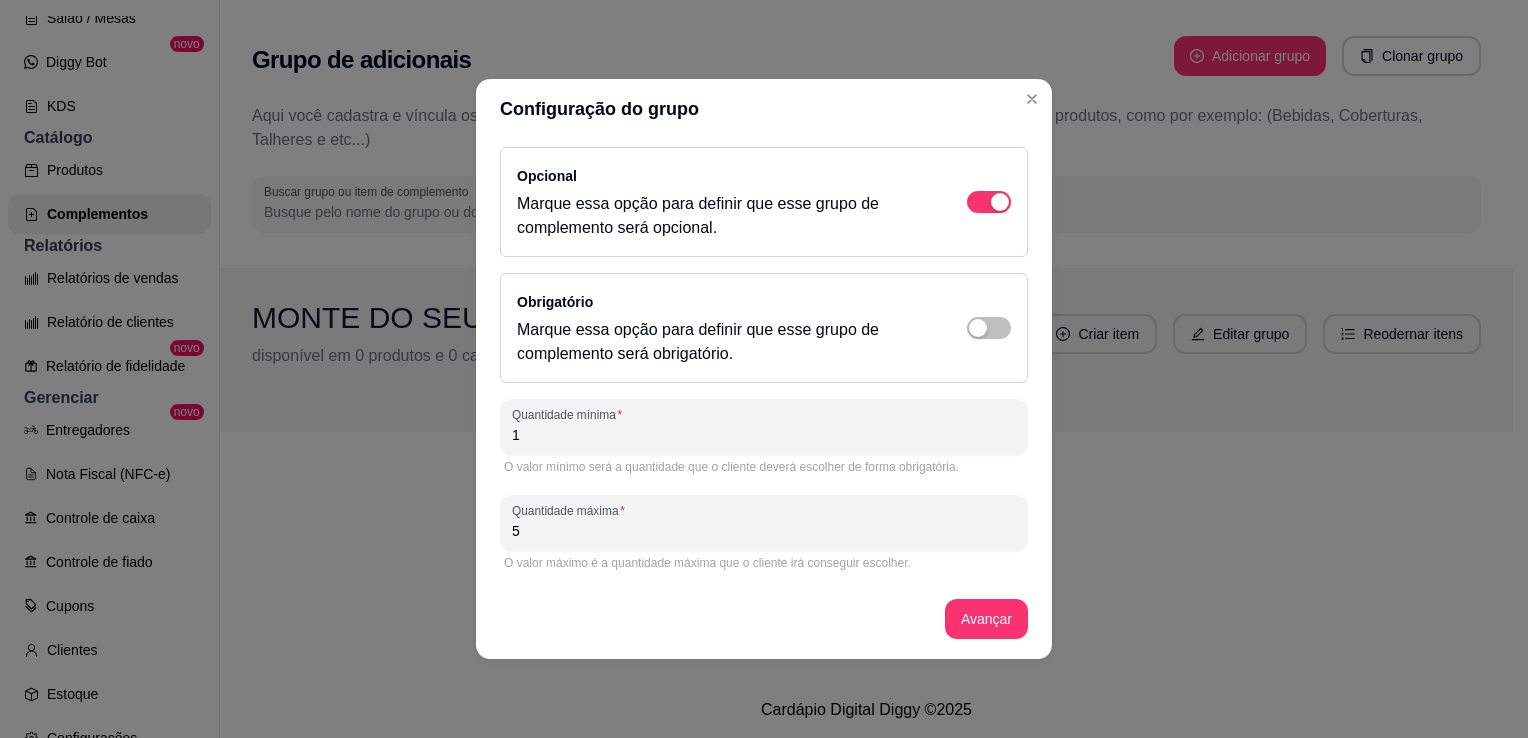 type on "5" 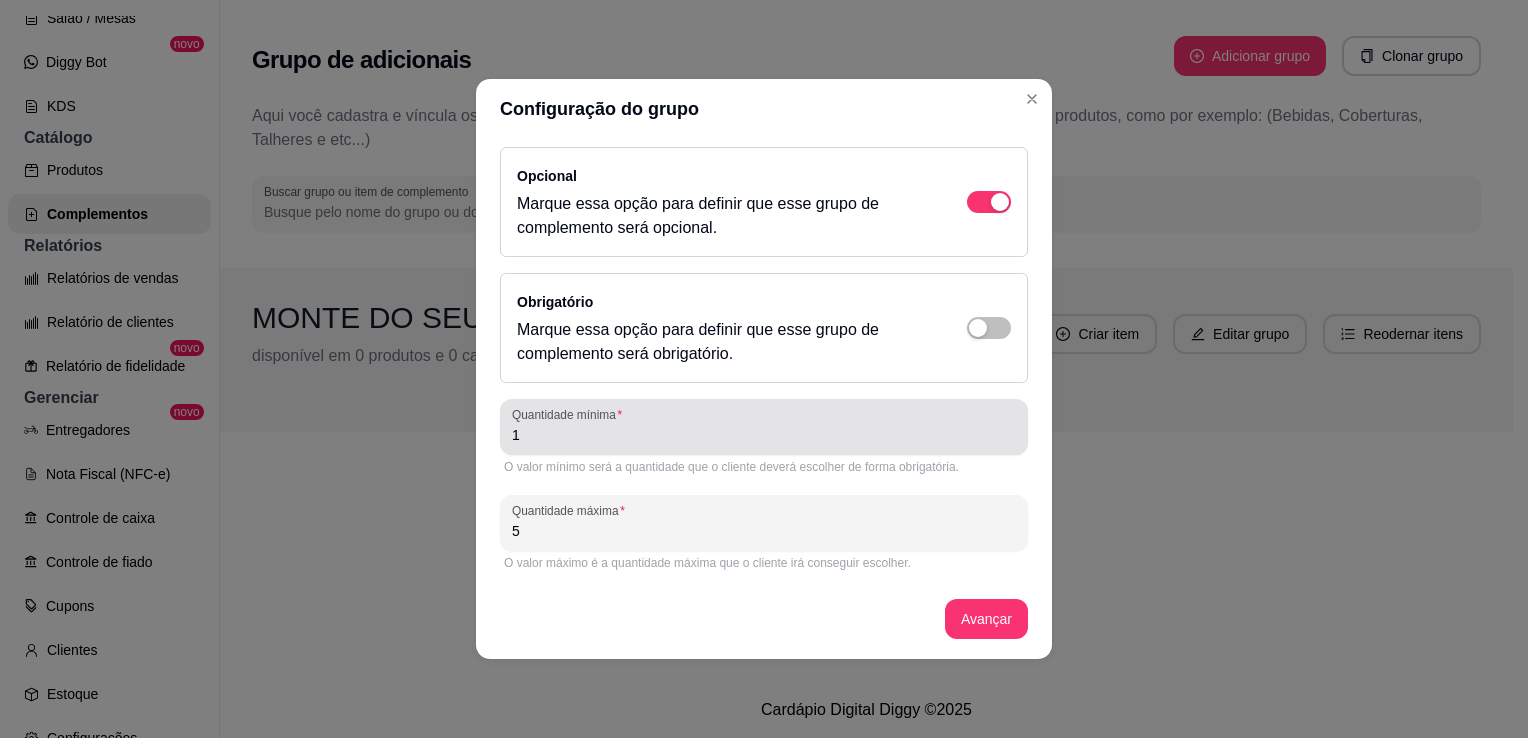 click on "Quantidade mínima 1" at bounding box center (764, 427) 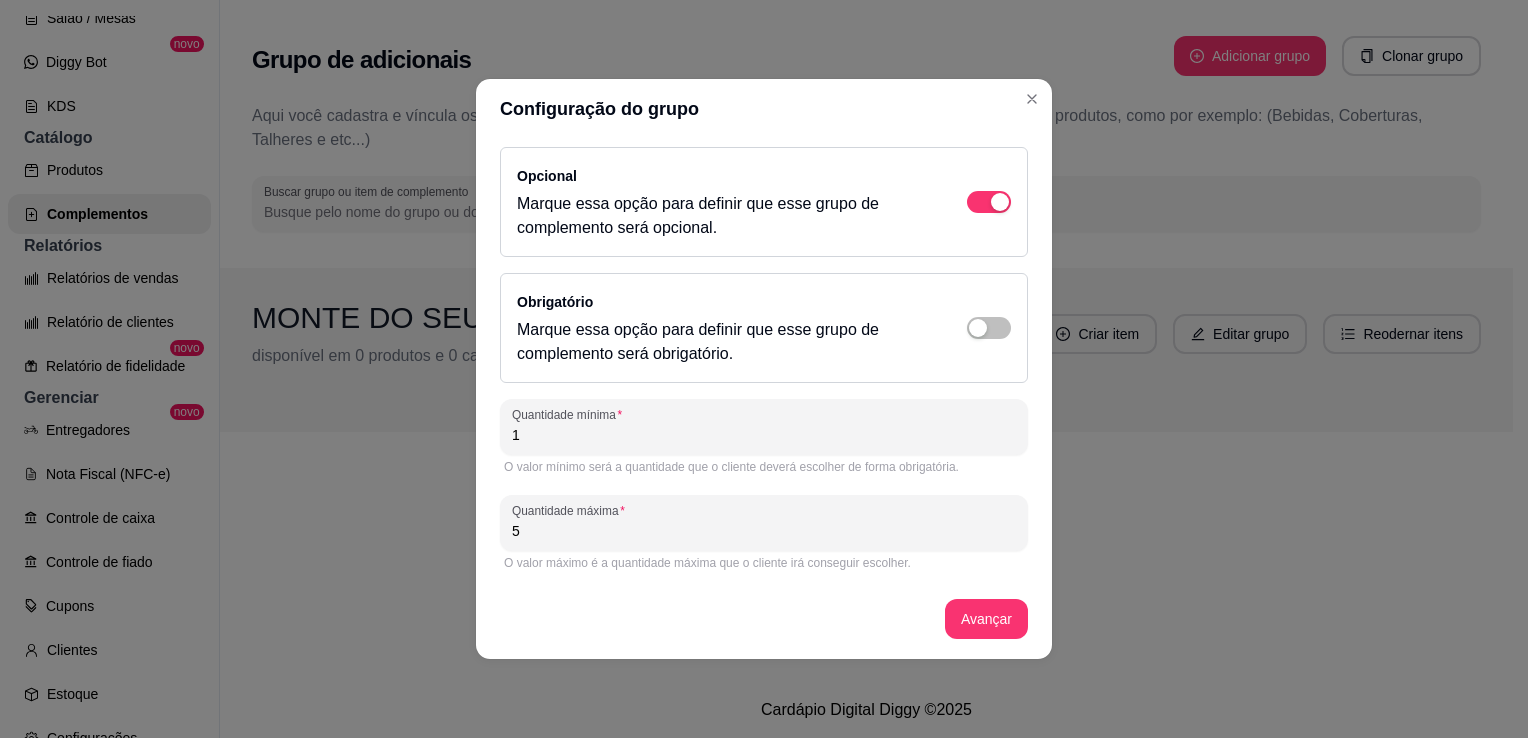 click on "Avançar" at bounding box center [986, 619] 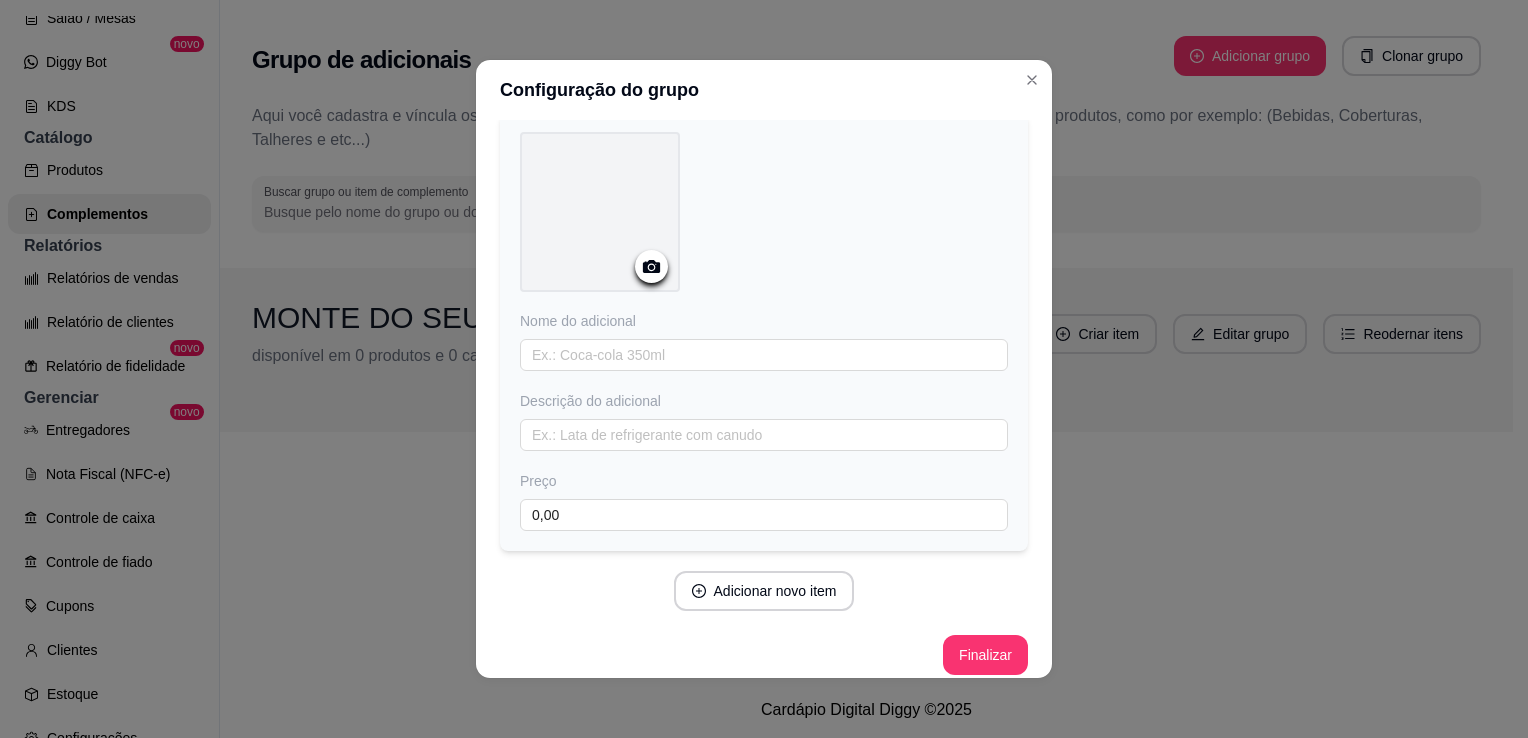 scroll, scrollTop: 98, scrollLeft: 0, axis: vertical 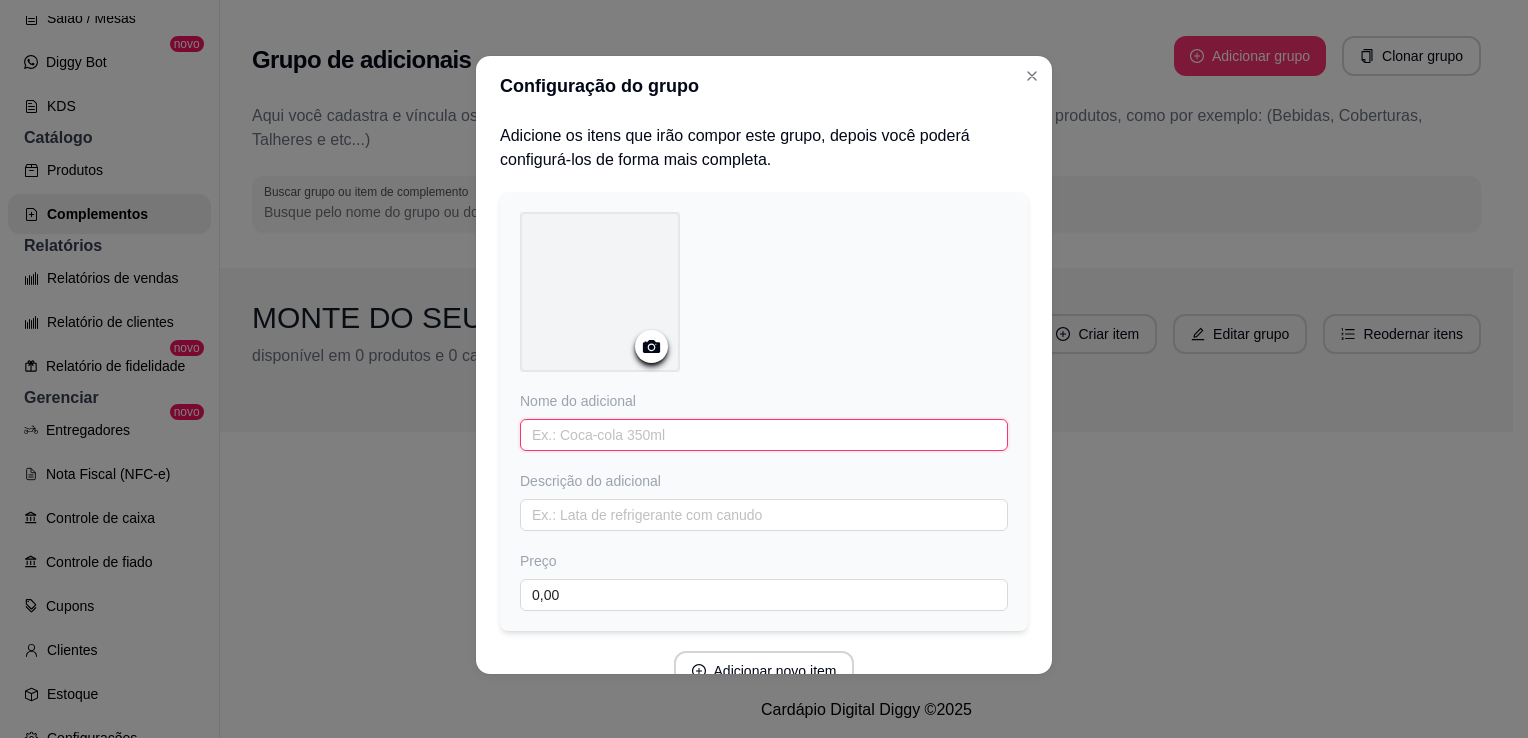 click at bounding box center (764, 435) 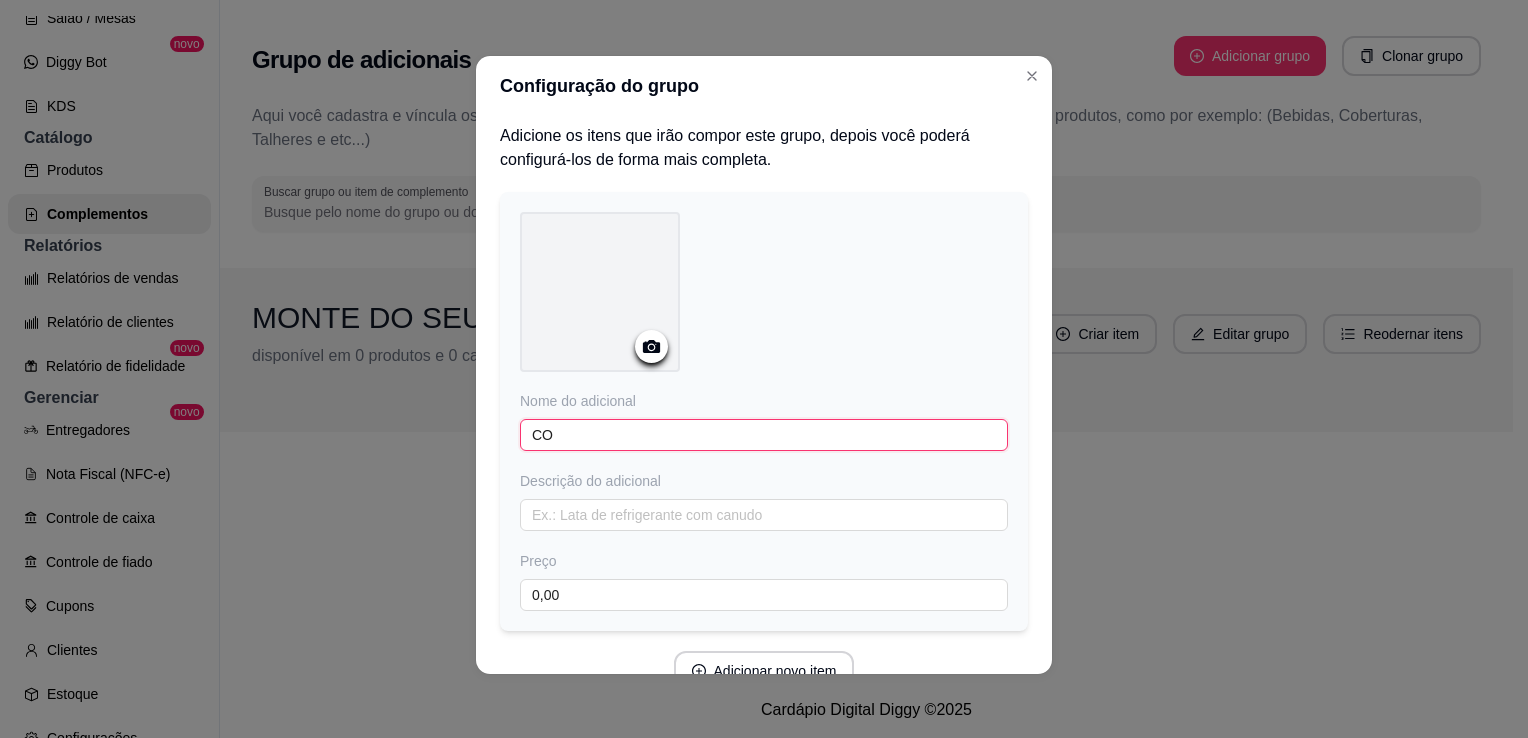 type on "C" 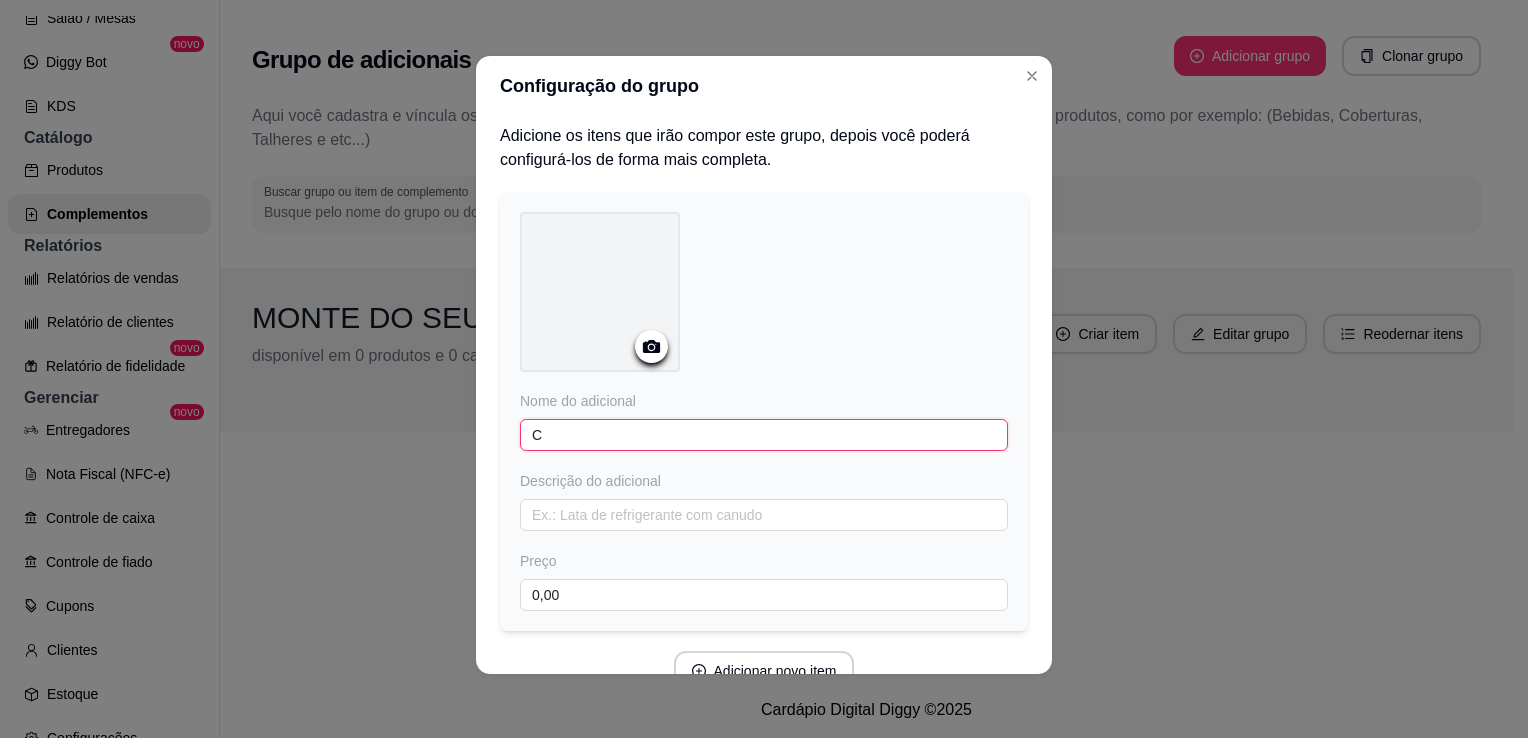 type 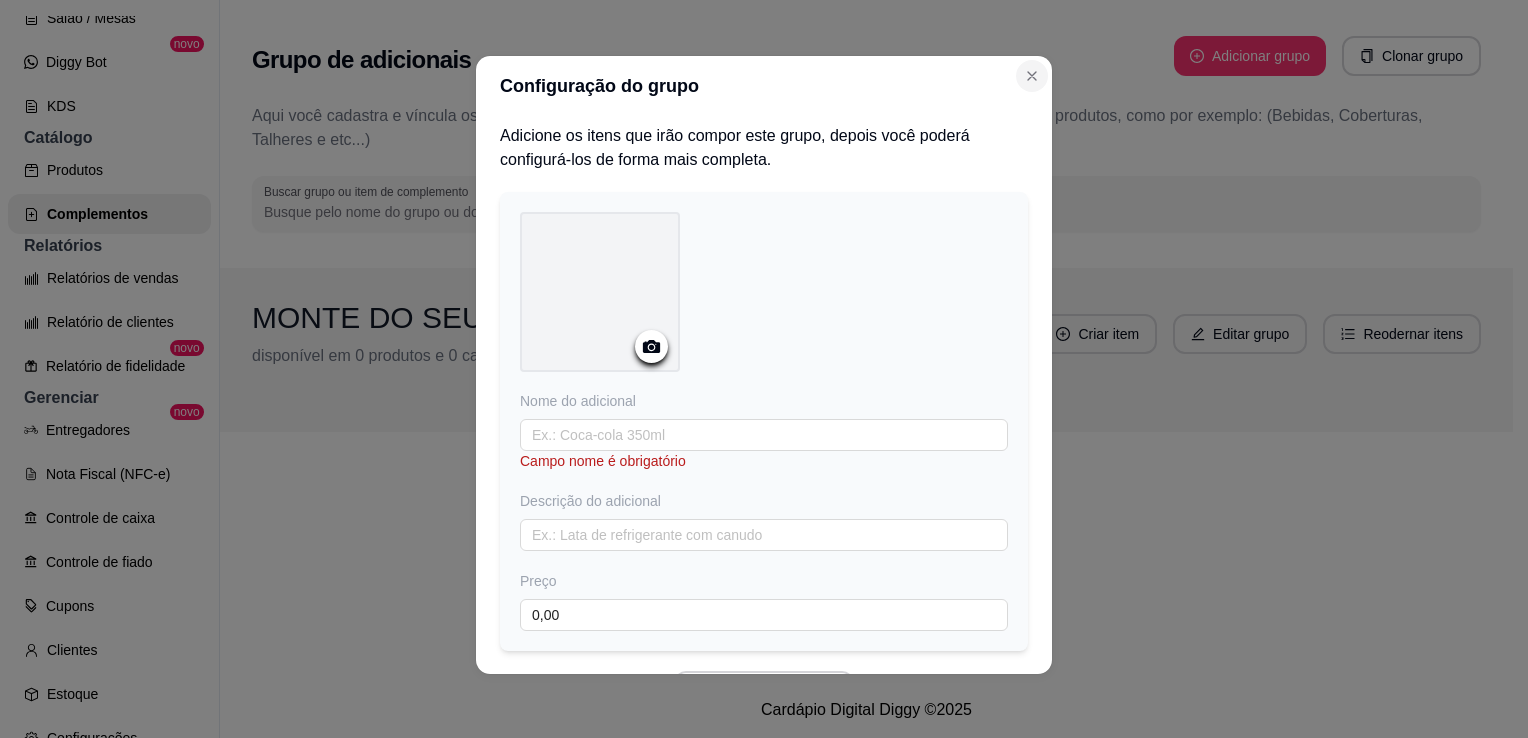 click 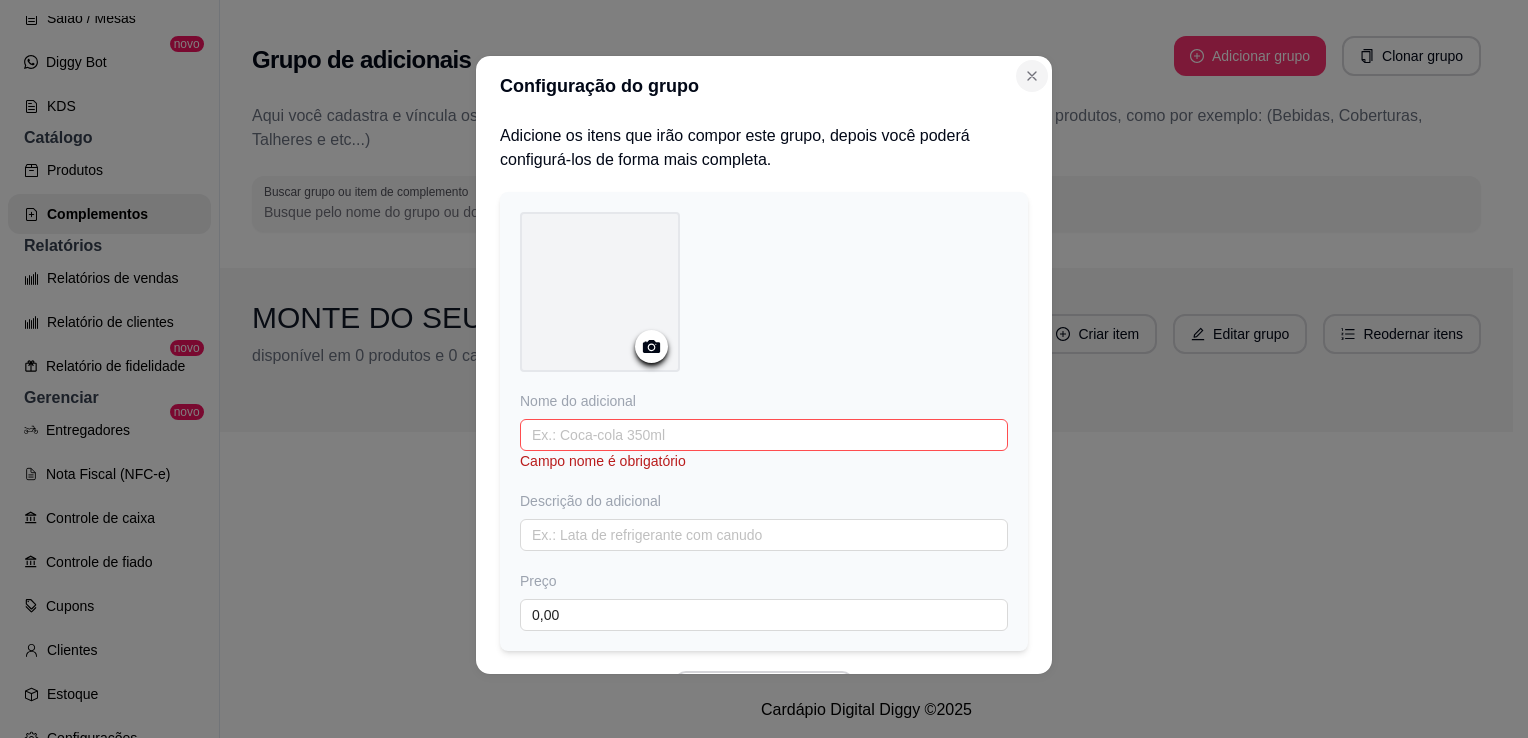 click 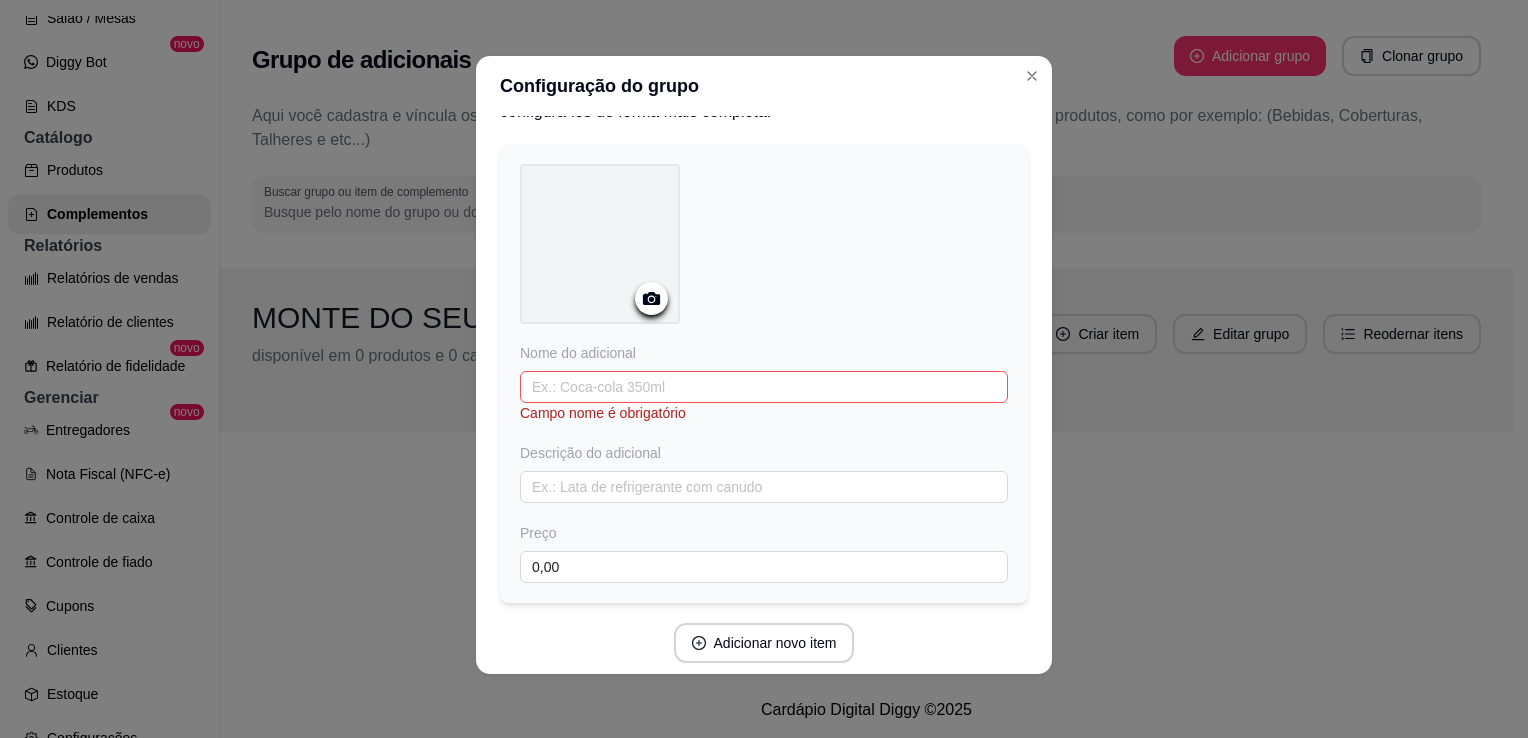 scroll, scrollTop: 0, scrollLeft: 0, axis: both 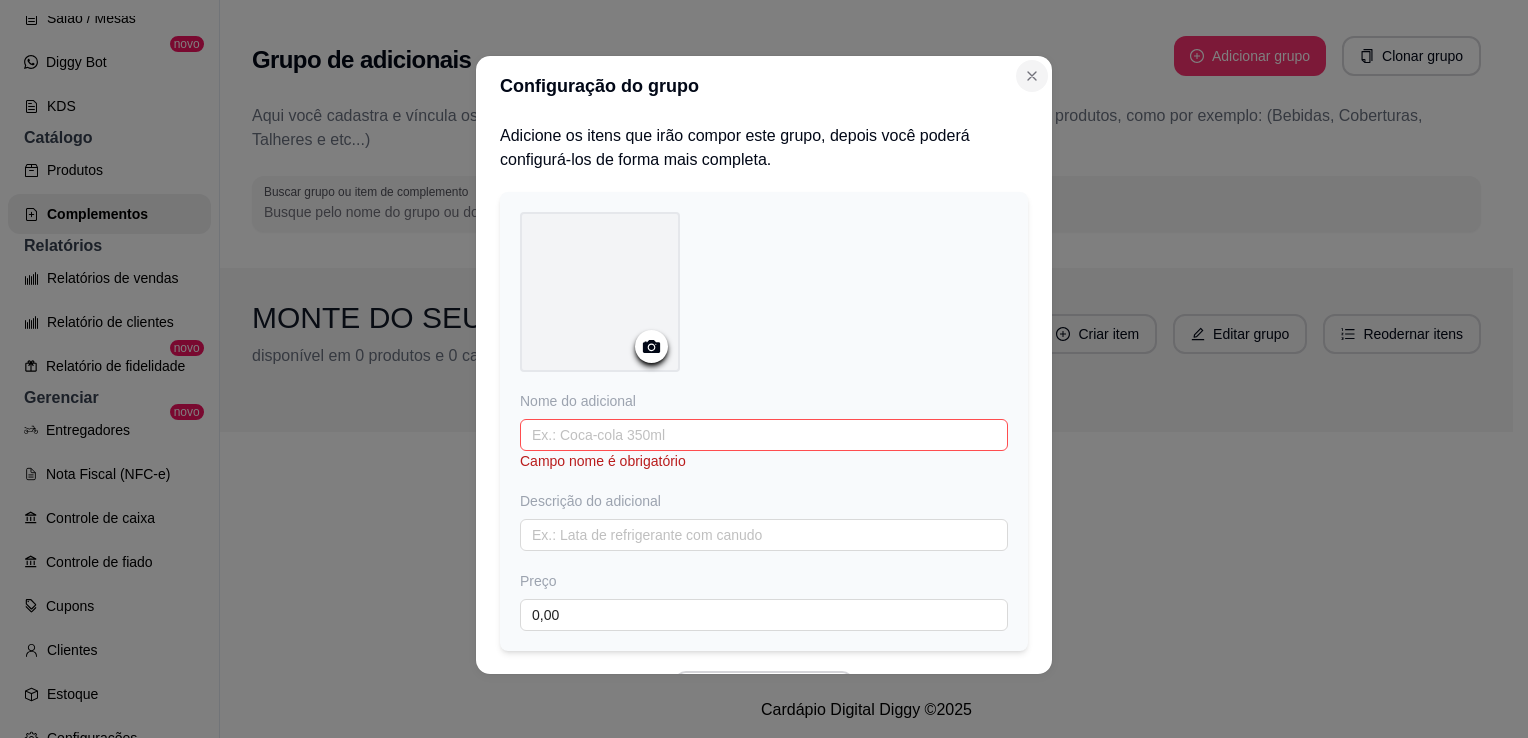 click 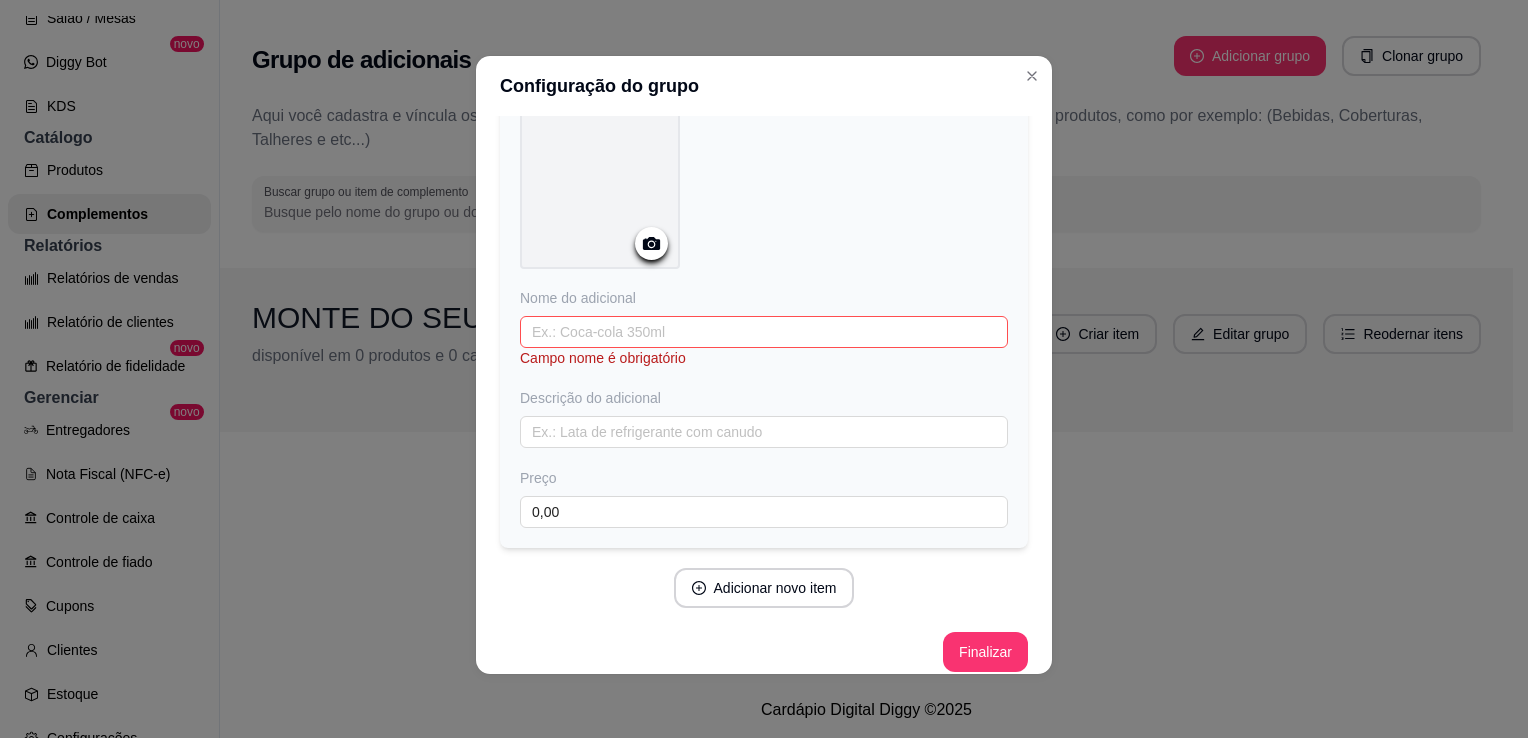 scroll, scrollTop: 118, scrollLeft: 0, axis: vertical 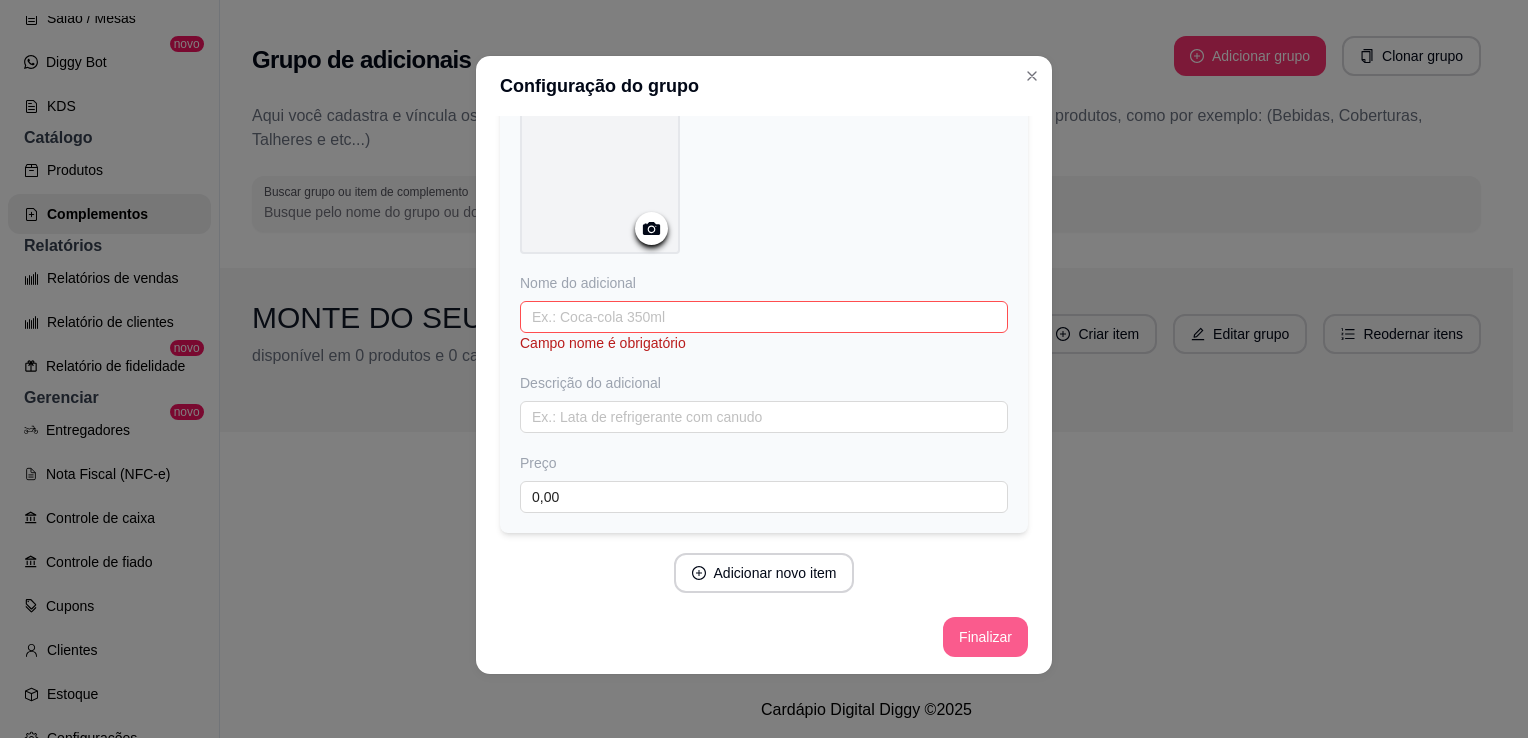 click on "Finalizar" at bounding box center [985, 637] 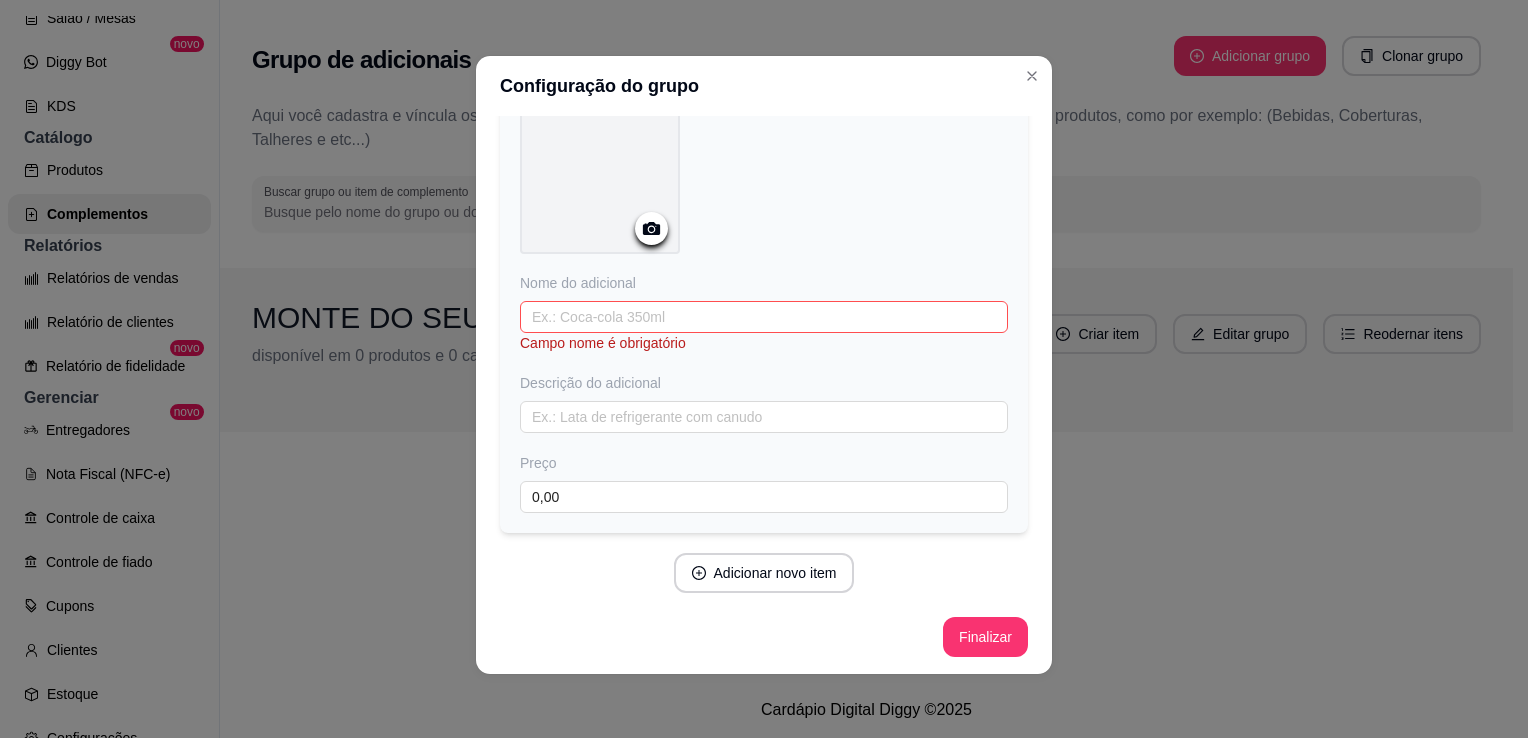type 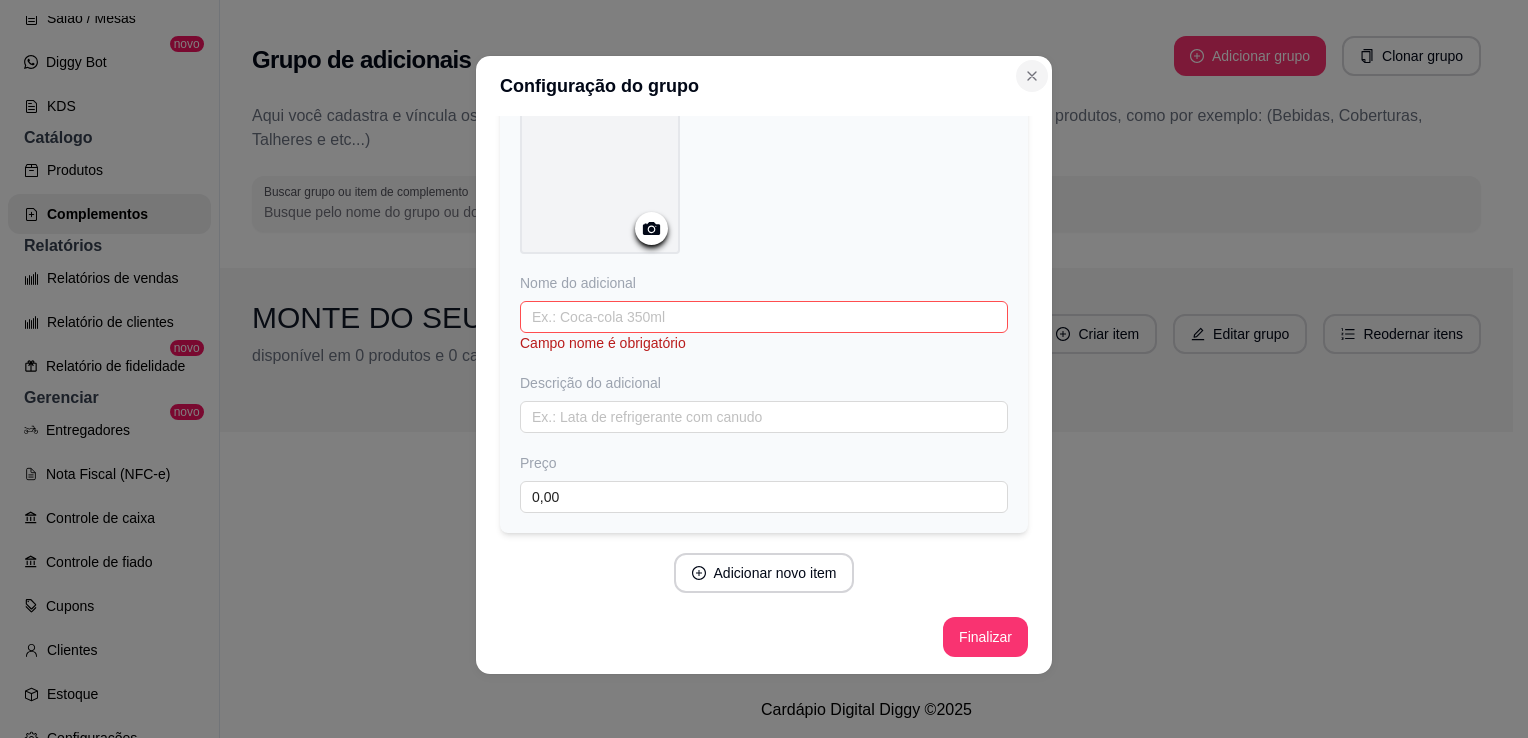 drag, startPoint x: 1043, startPoint y: 88, endPoint x: 1038, endPoint y: 78, distance: 11.18034 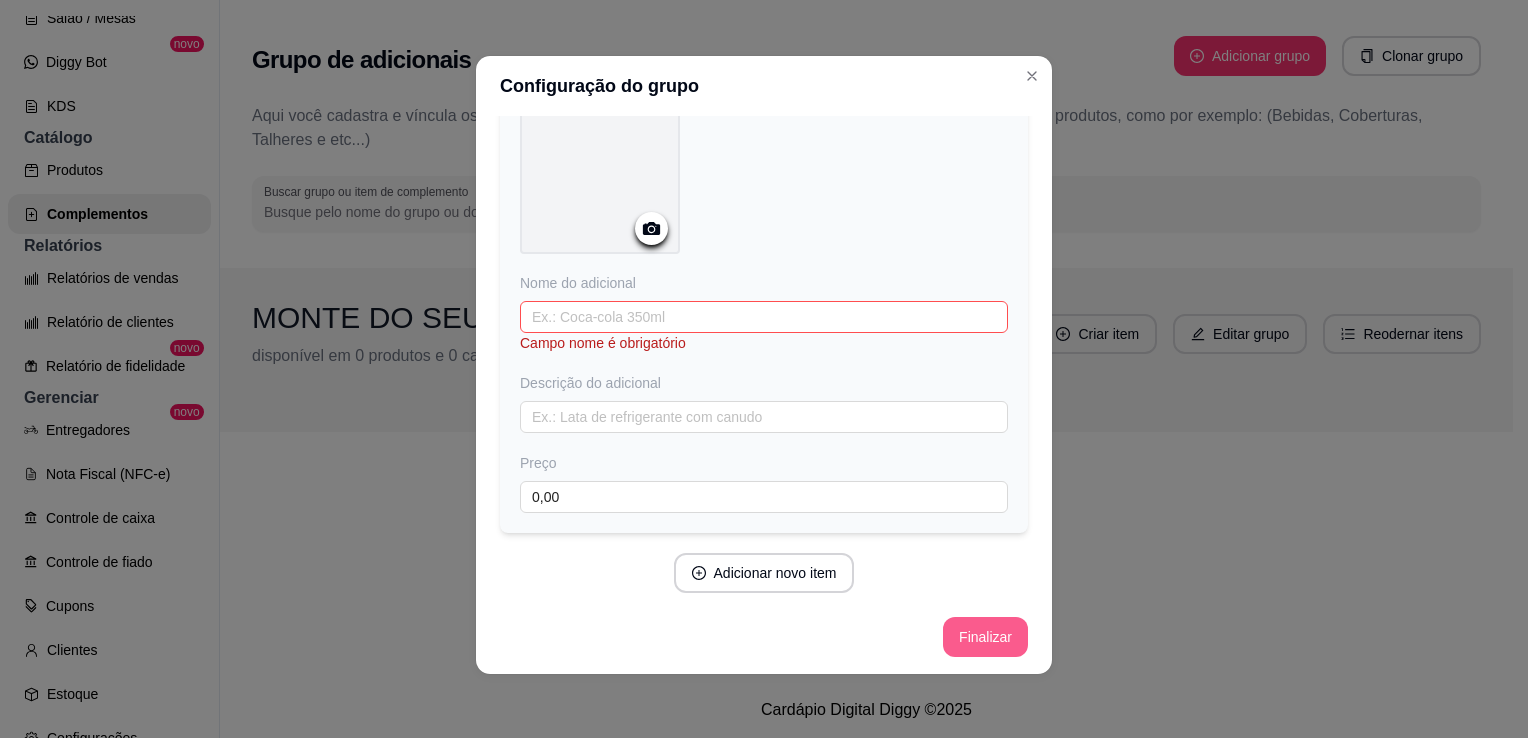 click on "Finalizar" at bounding box center [985, 637] 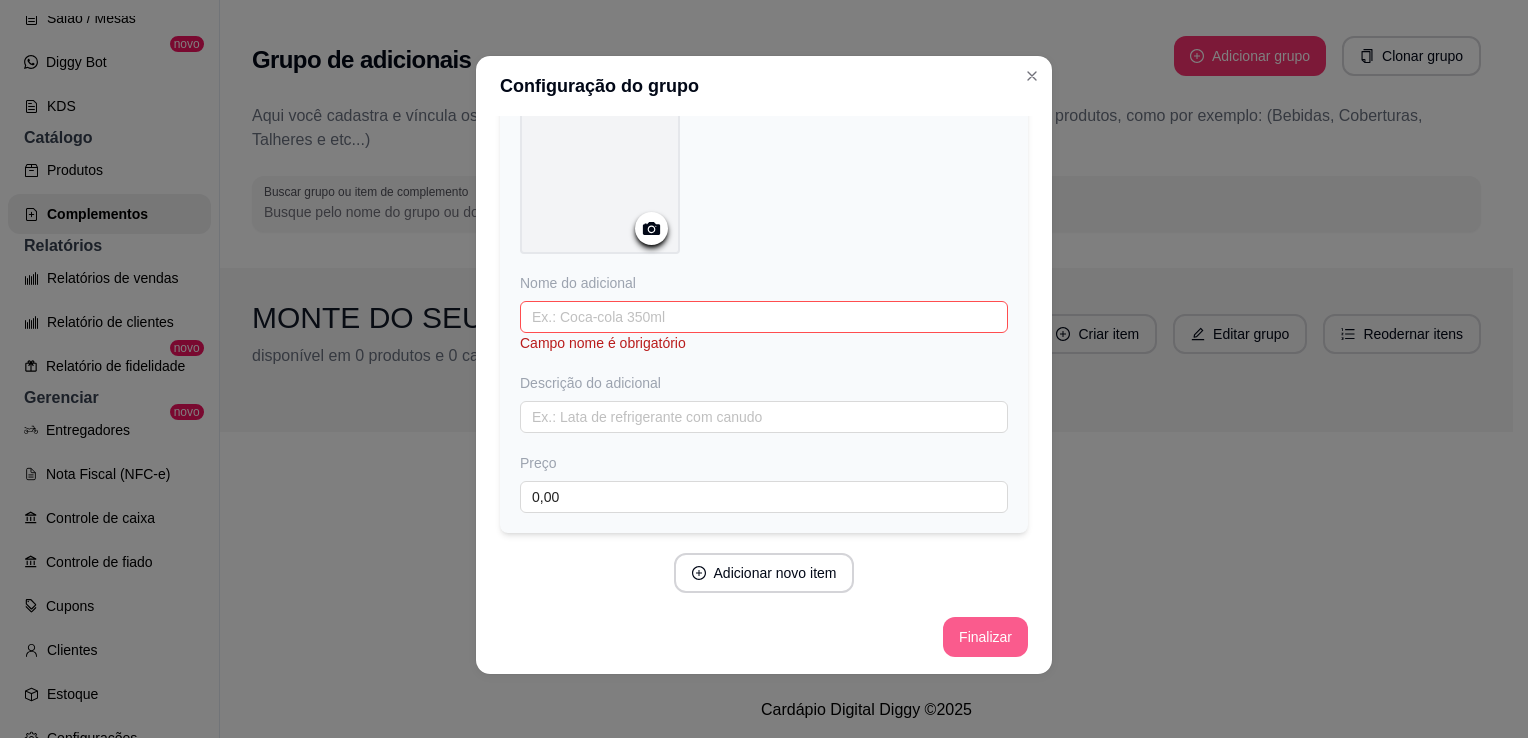 click on "Finalizar" at bounding box center (985, 637) 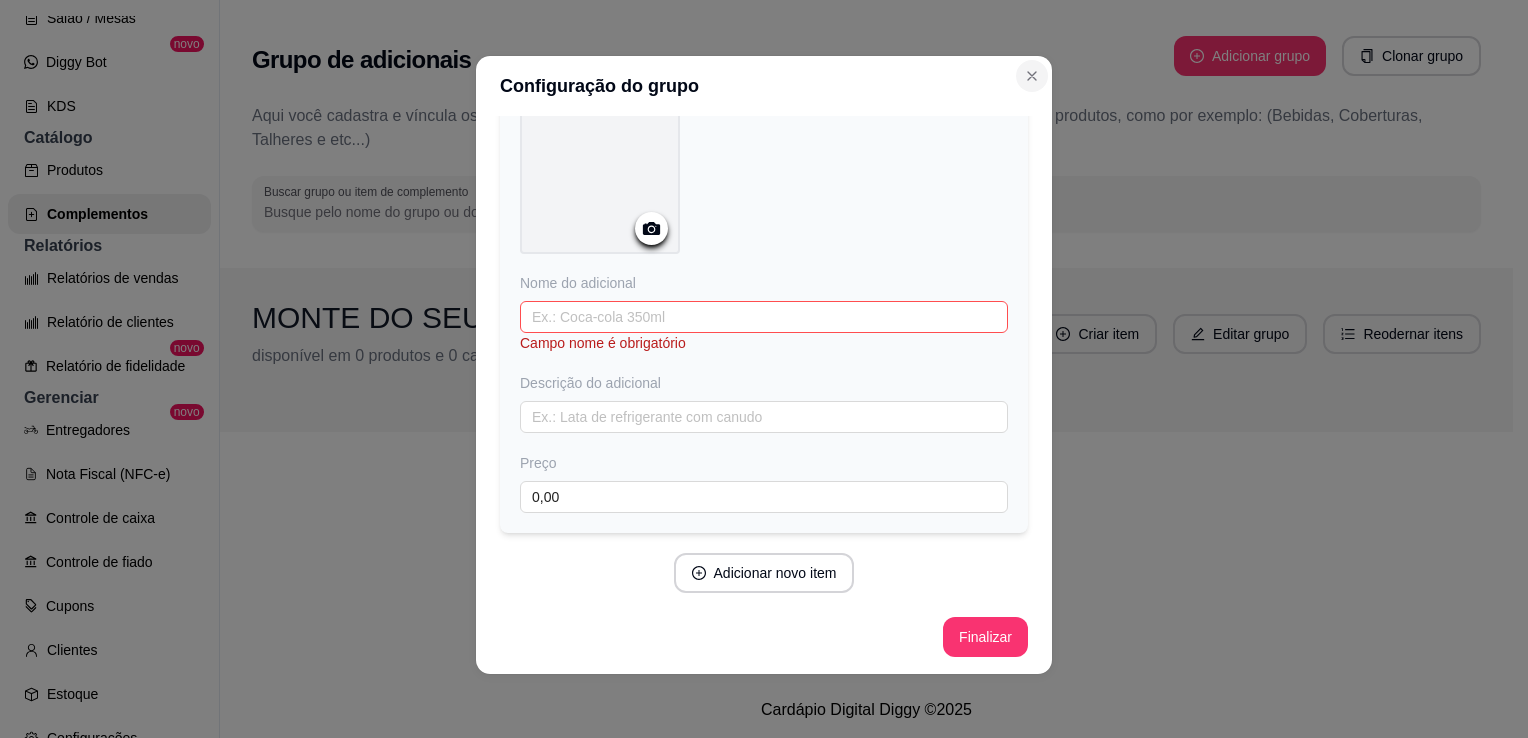 click 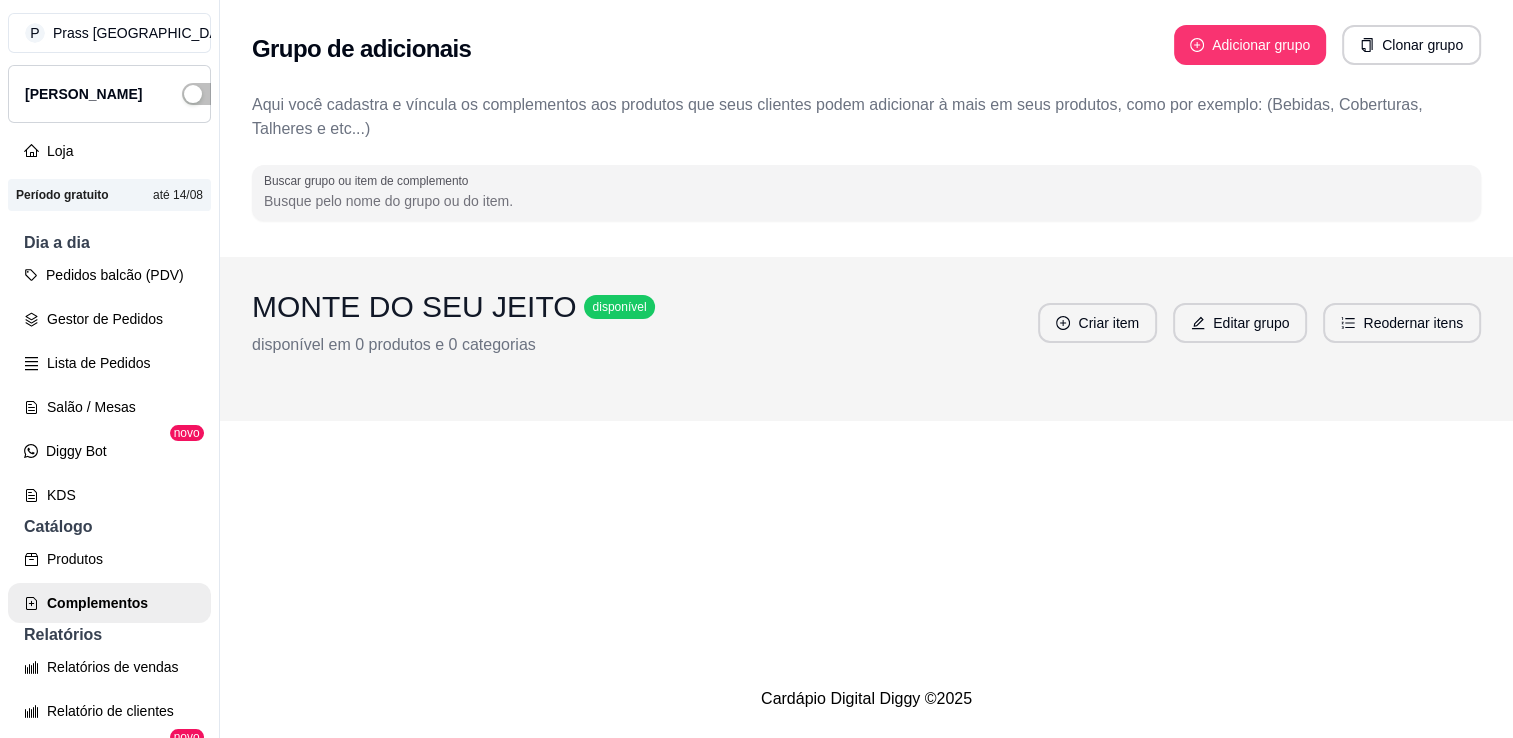 scroll, scrollTop: 0, scrollLeft: 0, axis: both 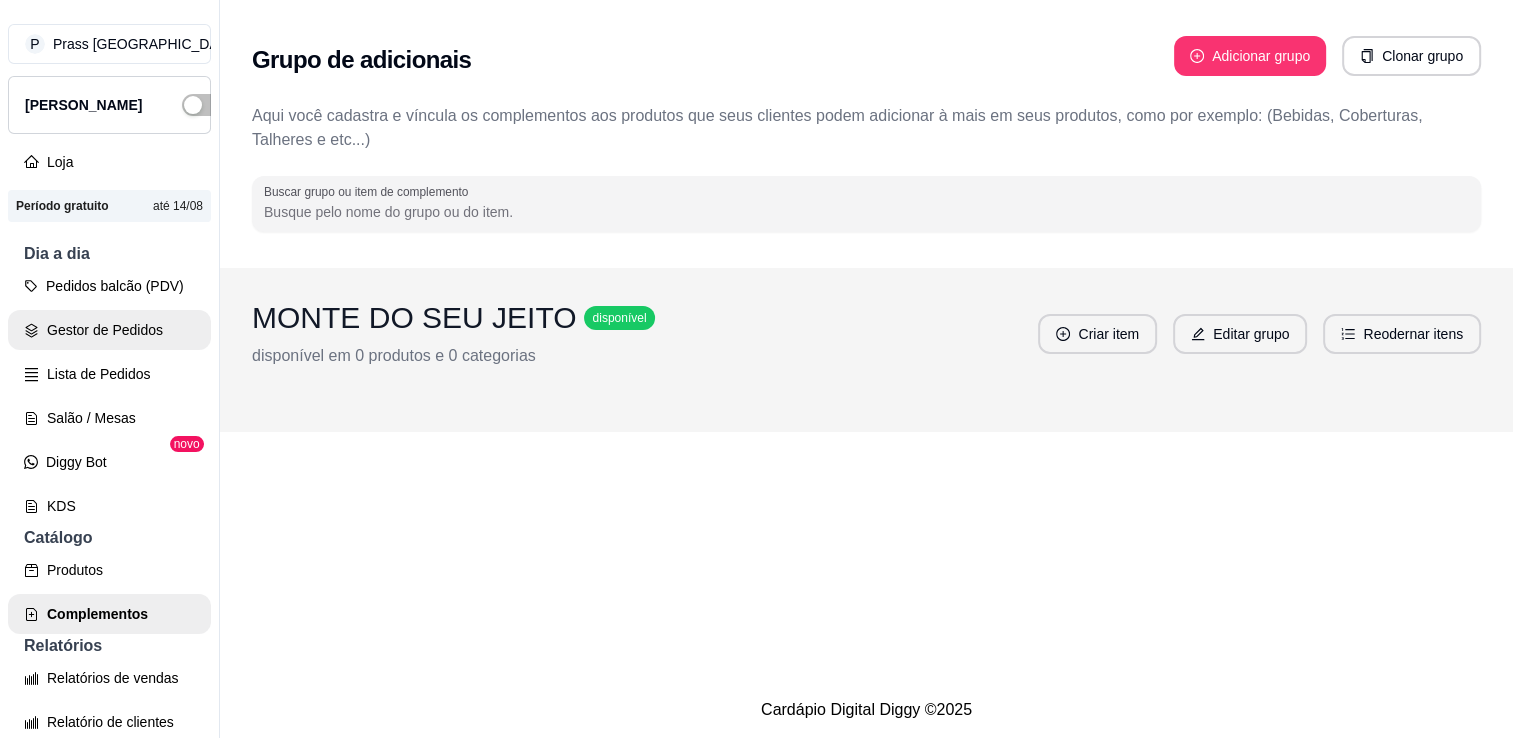 click on "Gestor de Pedidos" at bounding box center [109, 330] 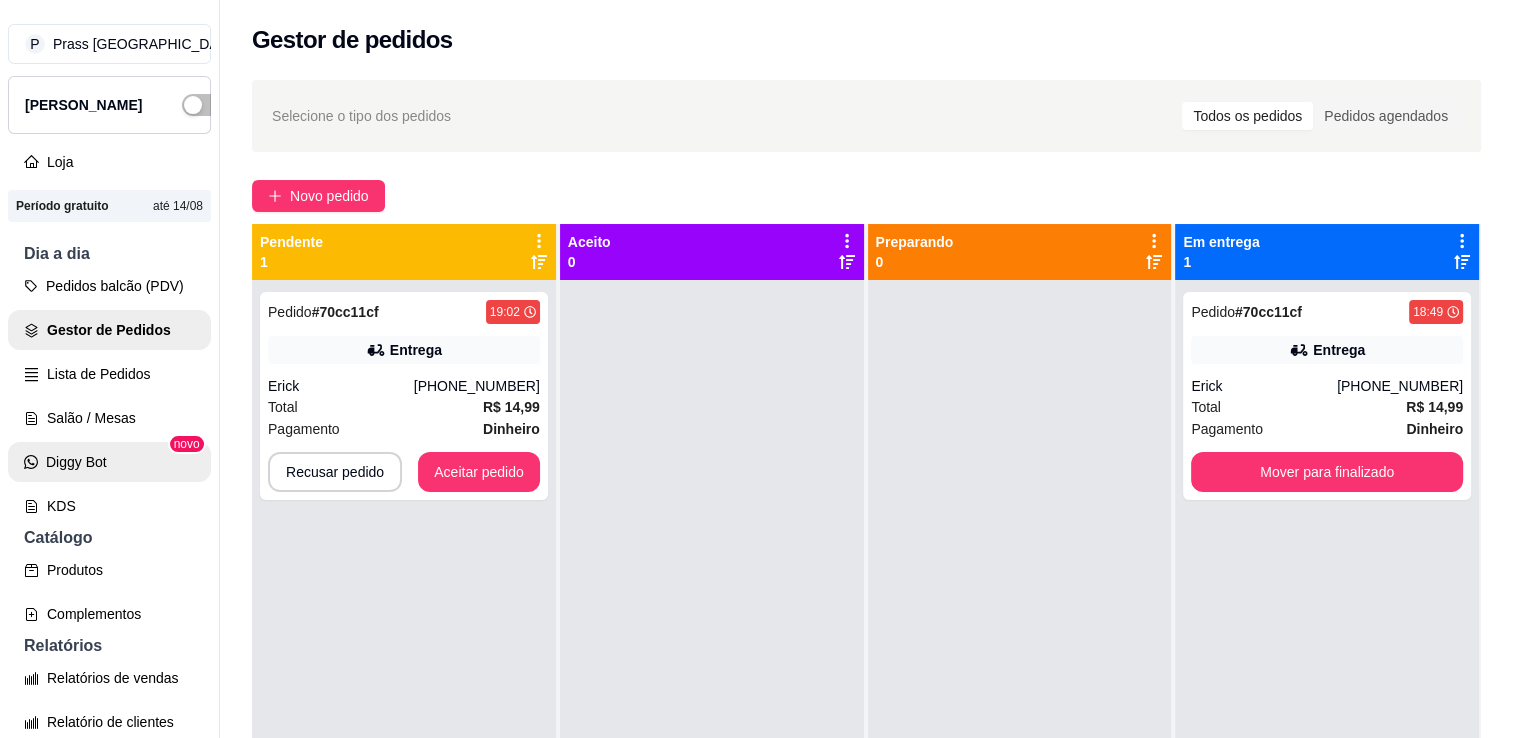 scroll, scrollTop: 56, scrollLeft: 0, axis: vertical 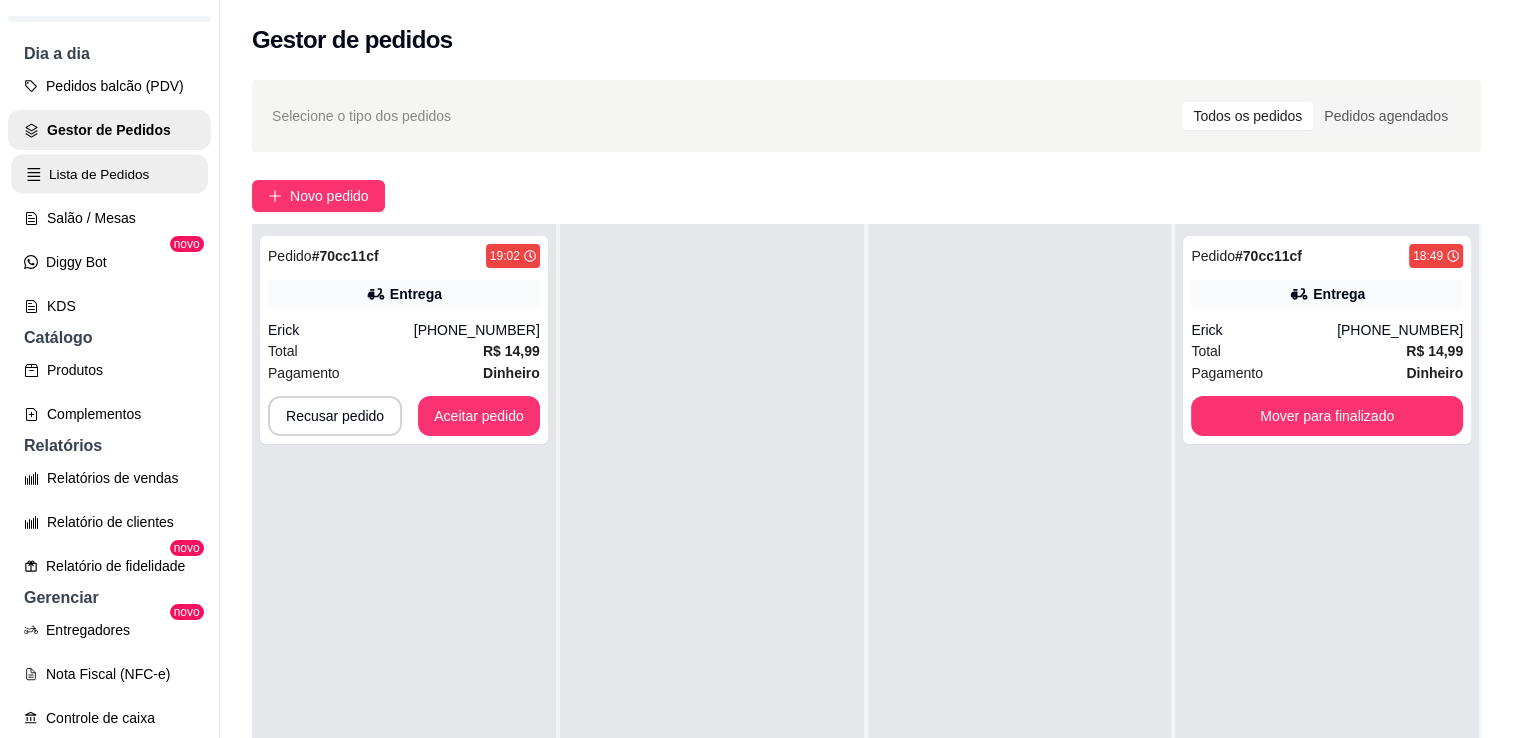click on "Lista de Pedidos" at bounding box center (109, 174) 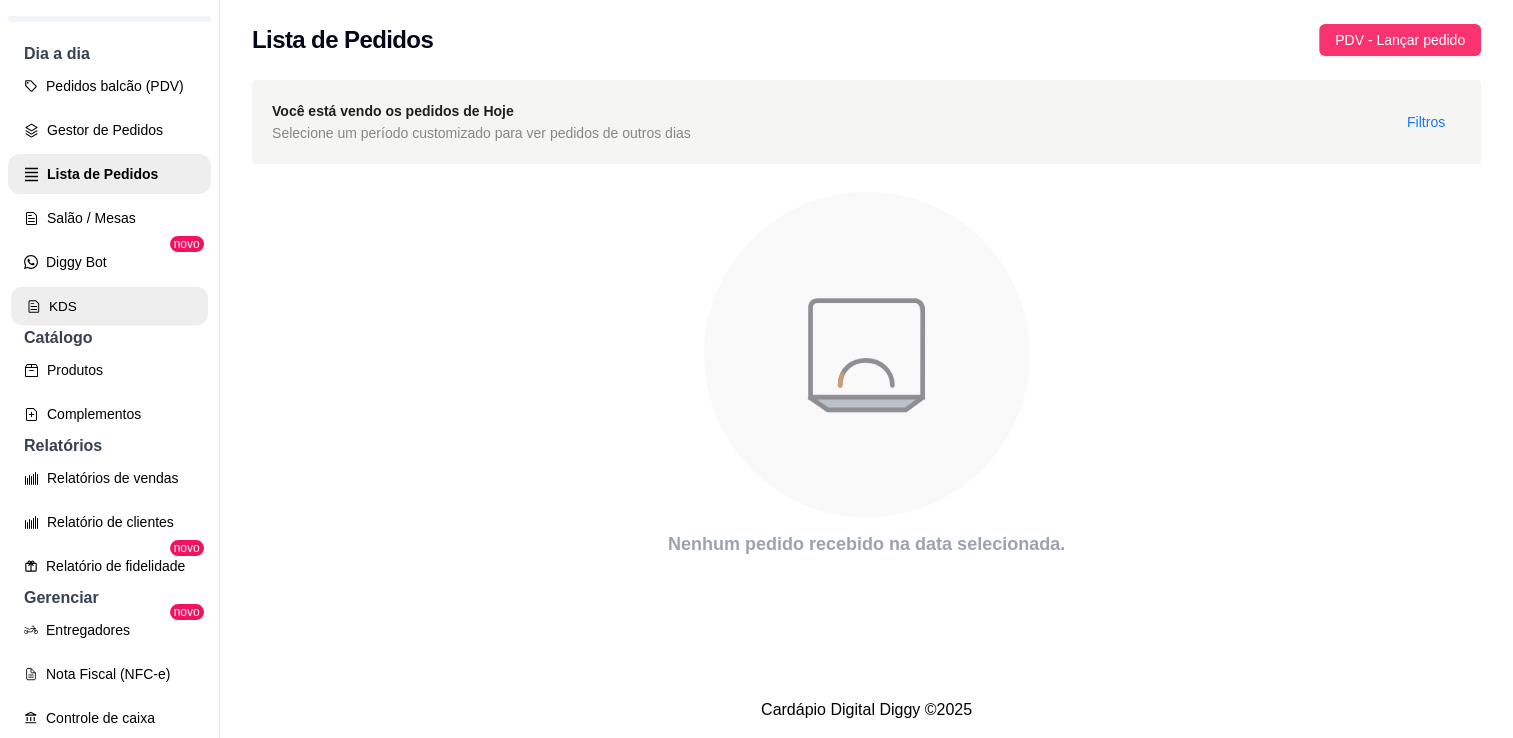 click on "KDS" at bounding box center [109, 306] 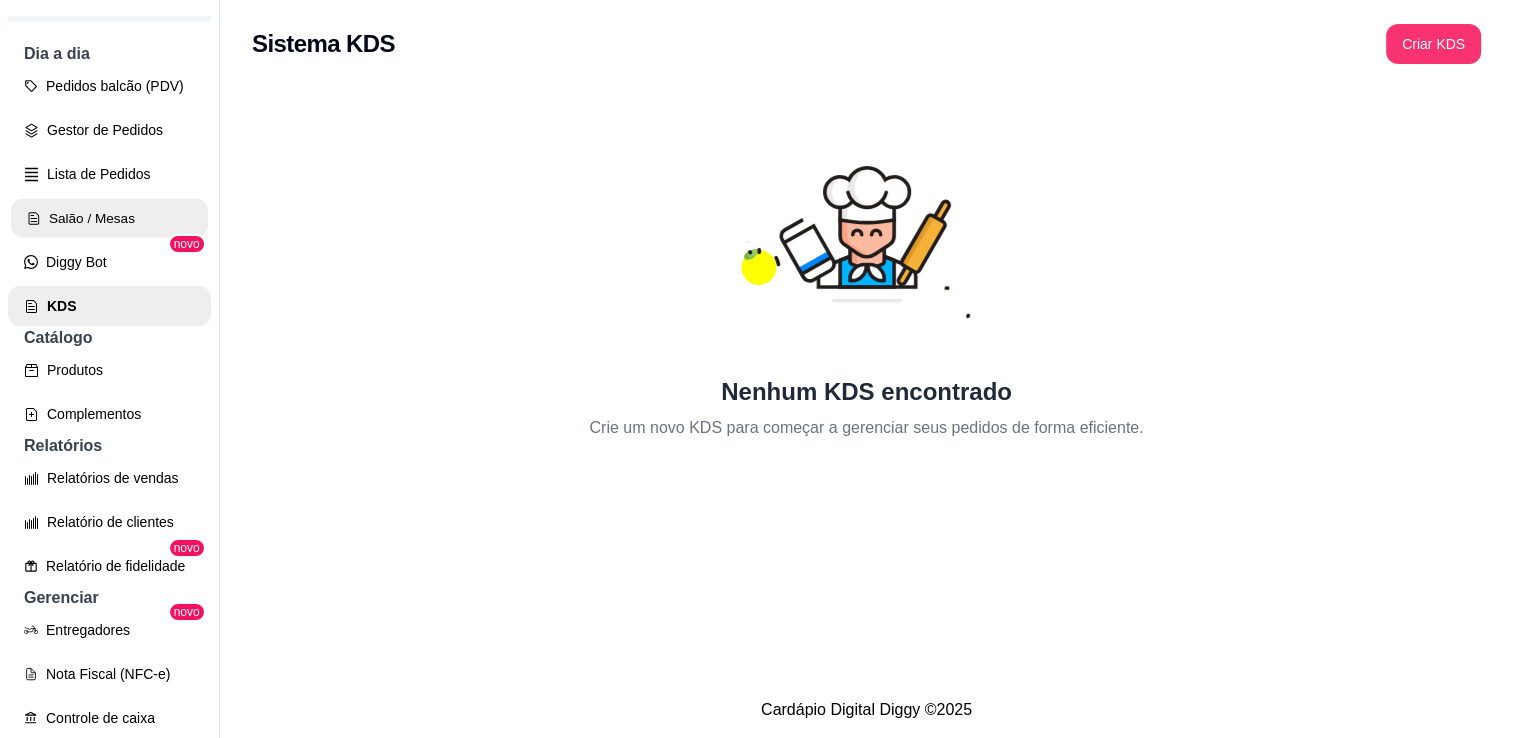 click on "Salão / Mesas" at bounding box center [109, 218] 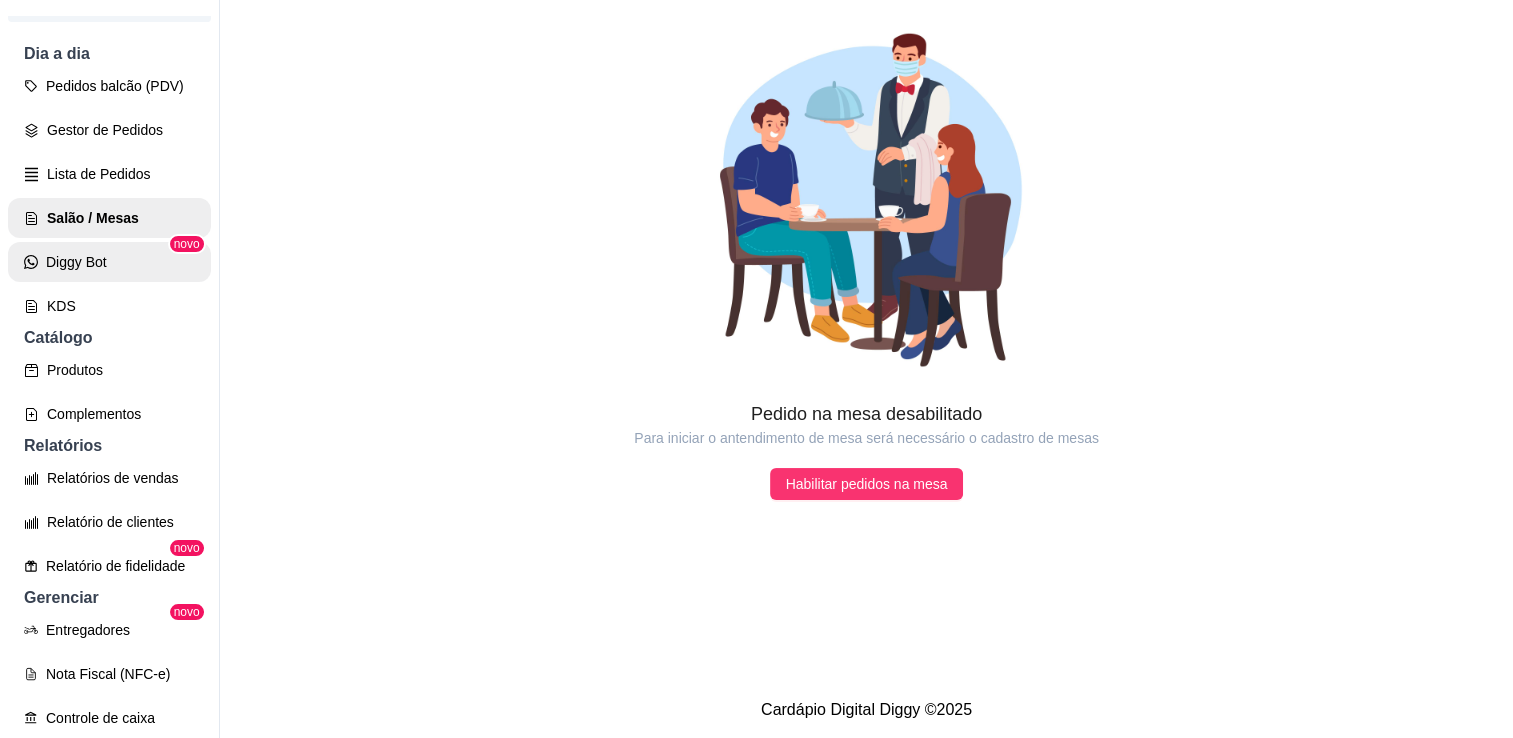 click on "Diggy Bot" at bounding box center (109, 262) 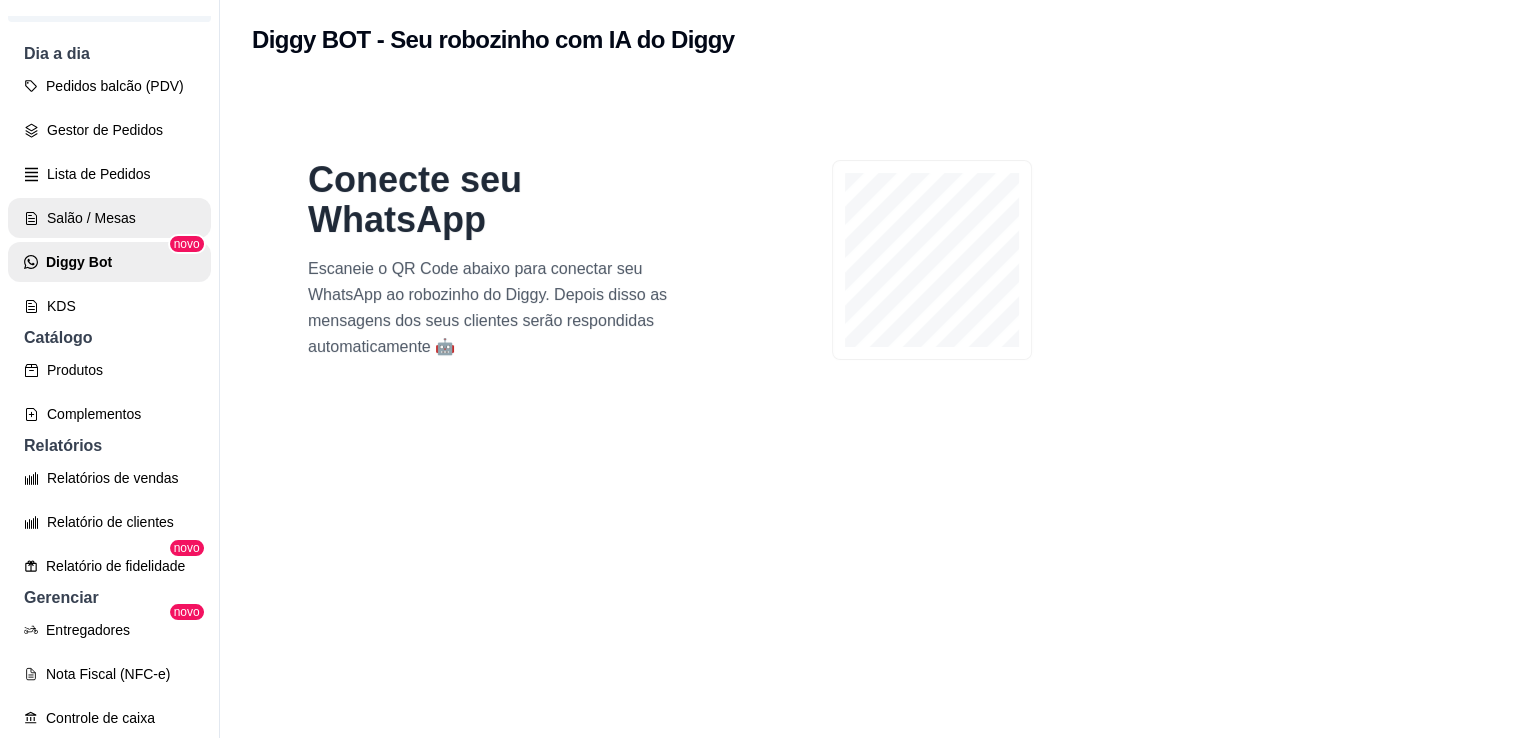 click on "Salão / Mesas" at bounding box center (109, 218) 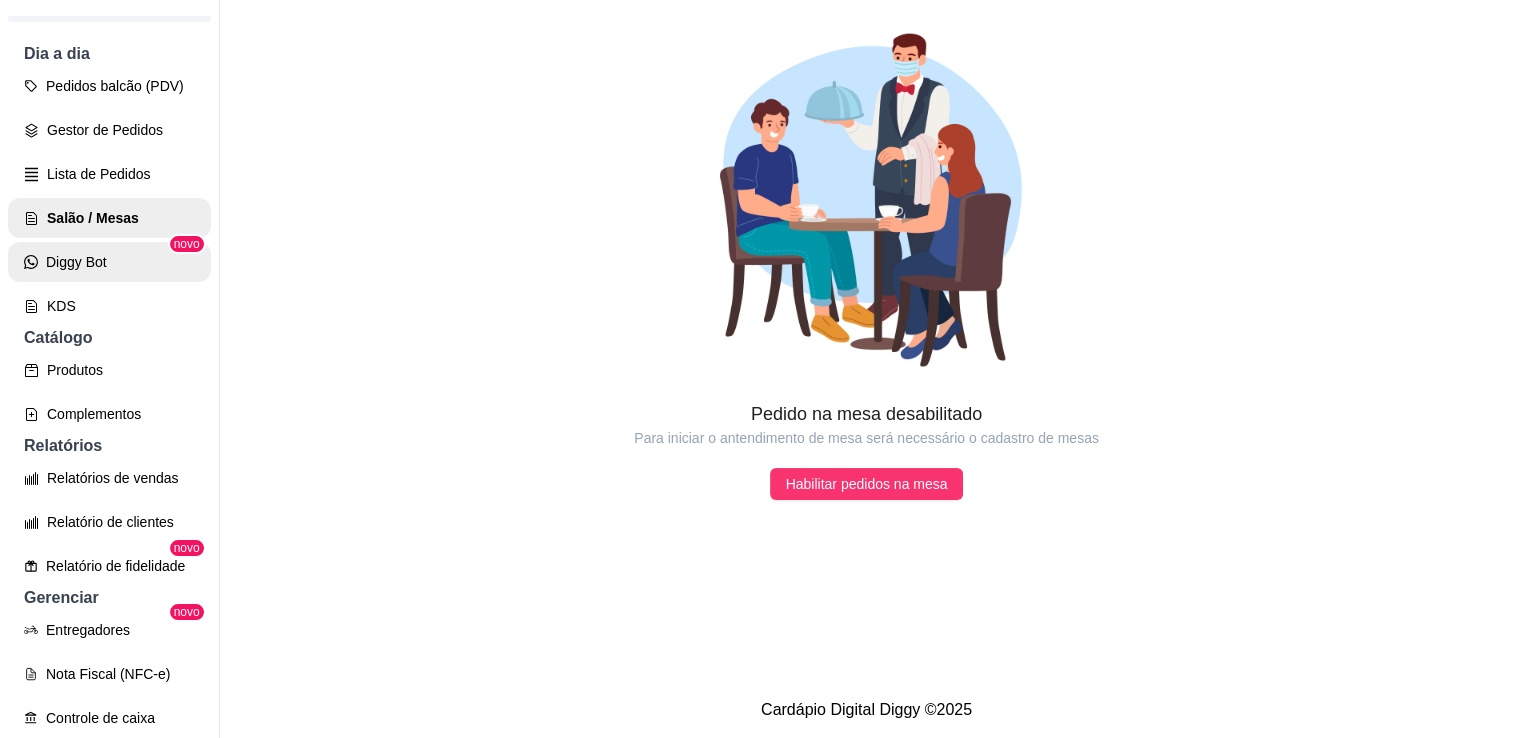 click on "Diggy Bot" at bounding box center [109, 262] 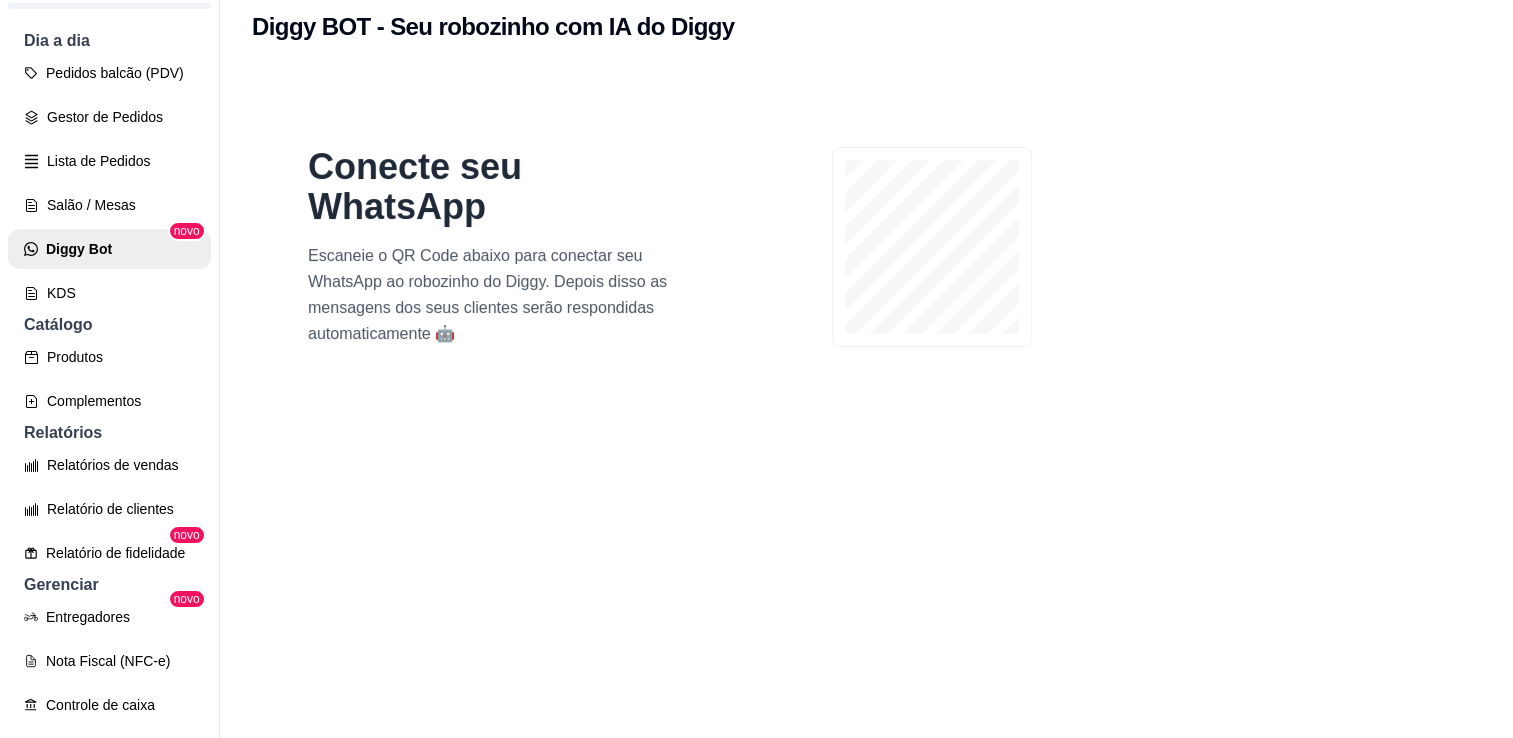 scroll, scrollTop: 32, scrollLeft: 0, axis: vertical 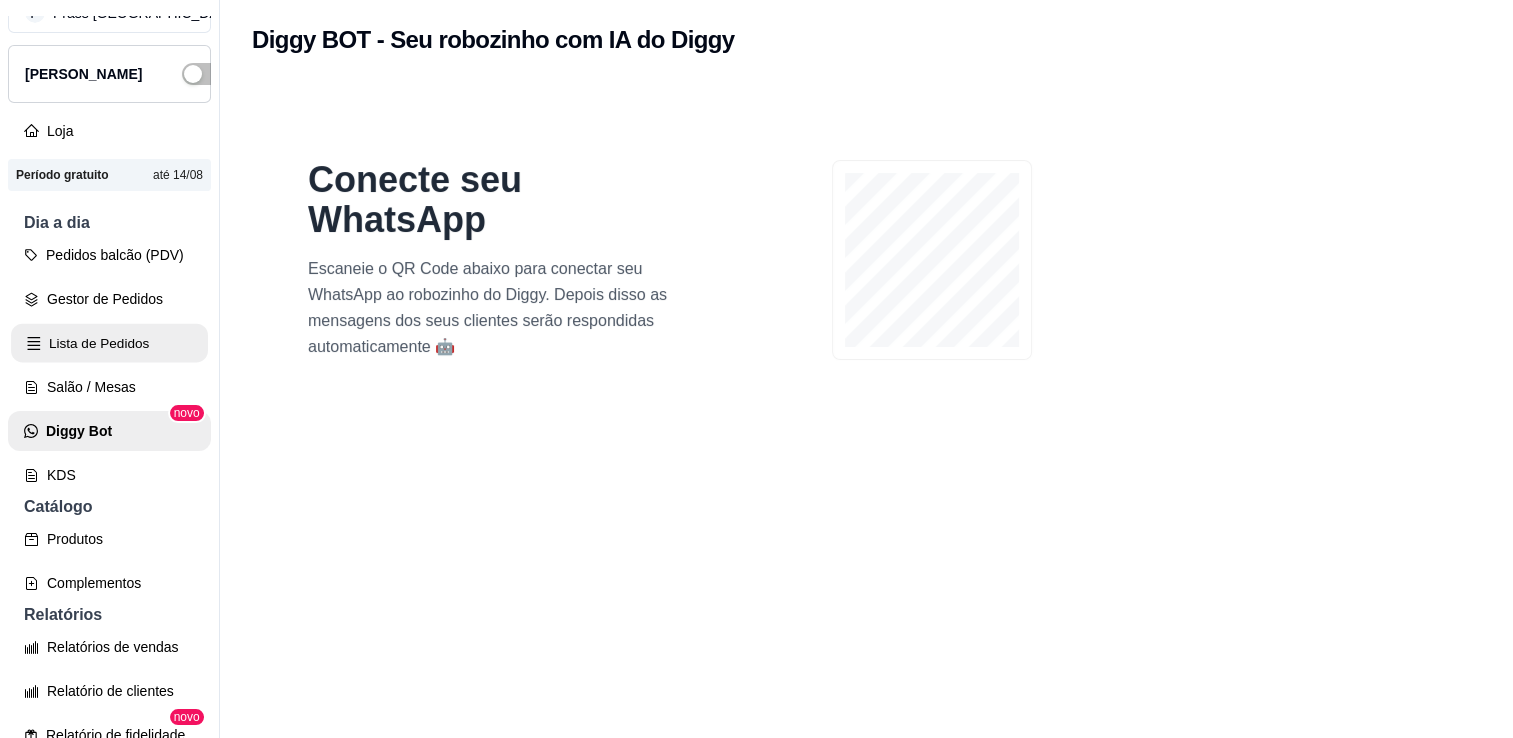 click on "Lista de Pedidos" at bounding box center [109, 343] 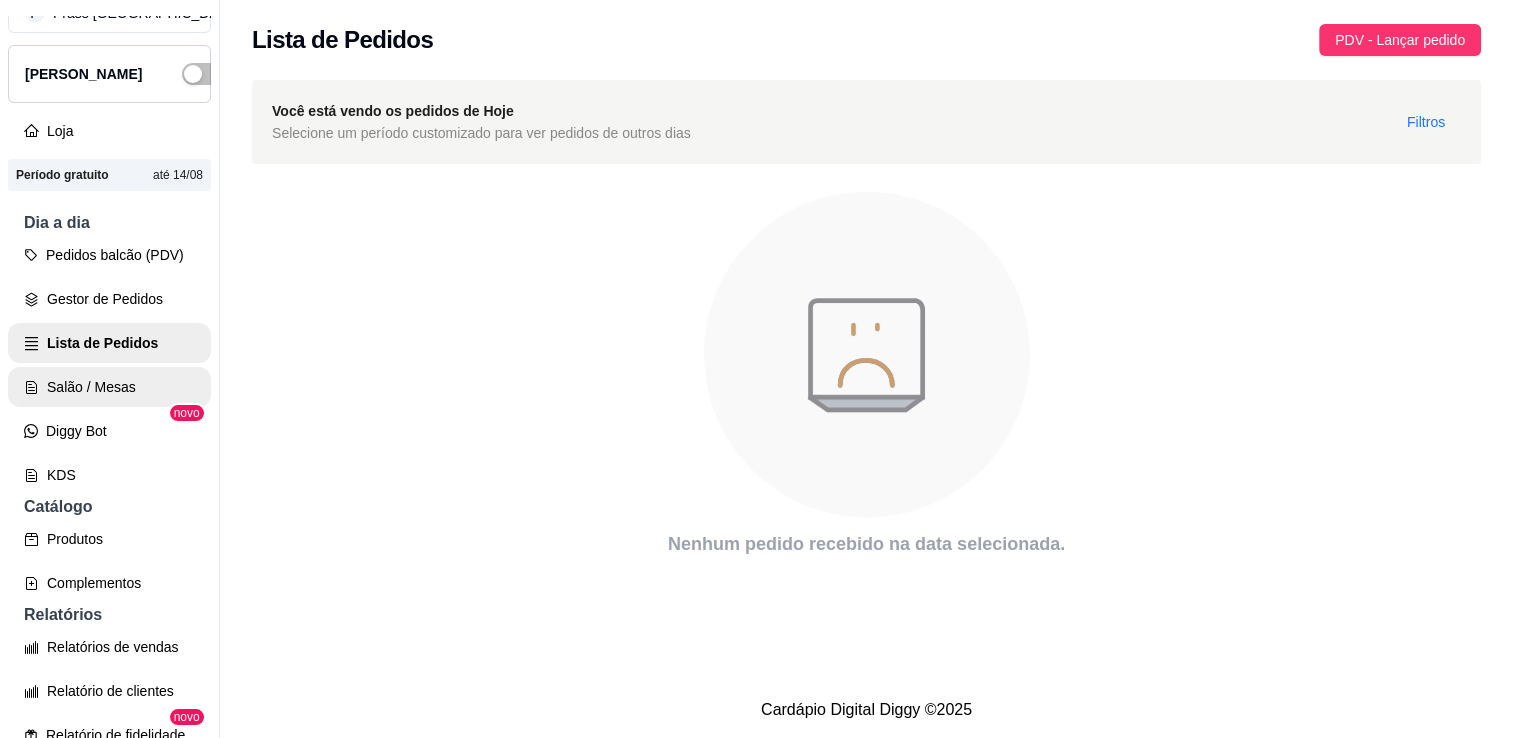 click on "Salão / Mesas" at bounding box center (109, 387) 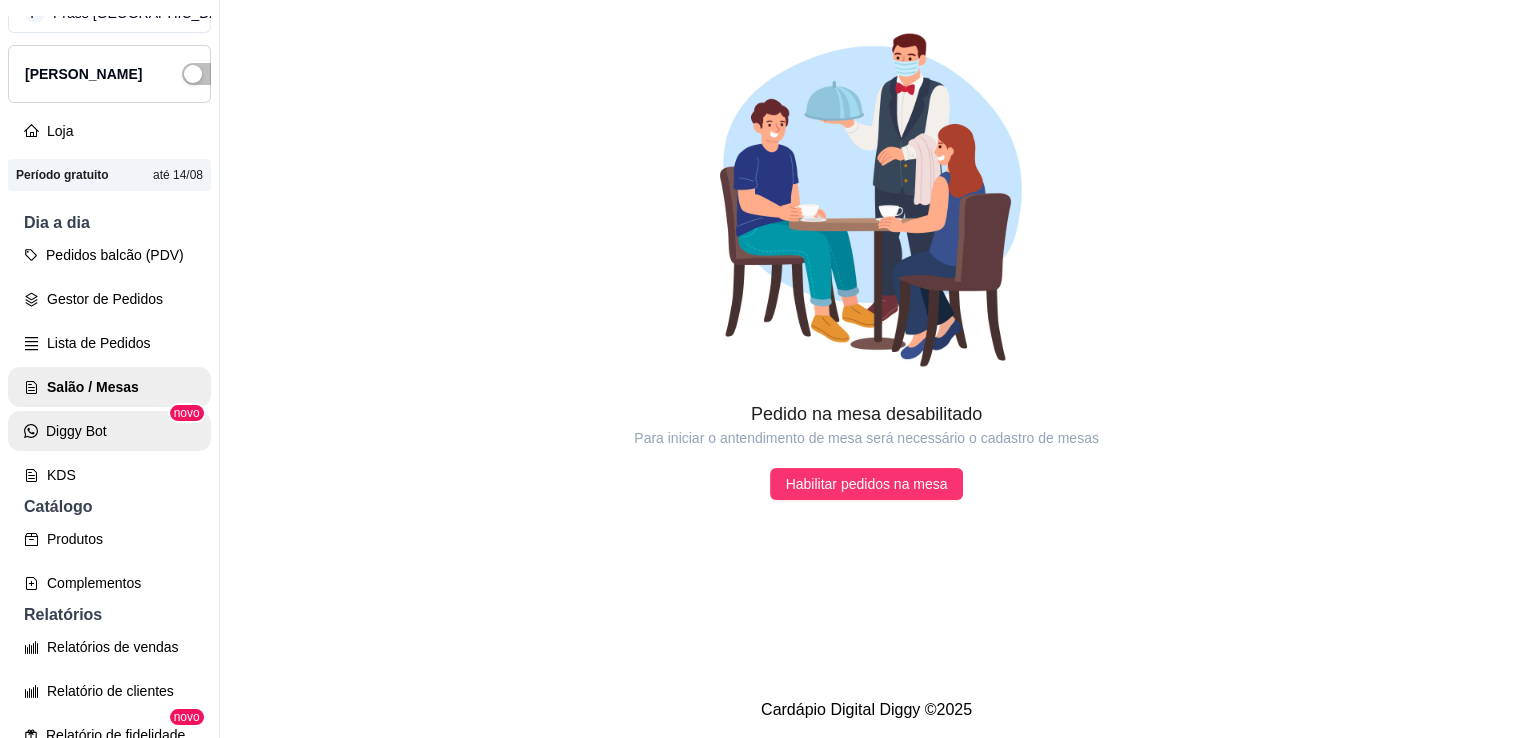 click on "Diggy Bot" at bounding box center (109, 431) 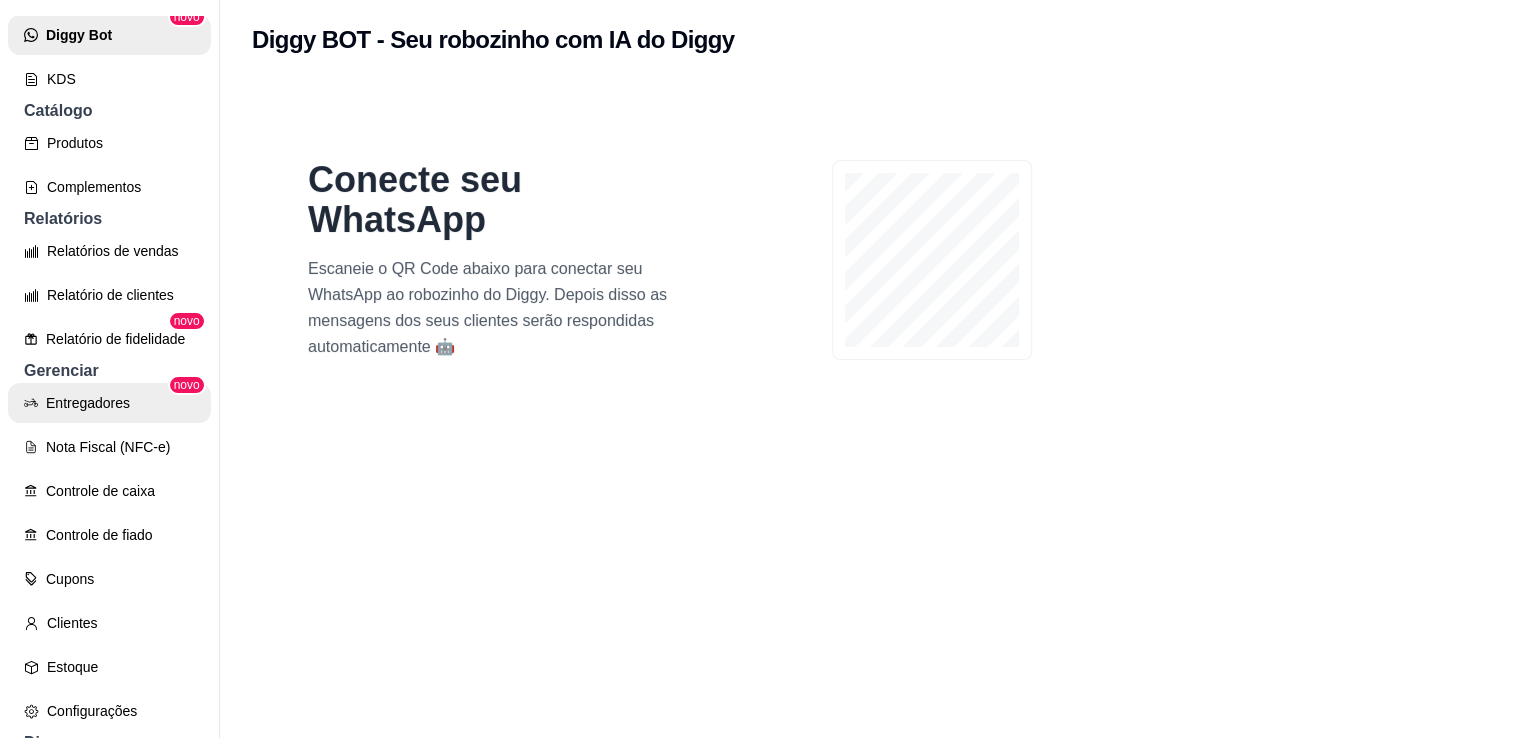scroll, scrollTop: 431, scrollLeft: 0, axis: vertical 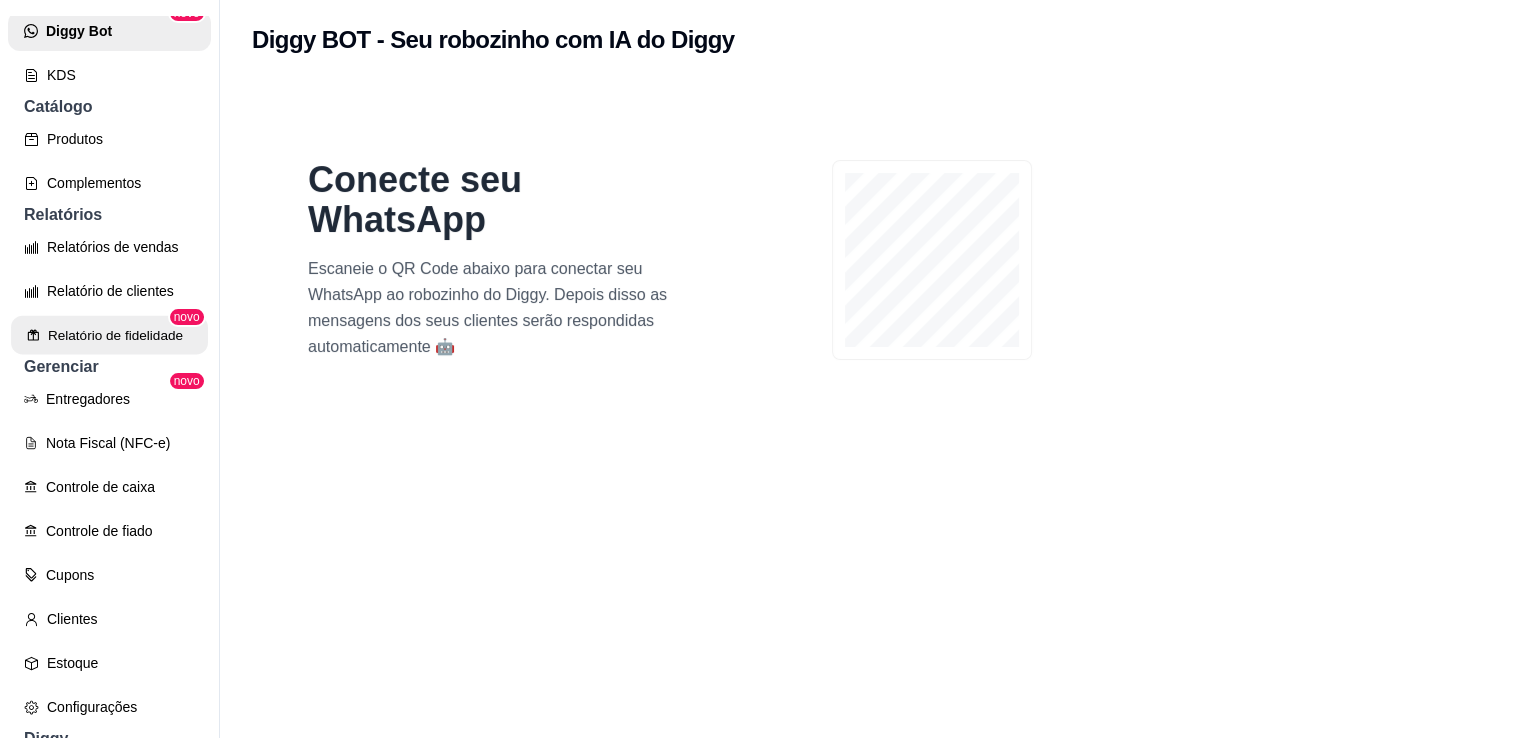 click on "Relatório de fidelidade" at bounding box center [109, 335] 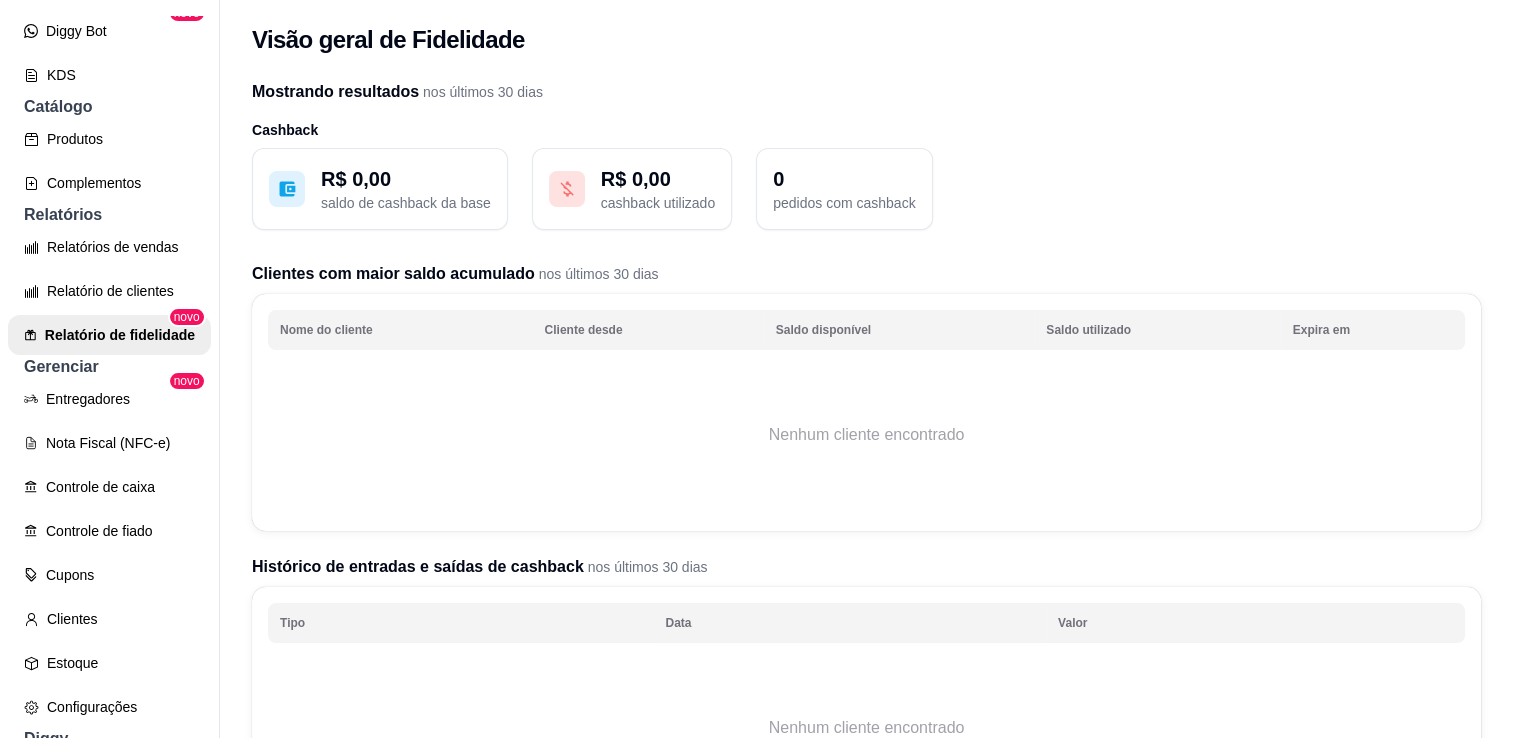 click on "R$ 0,00" at bounding box center (406, 179) 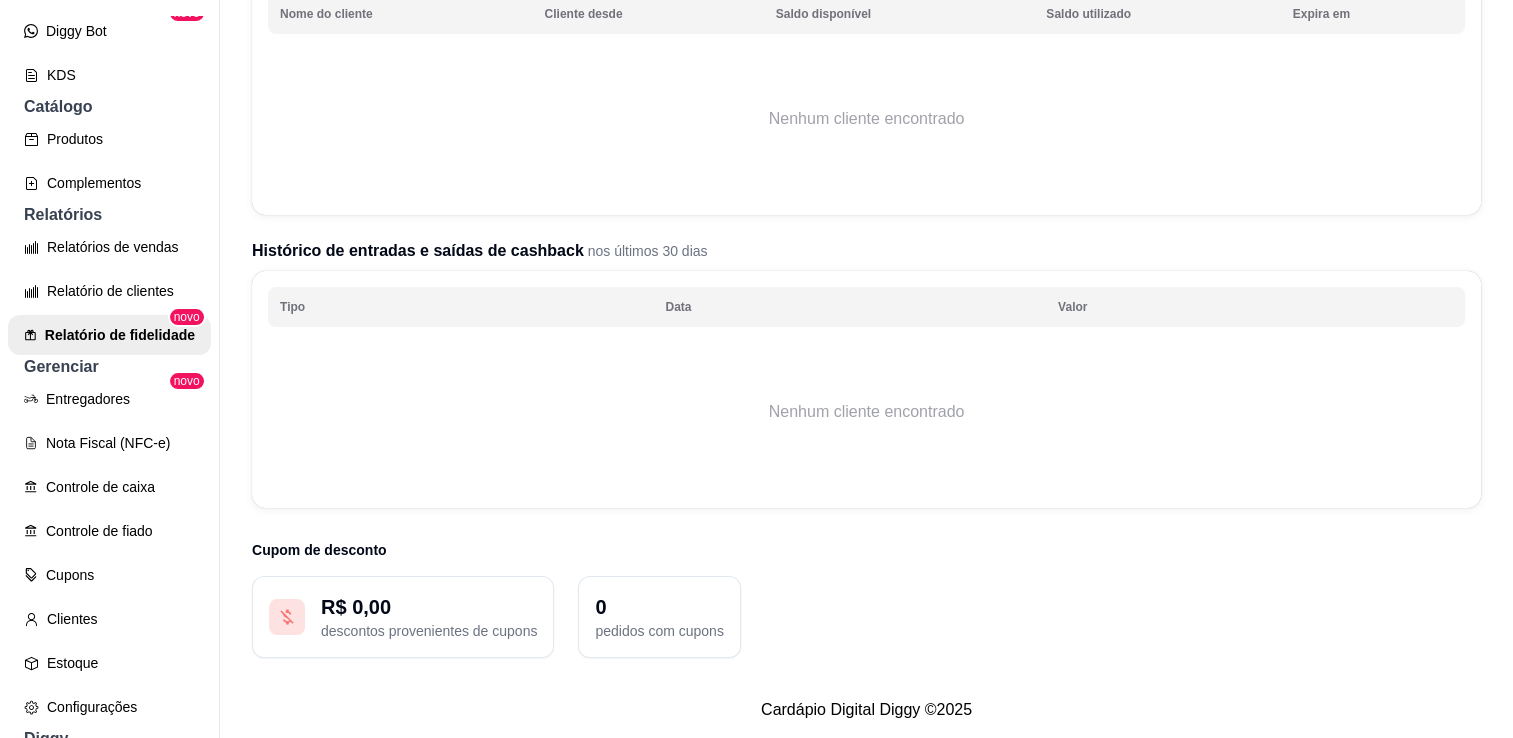 scroll, scrollTop: 330, scrollLeft: 0, axis: vertical 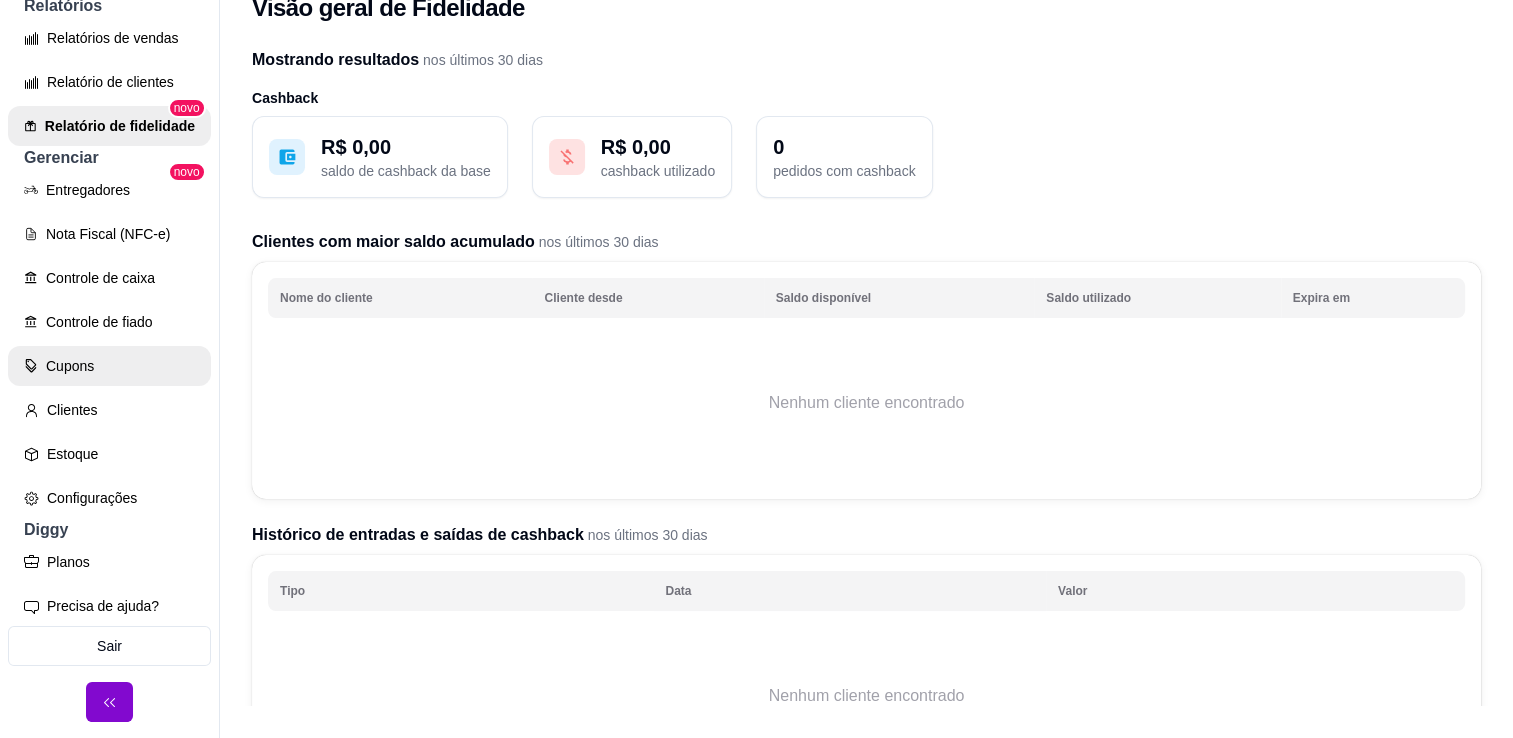 click on "Cupons" at bounding box center [109, 366] 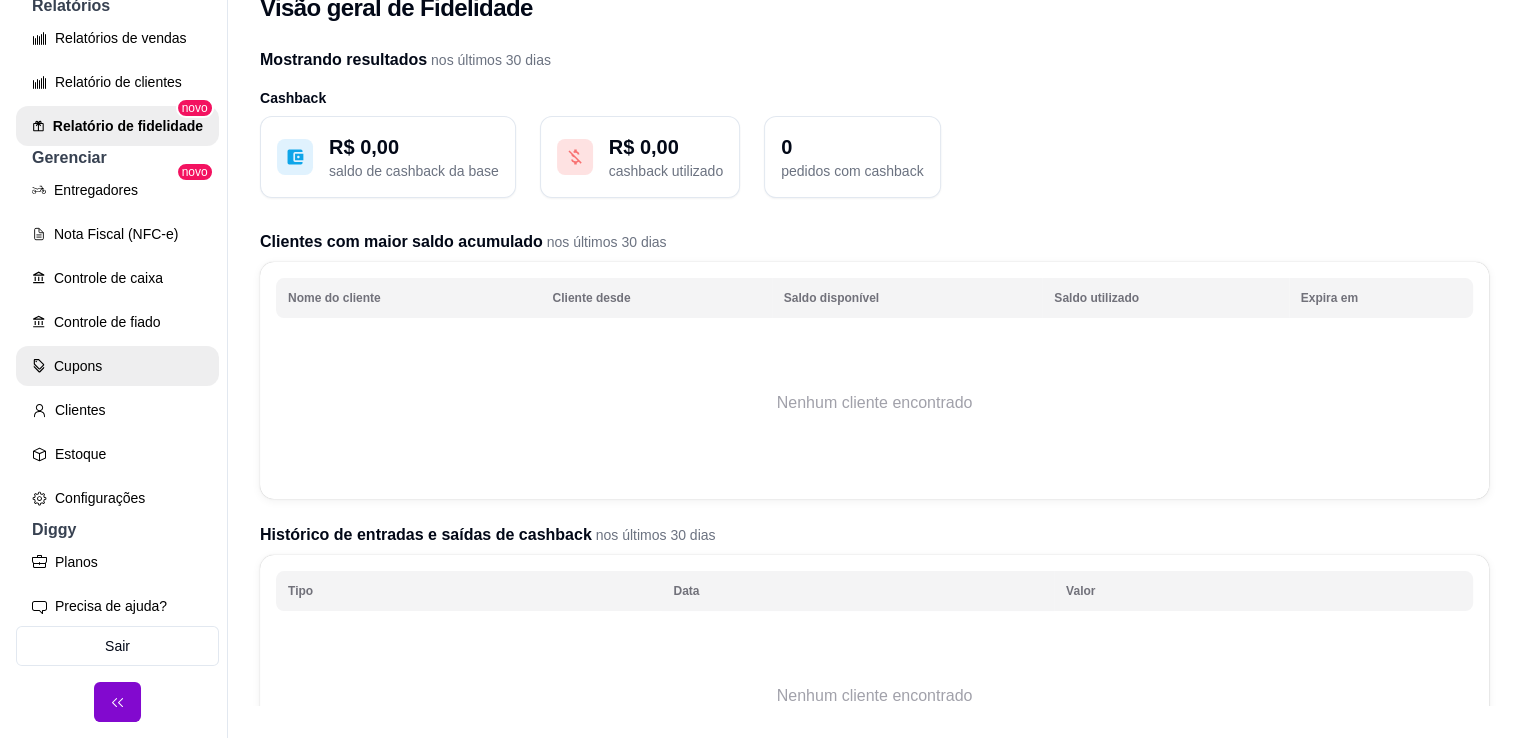 scroll, scrollTop: 0, scrollLeft: 0, axis: both 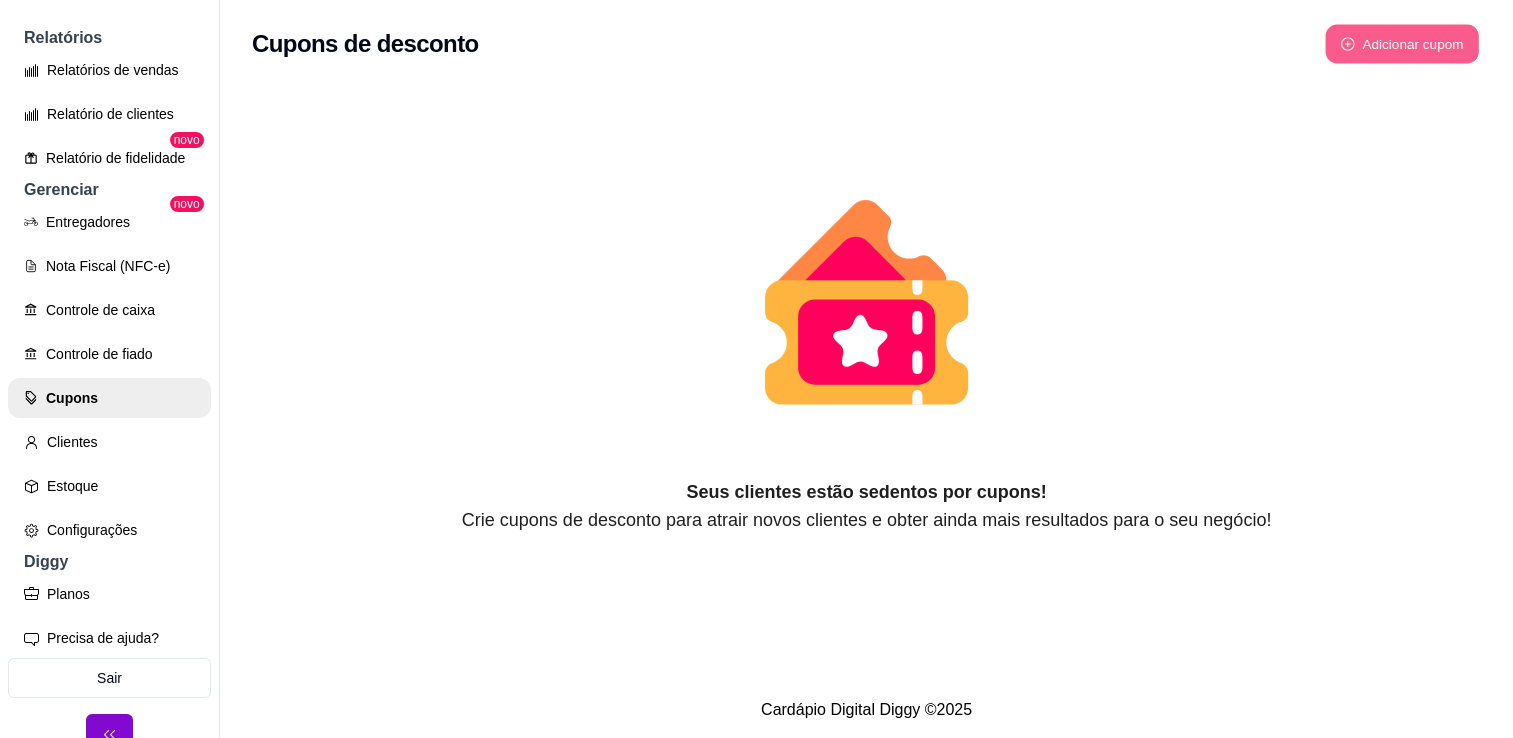 click on "Adicionar cupom" at bounding box center [1402, 44] 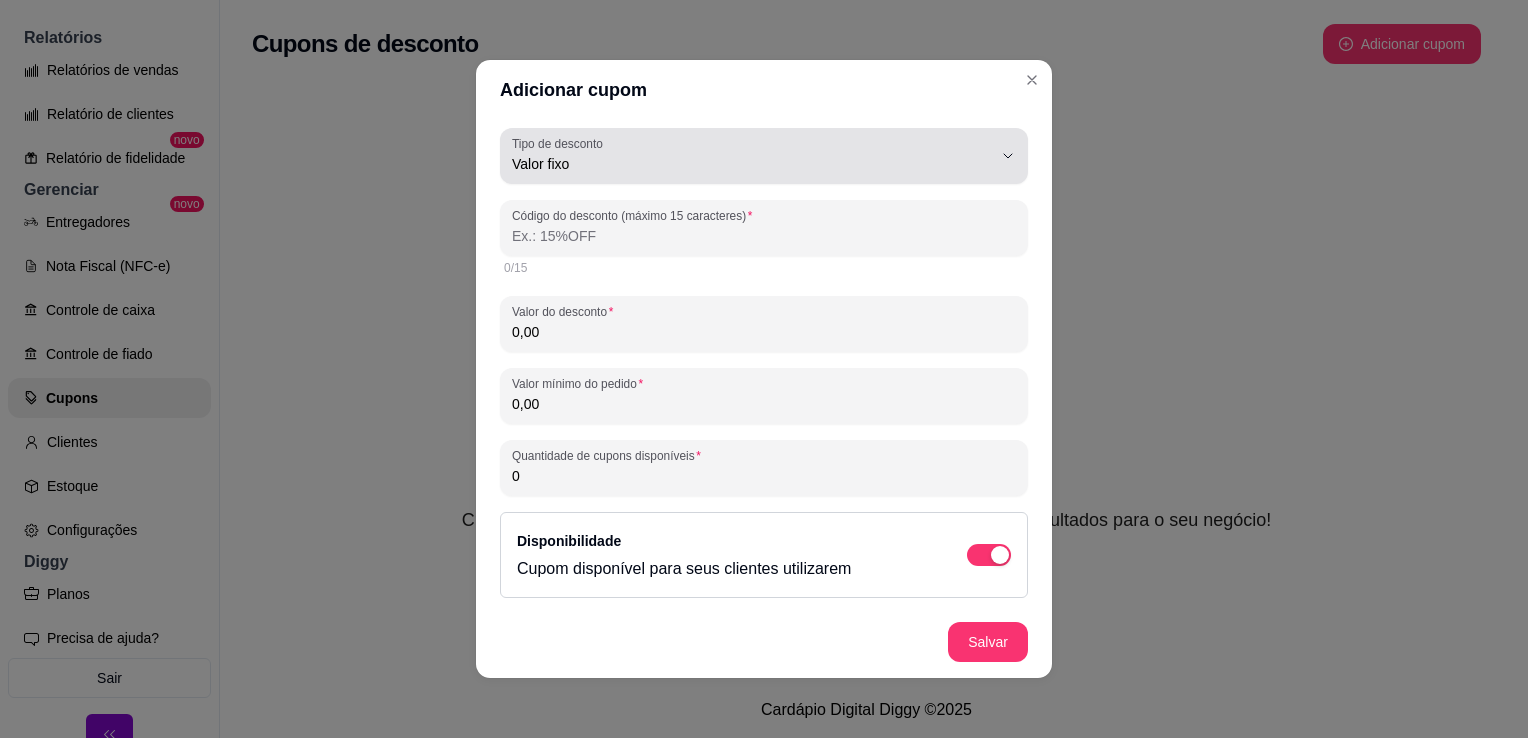click on "Valor fixo" at bounding box center [752, 156] 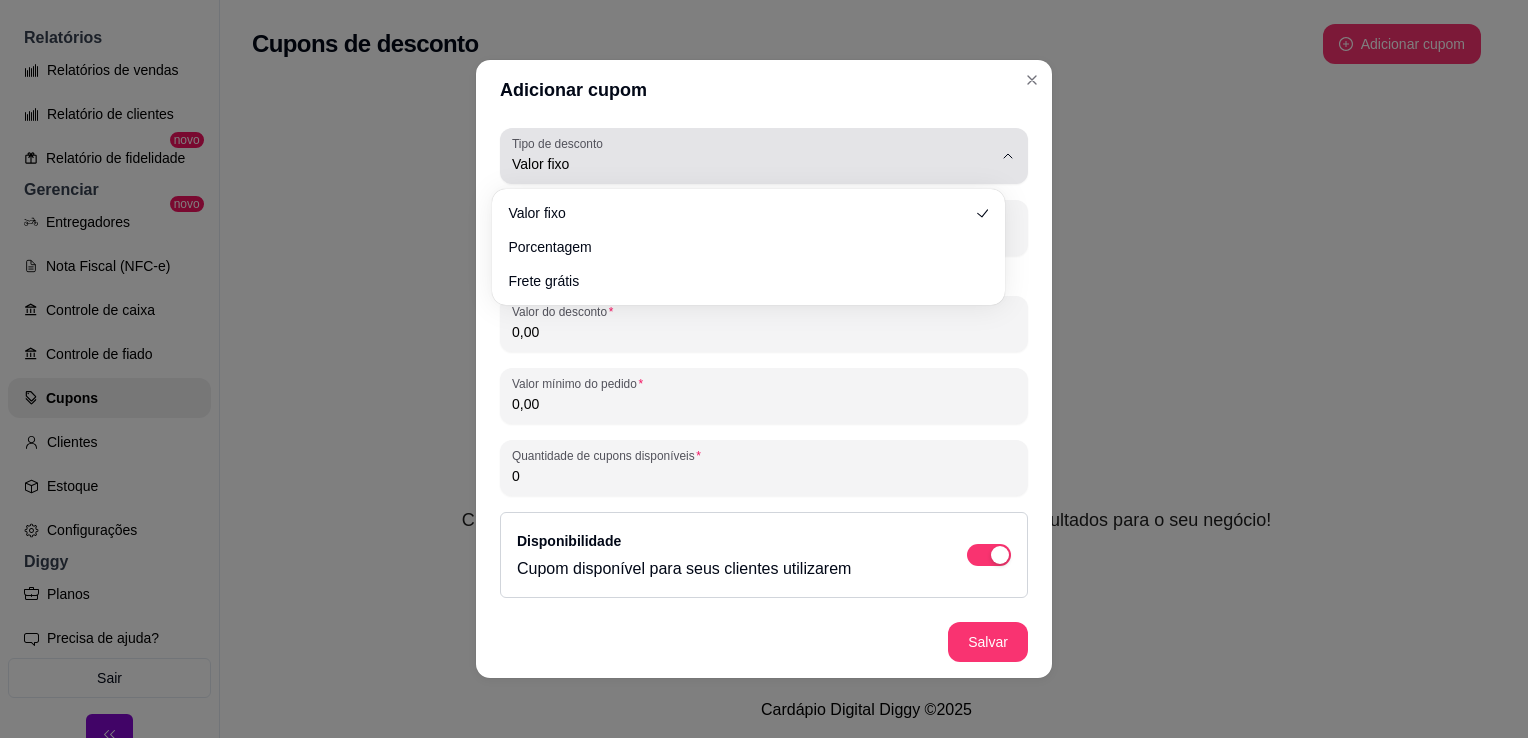 click on "Valor fixo" at bounding box center [752, 156] 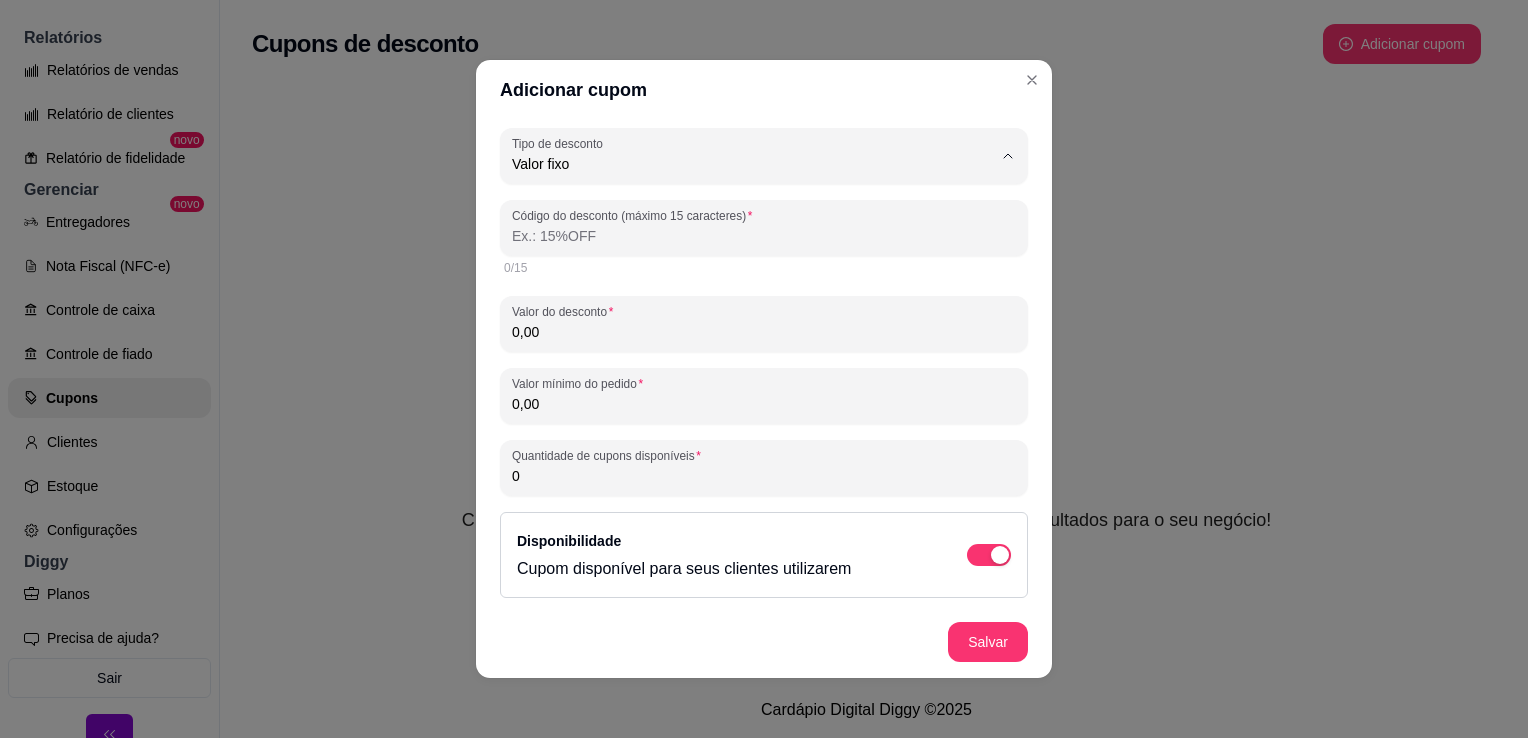 click on "Frete grátis" at bounding box center [739, 277] 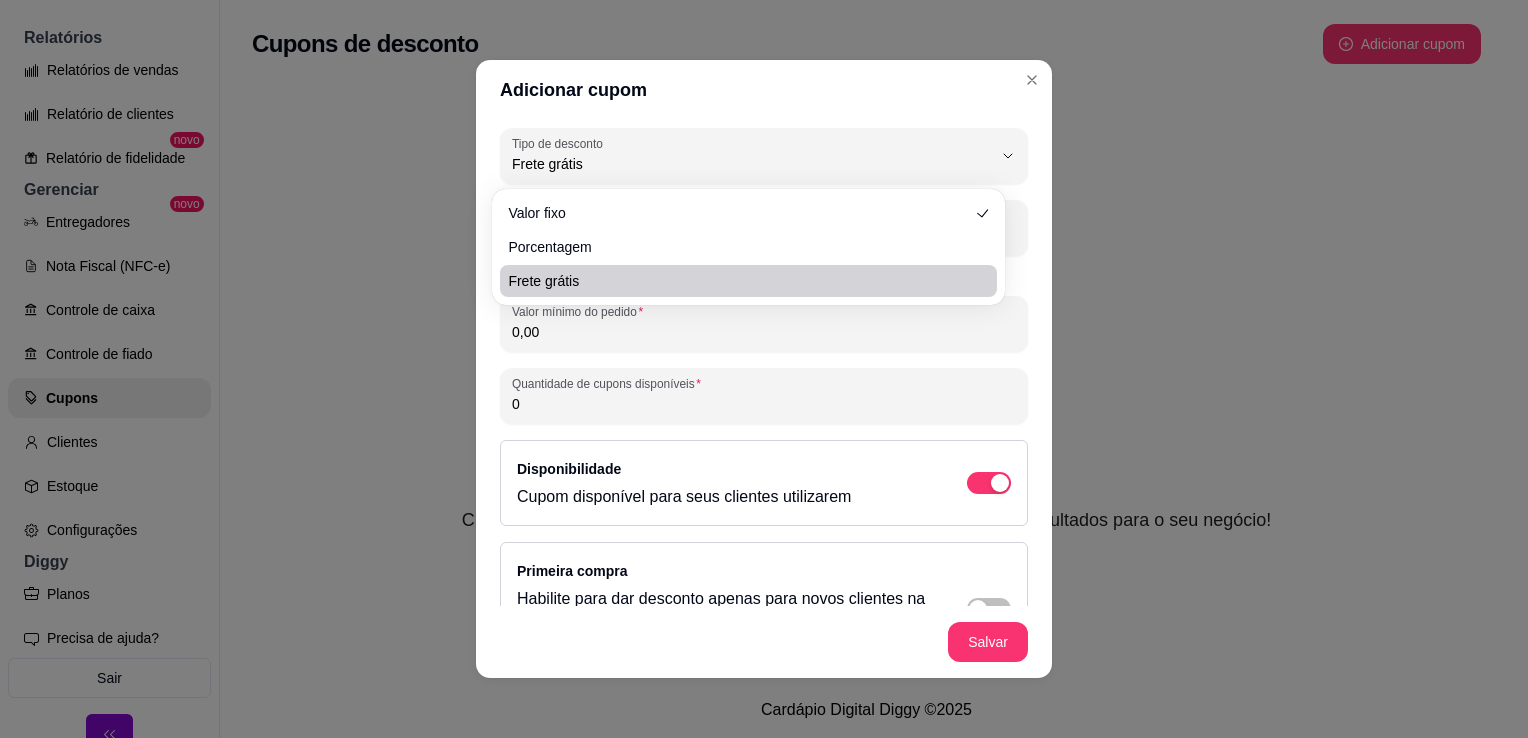 scroll, scrollTop: 19, scrollLeft: 0, axis: vertical 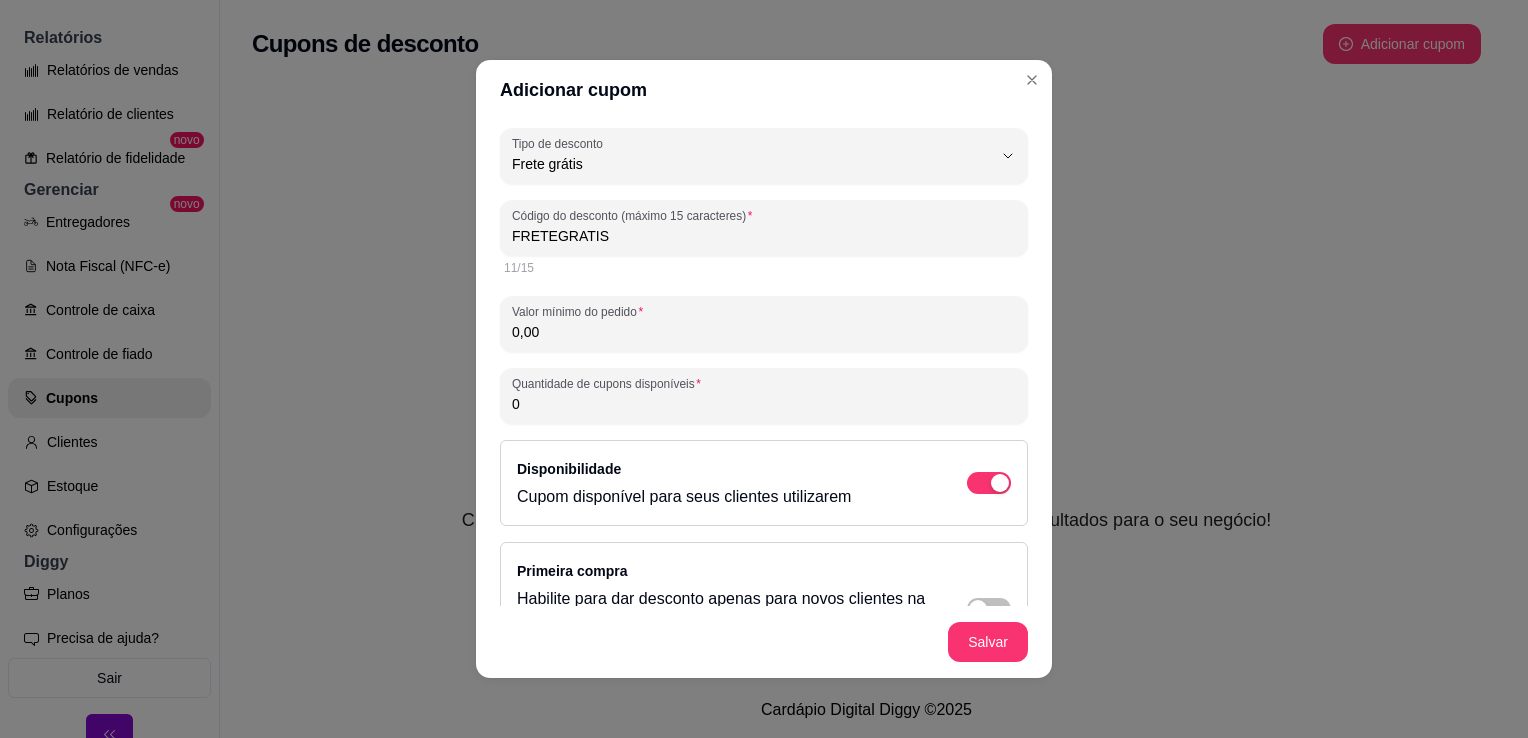 drag, startPoint x: 593, startPoint y: 331, endPoint x: 500, endPoint y: 331, distance: 93 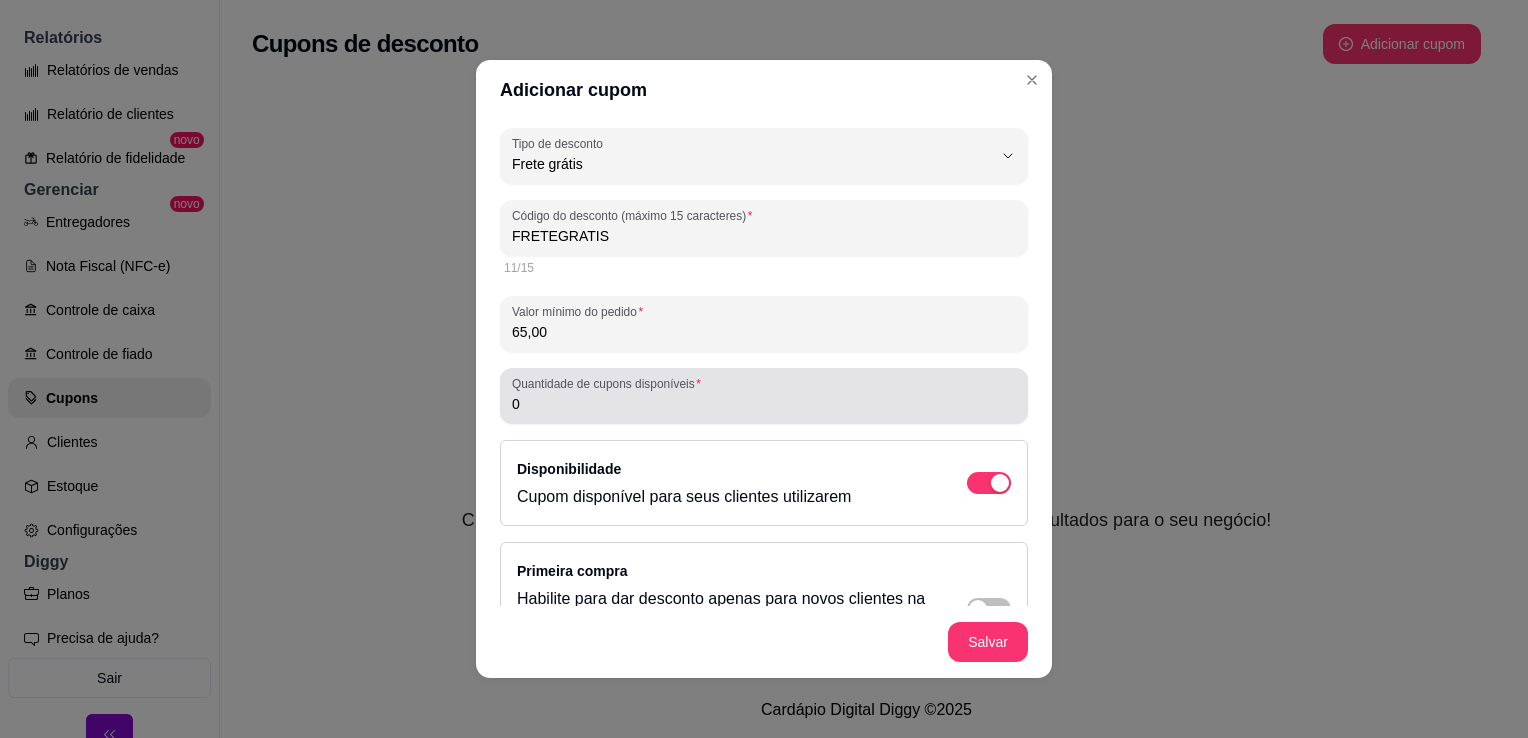 type on "65,00" 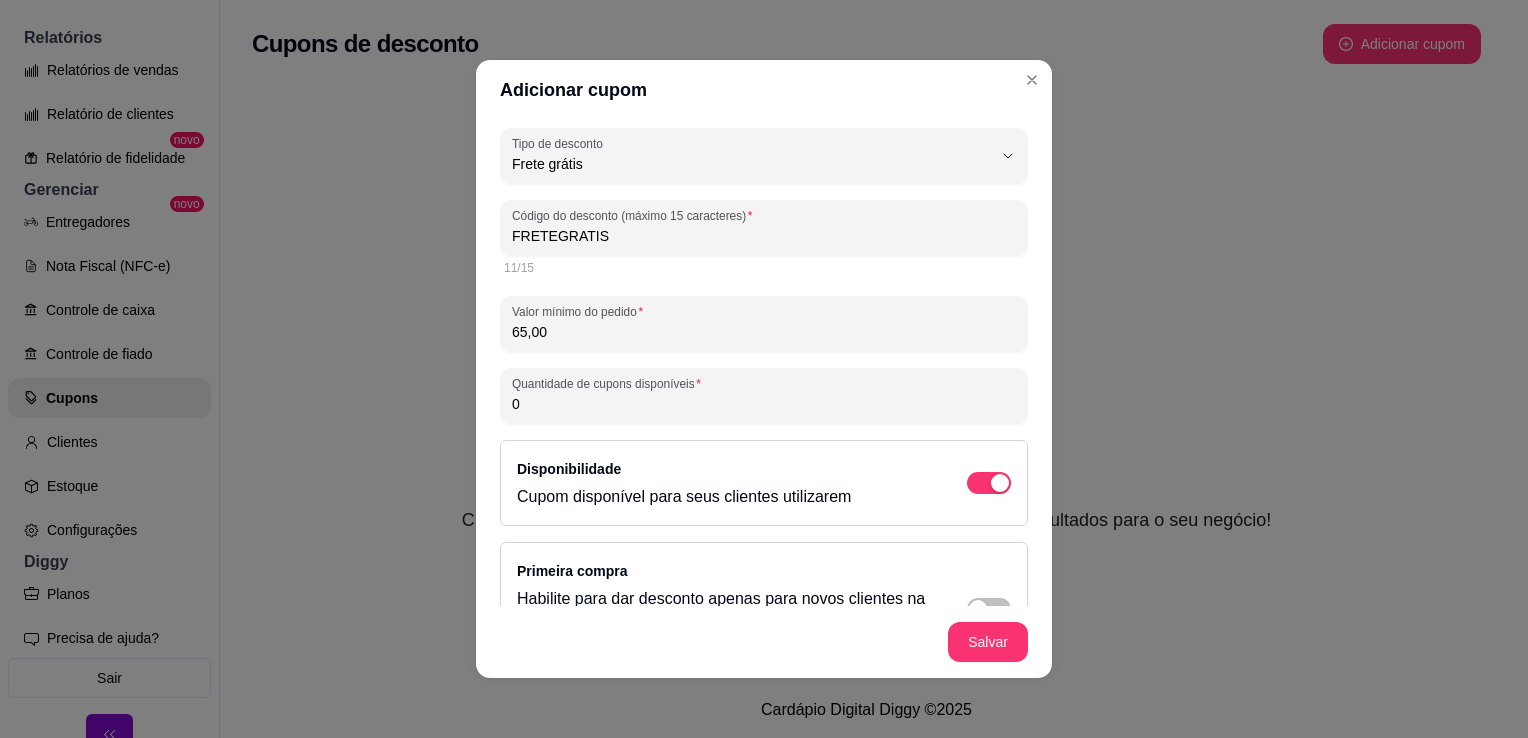 drag, startPoint x: 534, startPoint y: 404, endPoint x: 445, endPoint y: 398, distance: 89.20202 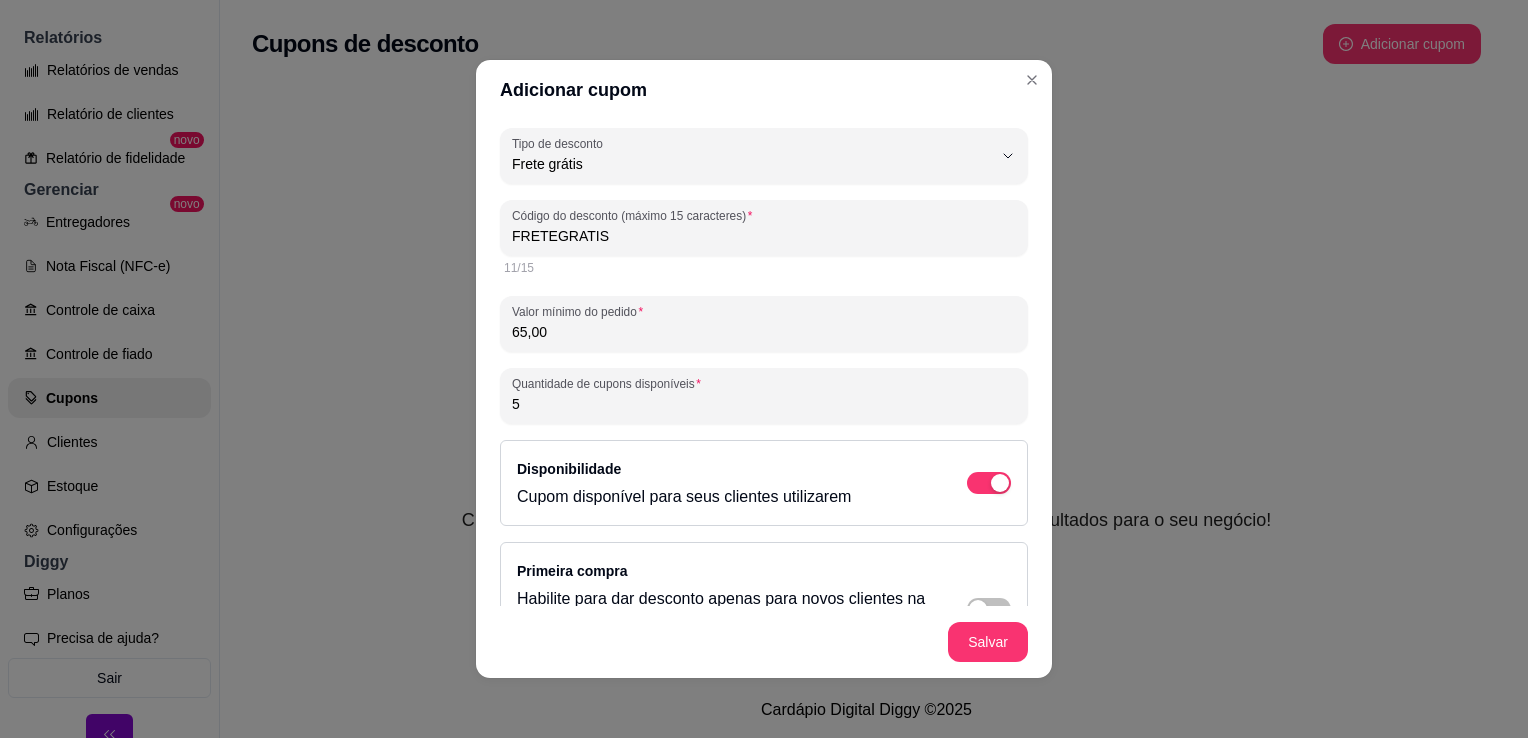 type on "5" 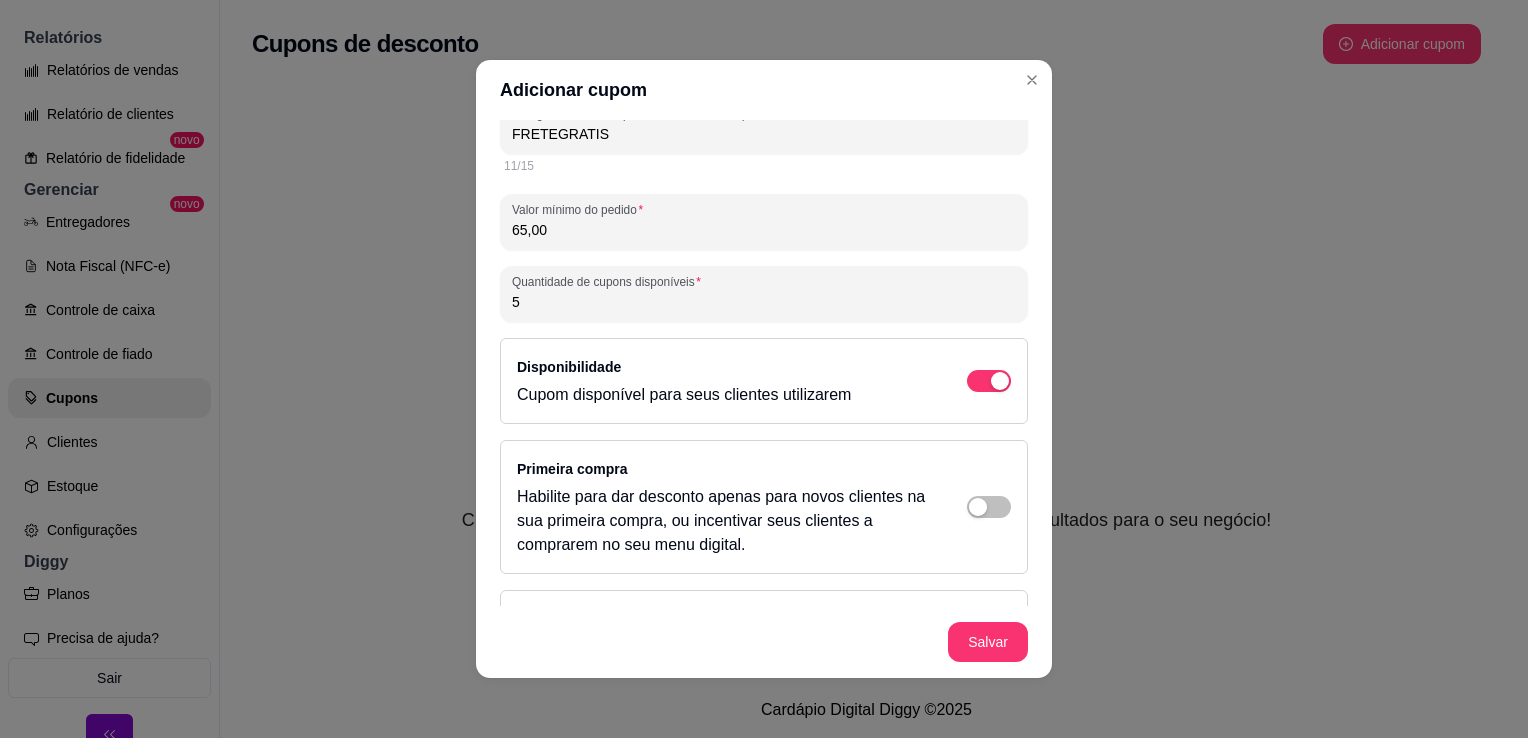scroll, scrollTop: 0, scrollLeft: 0, axis: both 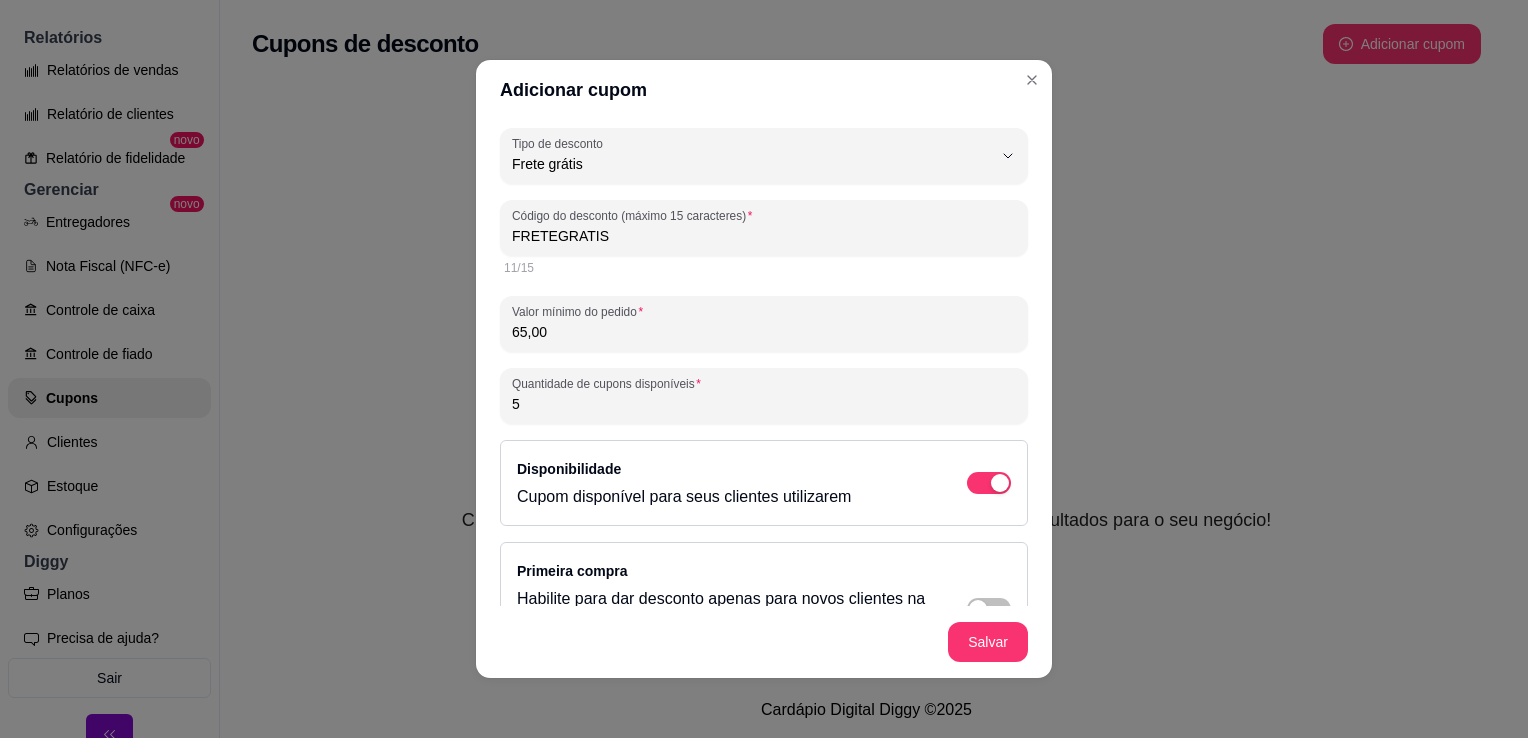 drag, startPoint x: 588, startPoint y: 232, endPoint x: 400, endPoint y: 193, distance: 192.00261 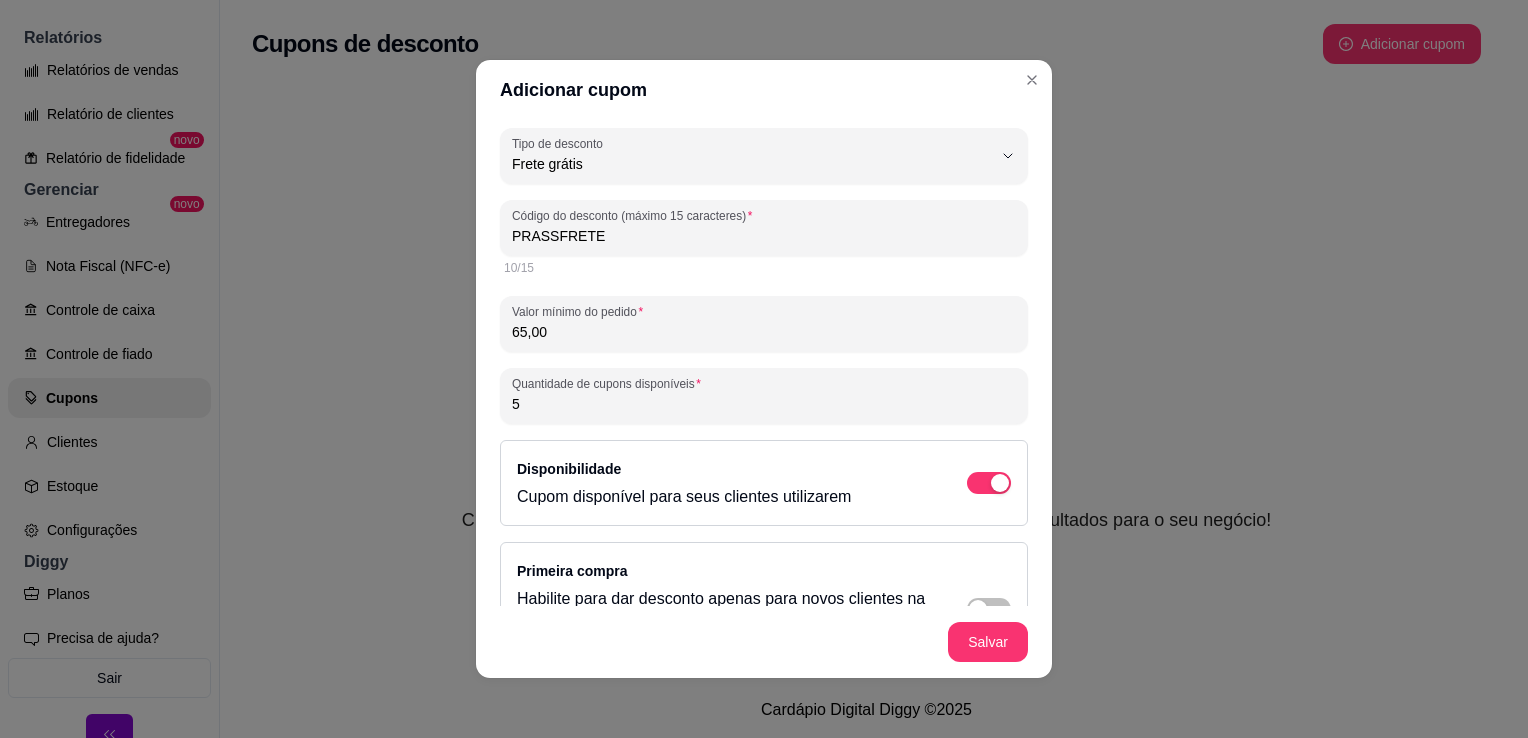 scroll, scrollTop: 202, scrollLeft: 0, axis: vertical 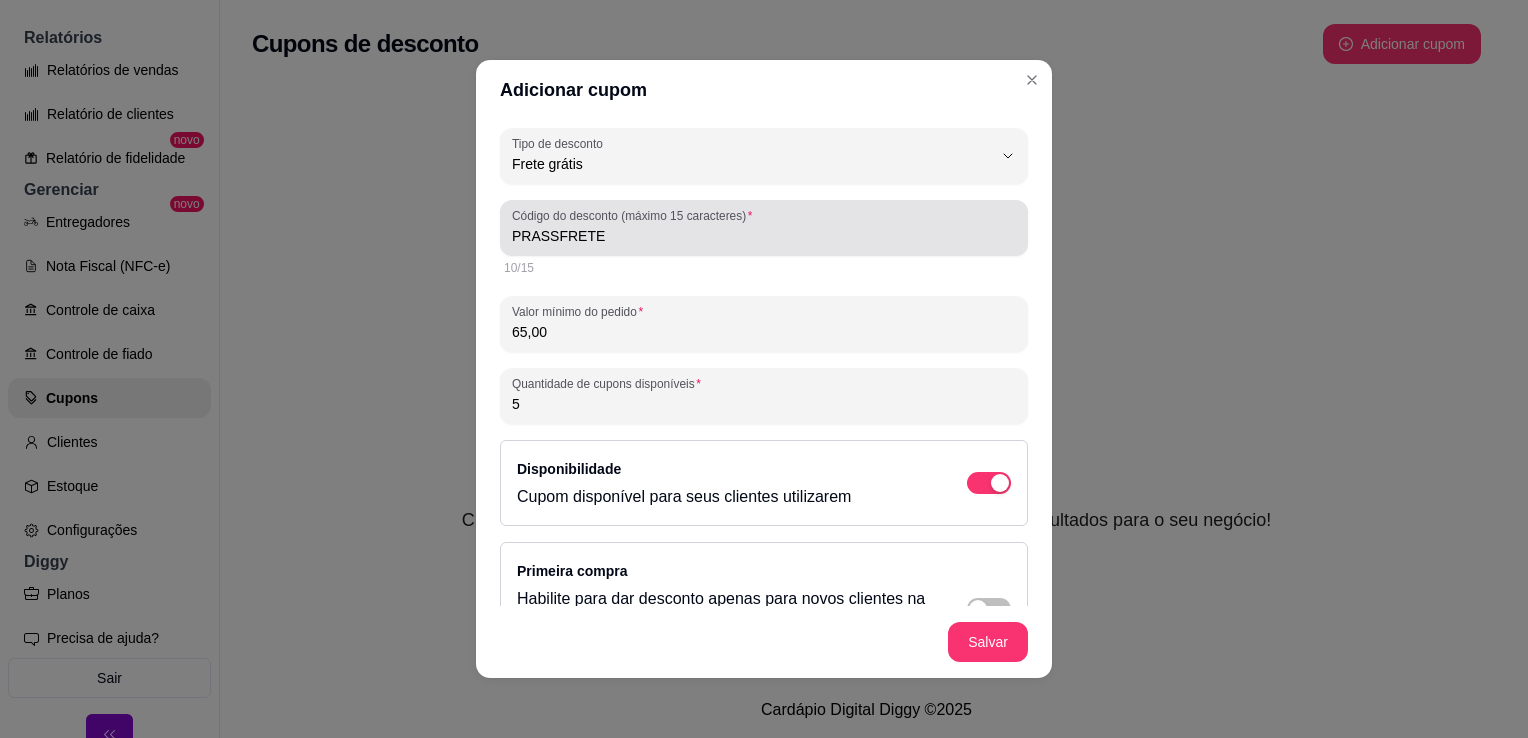click on "PRASSFRETE" at bounding box center (764, 228) 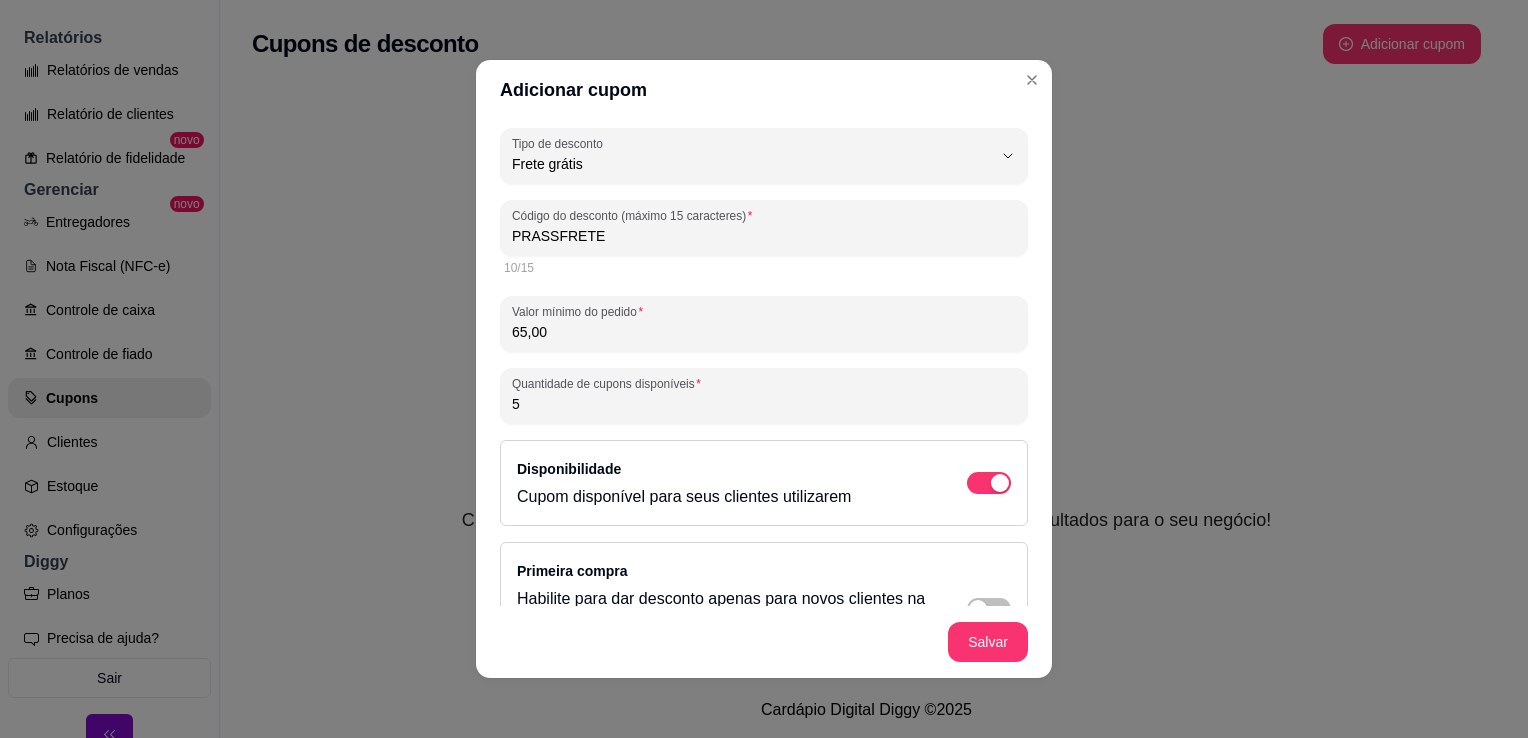 drag, startPoint x: 608, startPoint y: 247, endPoint x: 592, endPoint y: 246, distance: 16.03122 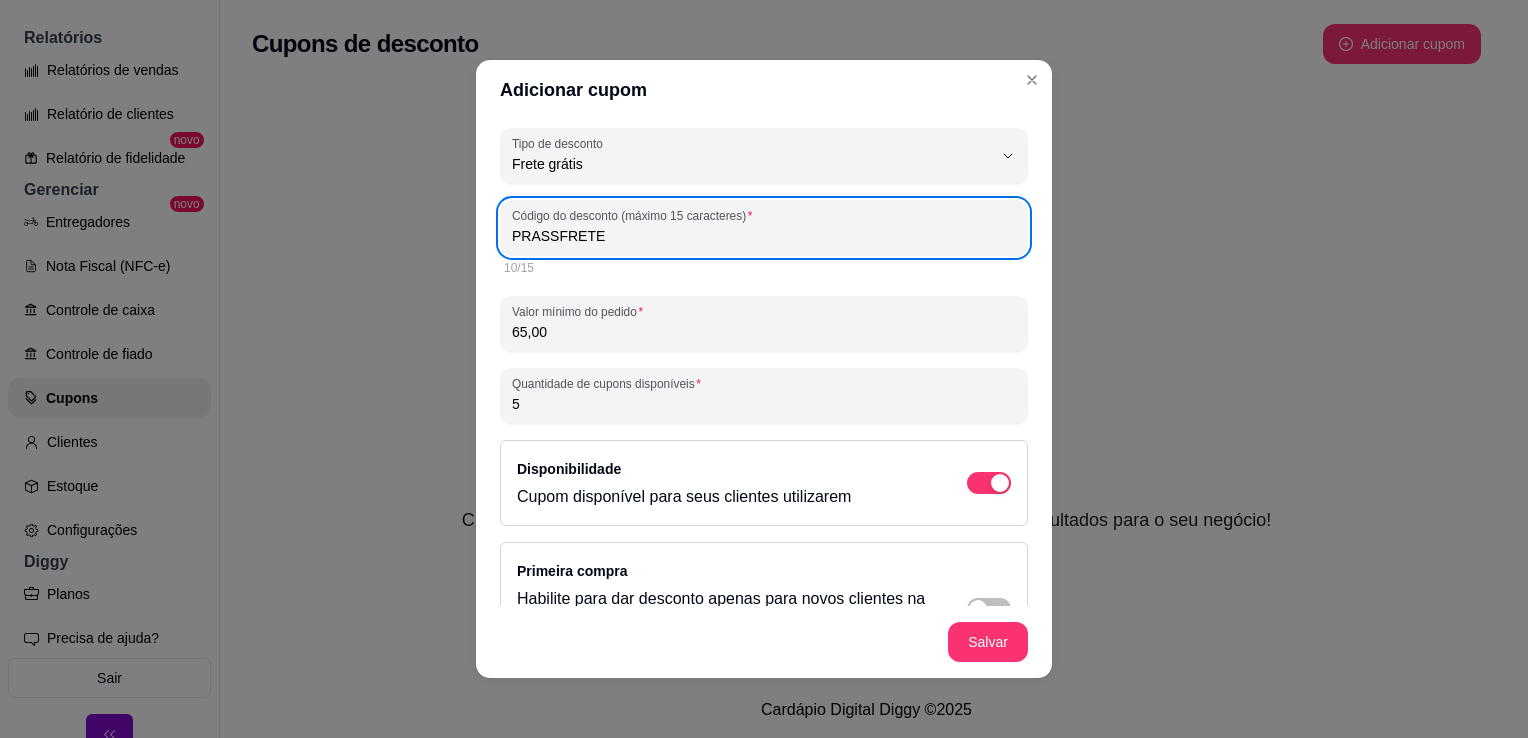 drag, startPoint x: 602, startPoint y: 246, endPoint x: 477, endPoint y: 248, distance: 125.016 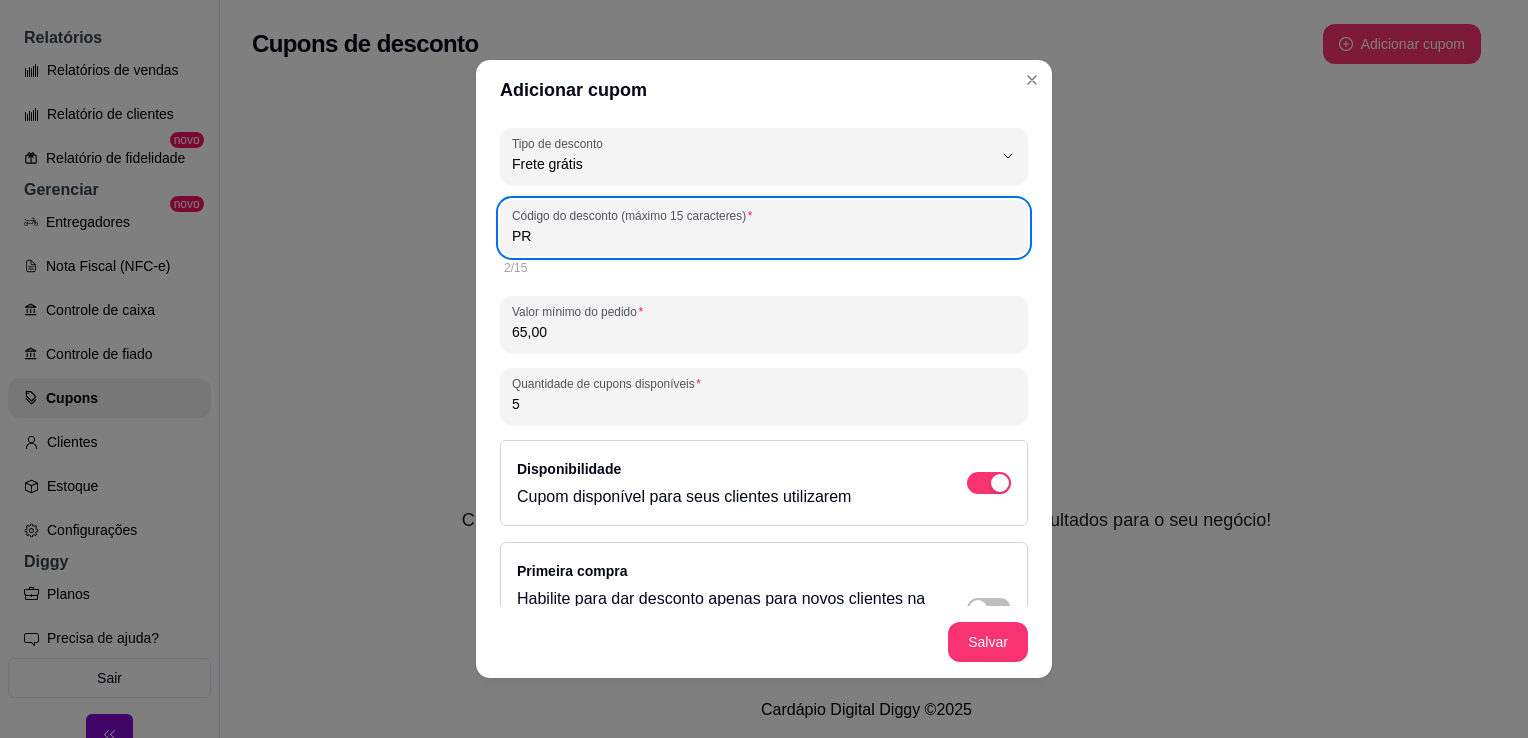 type on "P" 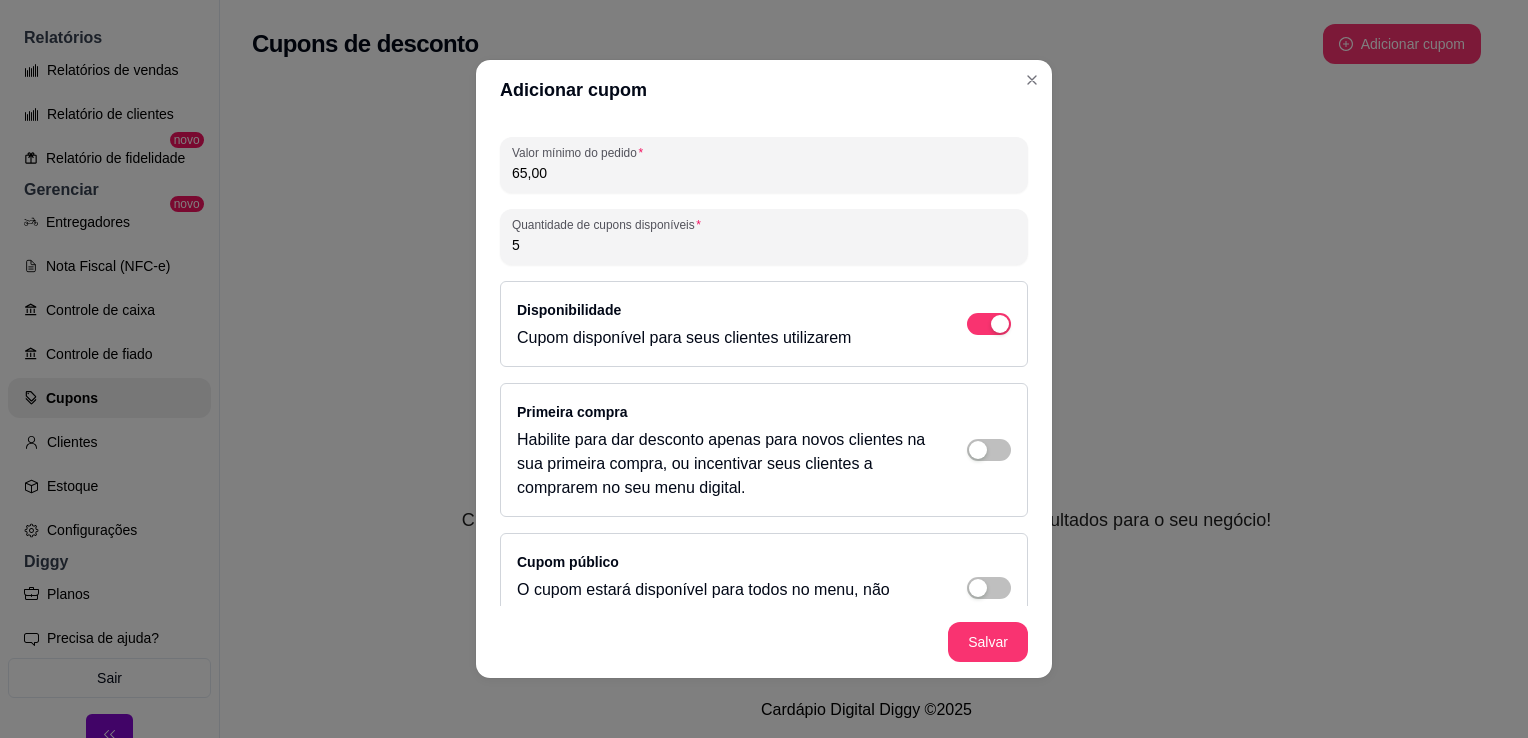 scroll, scrollTop: 202, scrollLeft: 0, axis: vertical 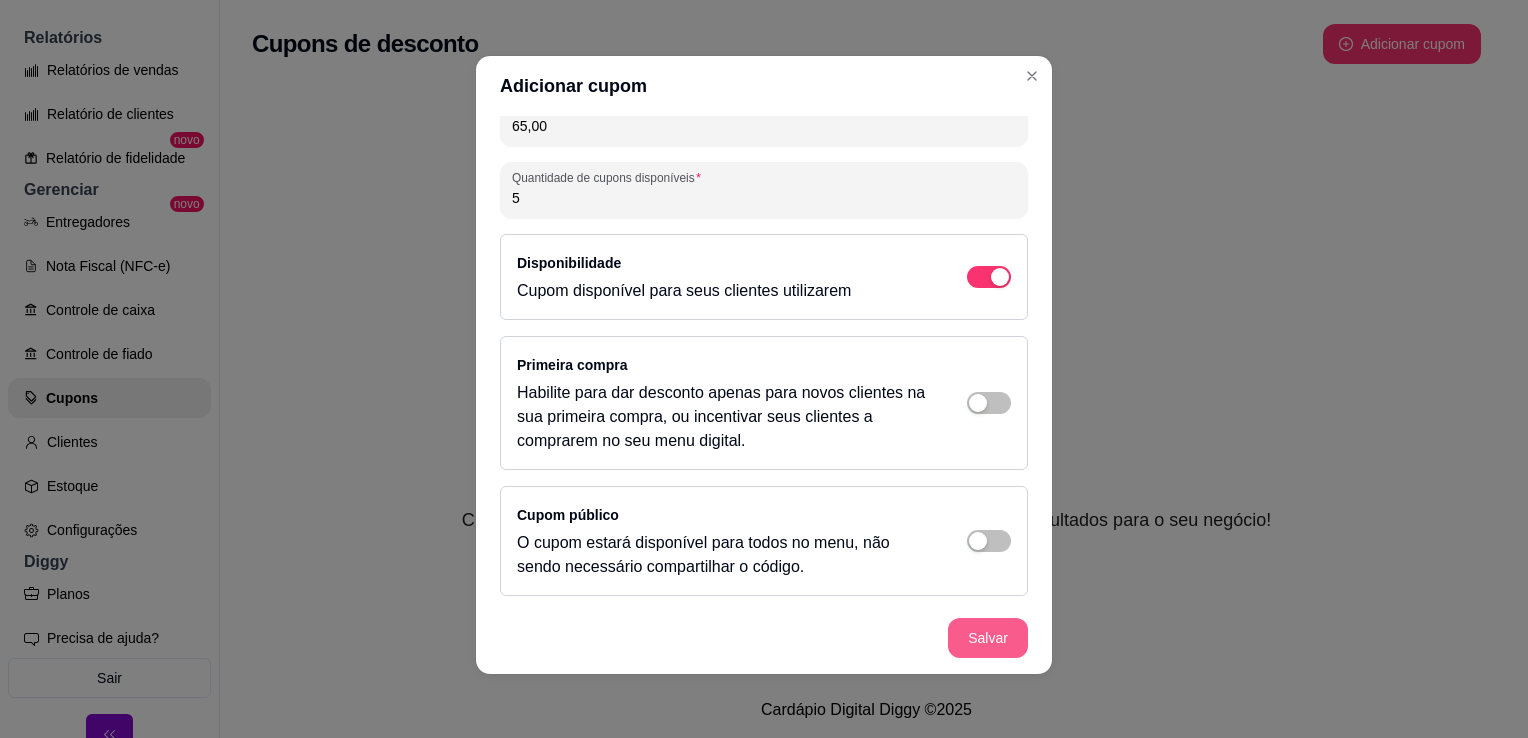 type on "[GEOGRAPHIC_DATA]" 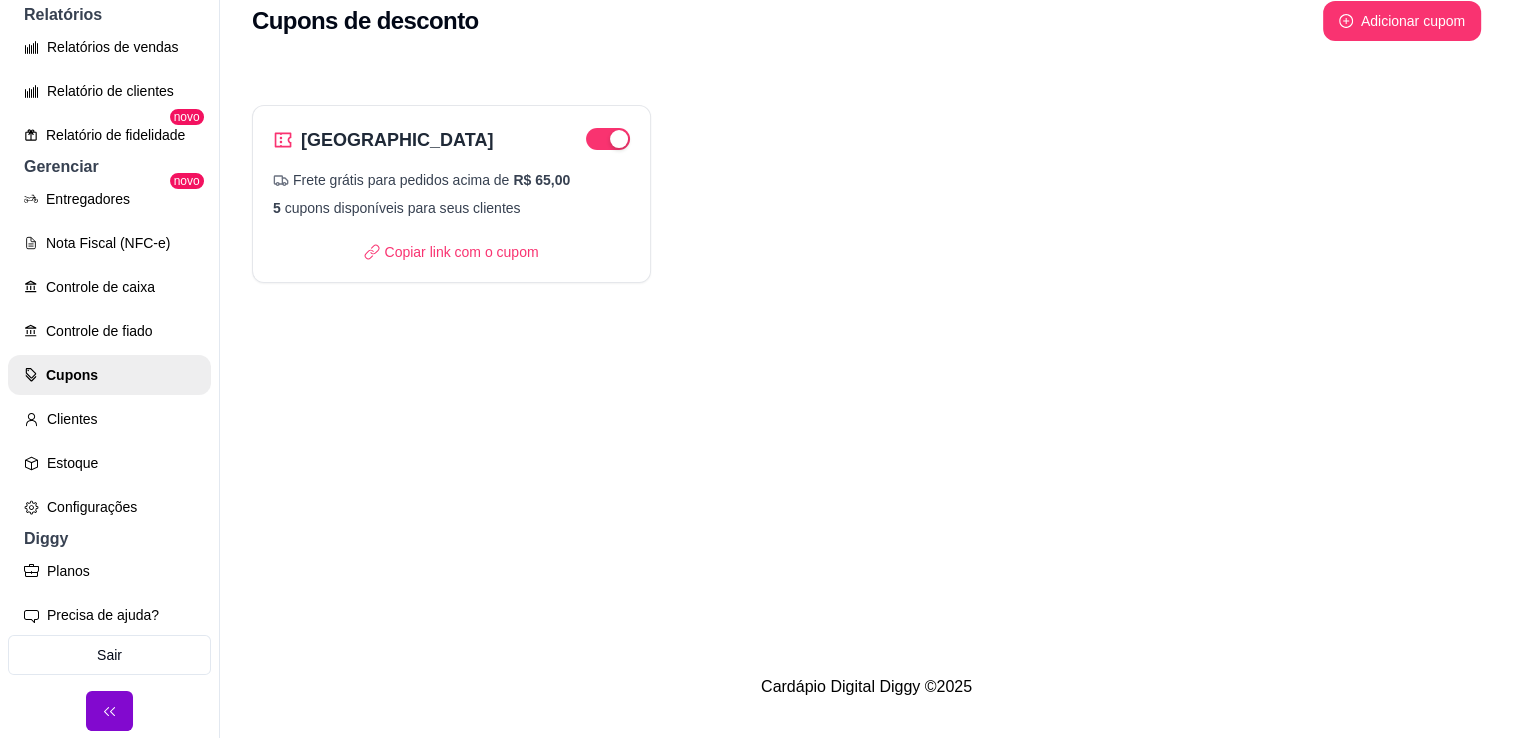 scroll, scrollTop: 32, scrollLeft: 0, axis: vertical 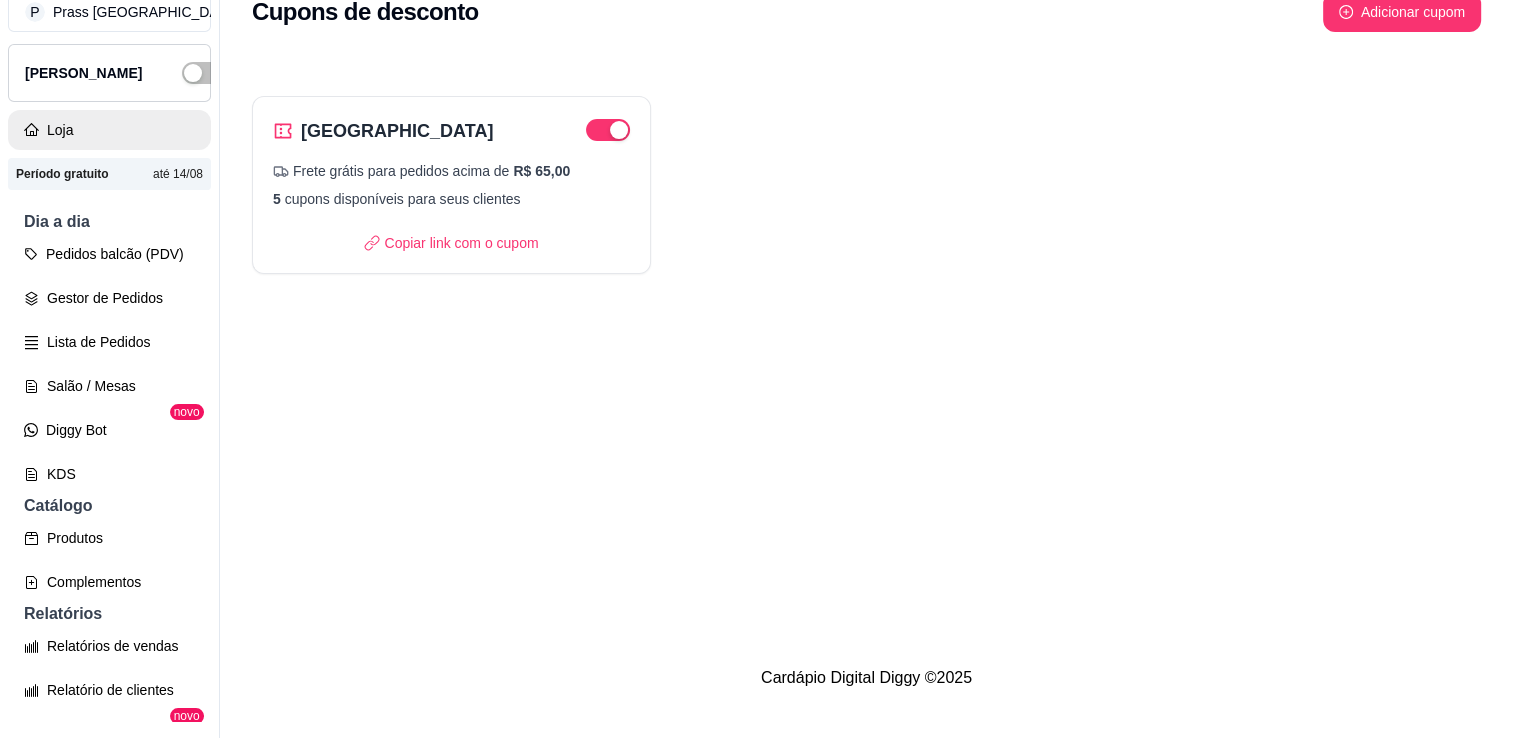 click on "Loja" at bounding box center (109, 130) 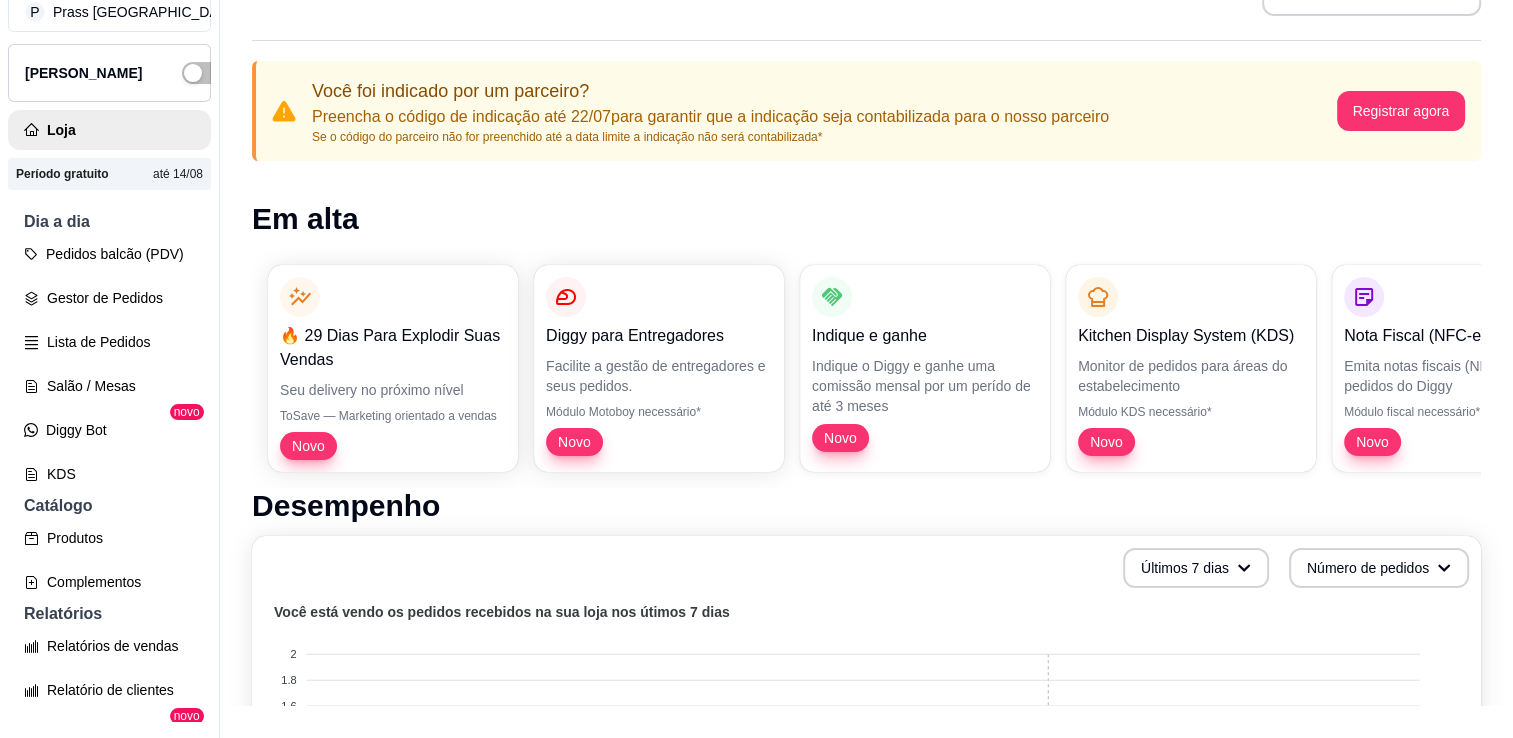 scroll, scrollTop: 0, scrollLeft: 0, axis: both 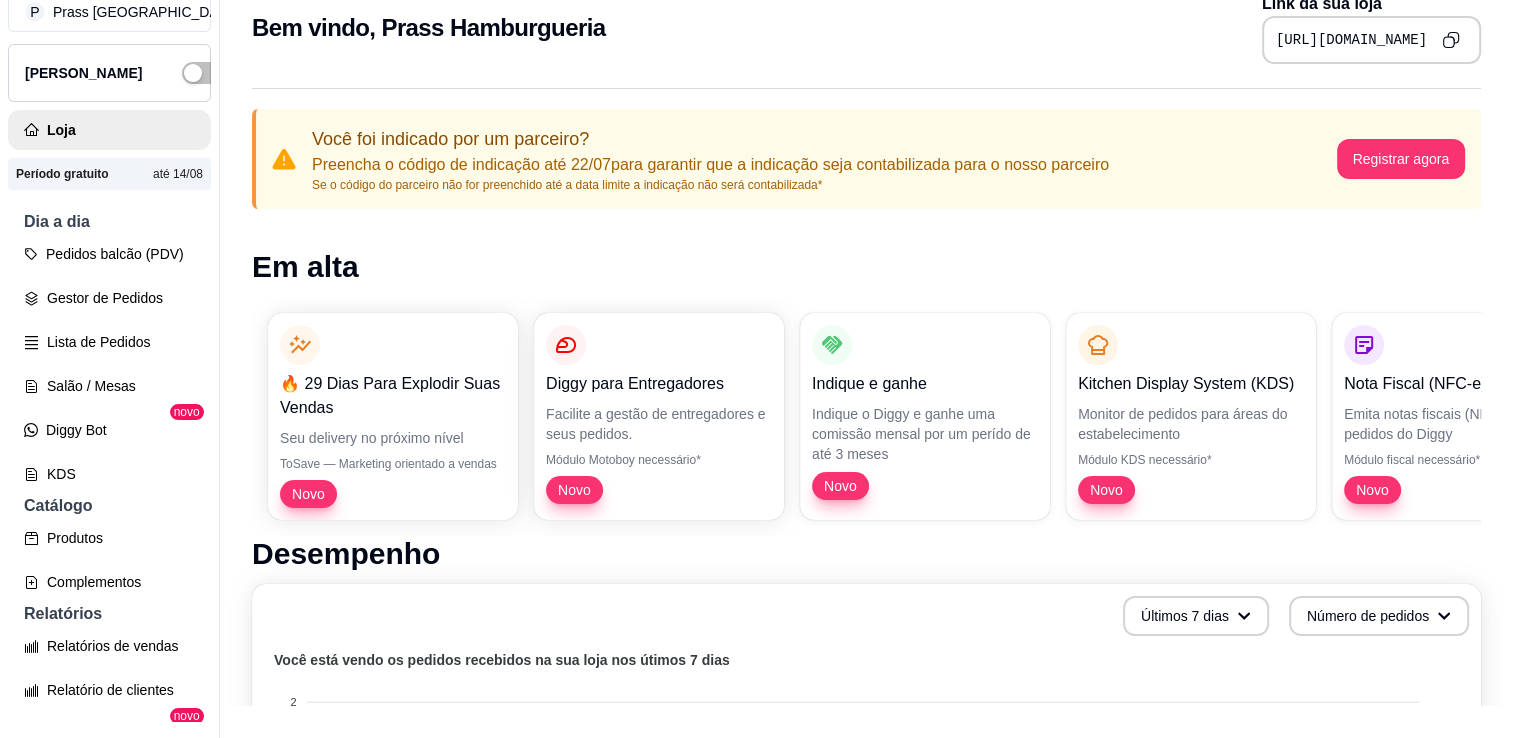 click on "🔥 29 Dias Para Explodir Suas Vendas Seu delivery no próximo nível   ToSave — Marketing orientado a vendas Novo Diggy para Entregadores Facilite a gestão de entregadores e seus pedidos. Módulo Motoboy necessário* Novo Indique e ganhe Indique o Diggy e ganhe uma comissão mensal por um perído de até 3 meses Novo Kitchen Display System (KDS) Monitor de pedidos para áreas do estabelecimento Módulo KDS necessário* Novo Nota Fiscal (NFC-e) Emita notas fiscais (NFC-e) do seus pedidos do Diggy Módulo fiscal necessário* Novo Controle de Fiado Registre as suas vendas em fiado e tenha o controle das contas de cada cliente Novo Robô de Atendimento Otimize o atendimento dos seus pedidos vindos do WhatsApp com nosso robô Disponível para Windows 10 ou superior" at bounding box center [866, 416] 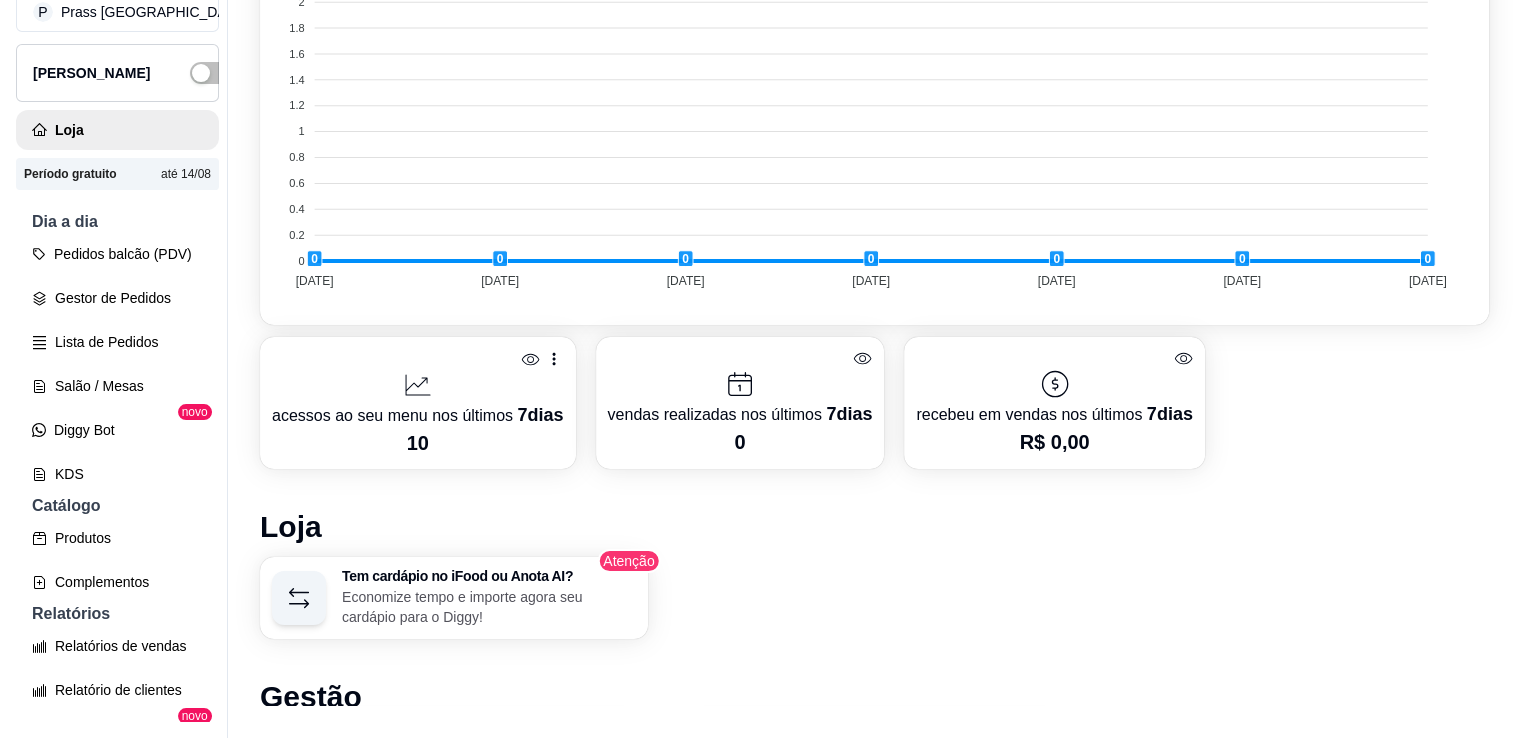 scroll, scrollTop: 1180, scrollLeft: 0, axis: vertical 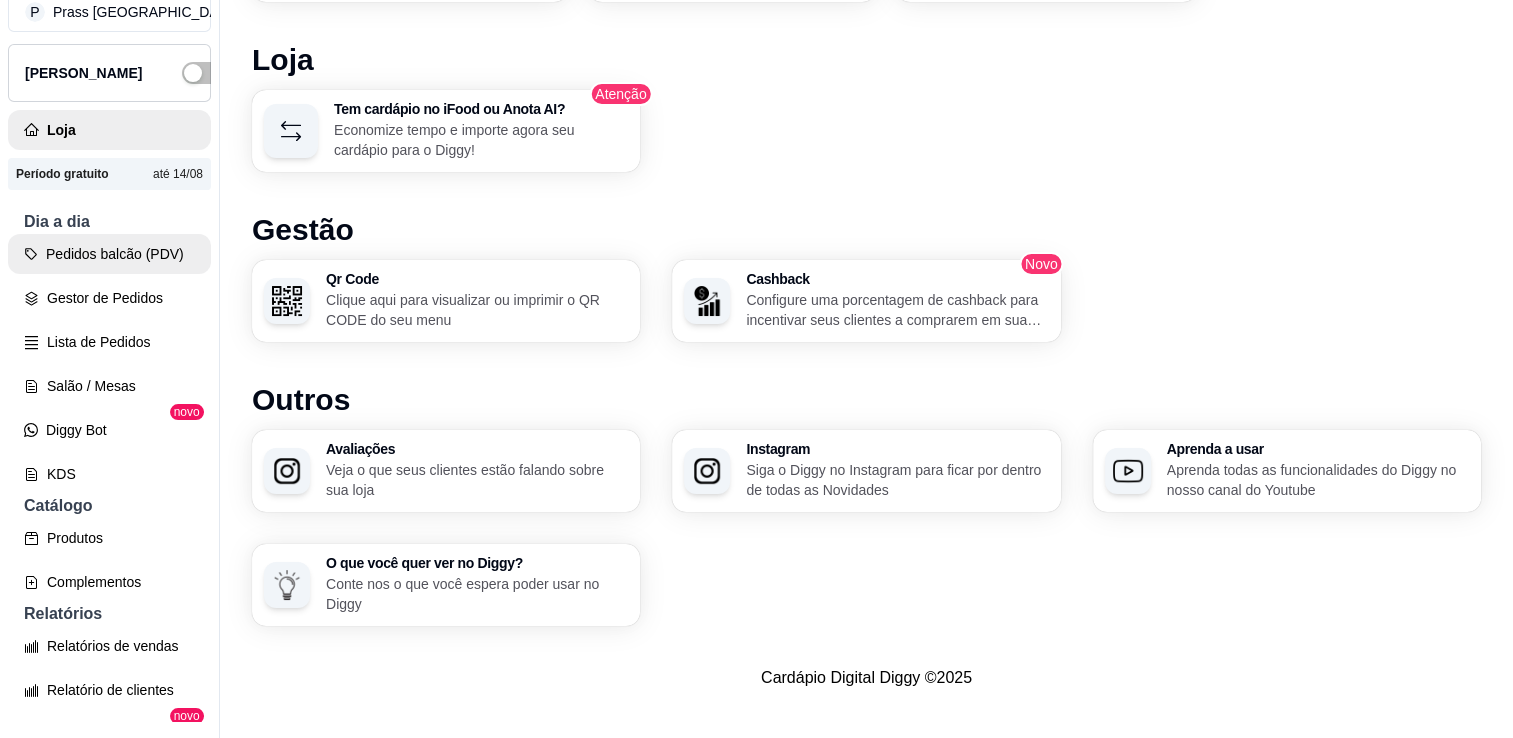 click on "Pedidos balcão (PDV)" at bounding box center (109, 254) 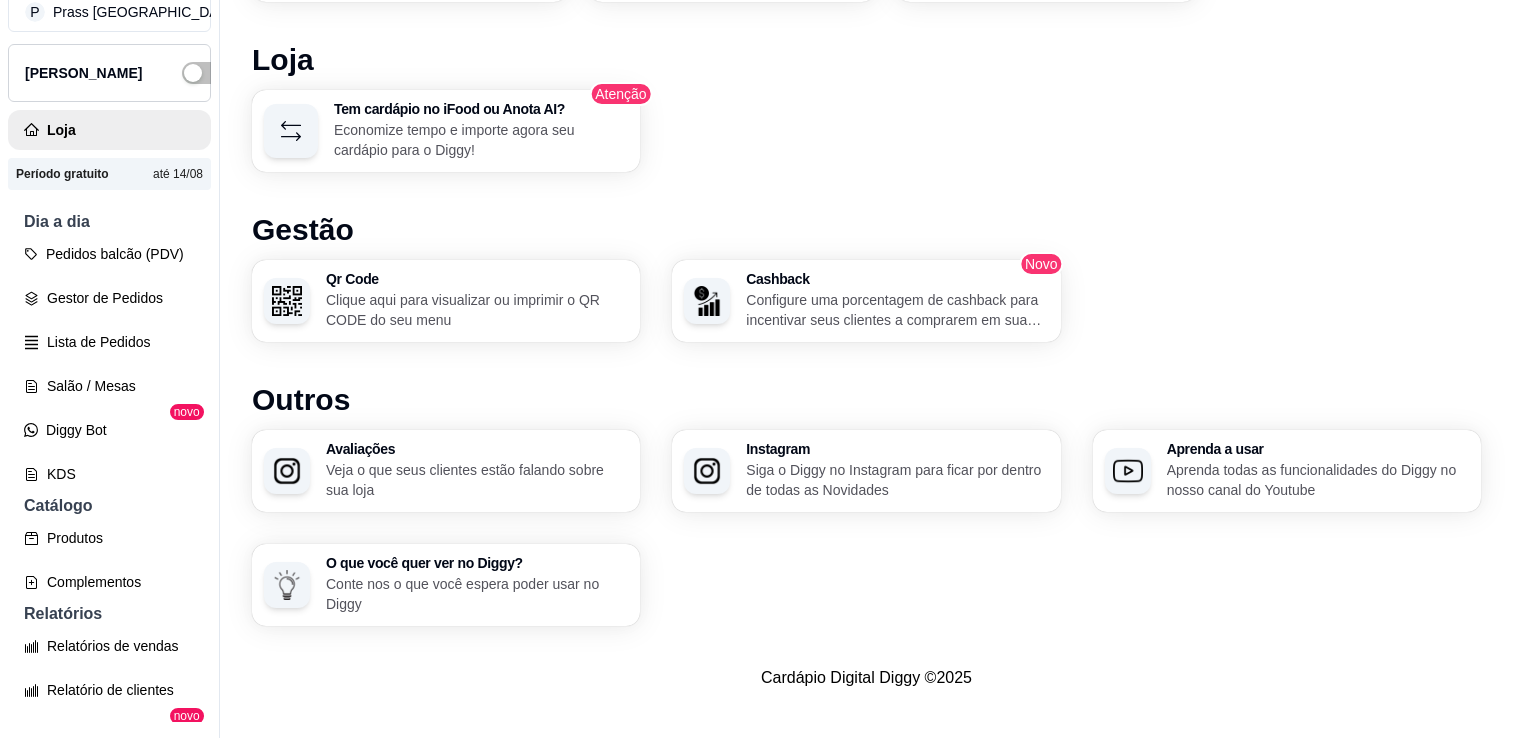 click at bounding box center [147, 360] 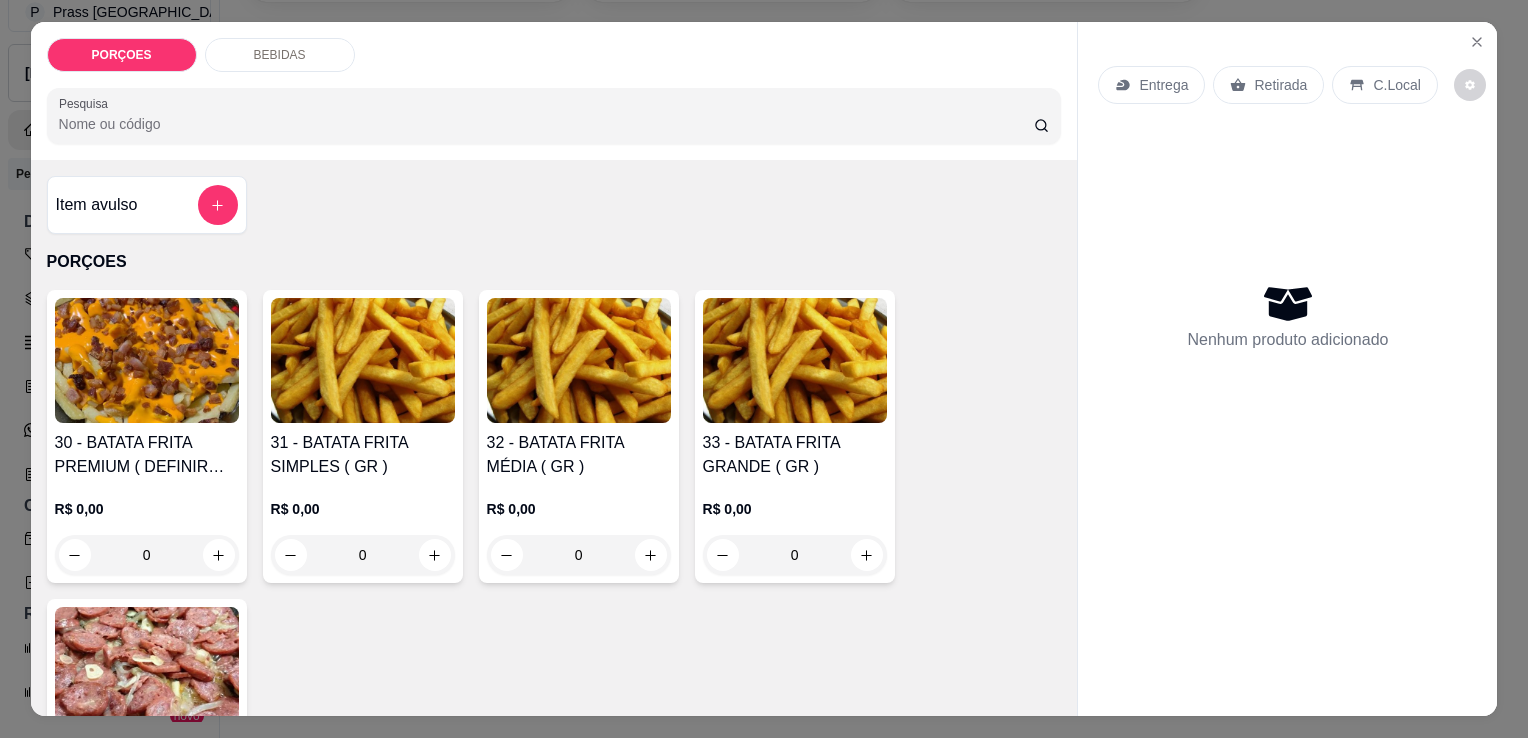 click on "Entrega" at bounding box center [1151, 85] 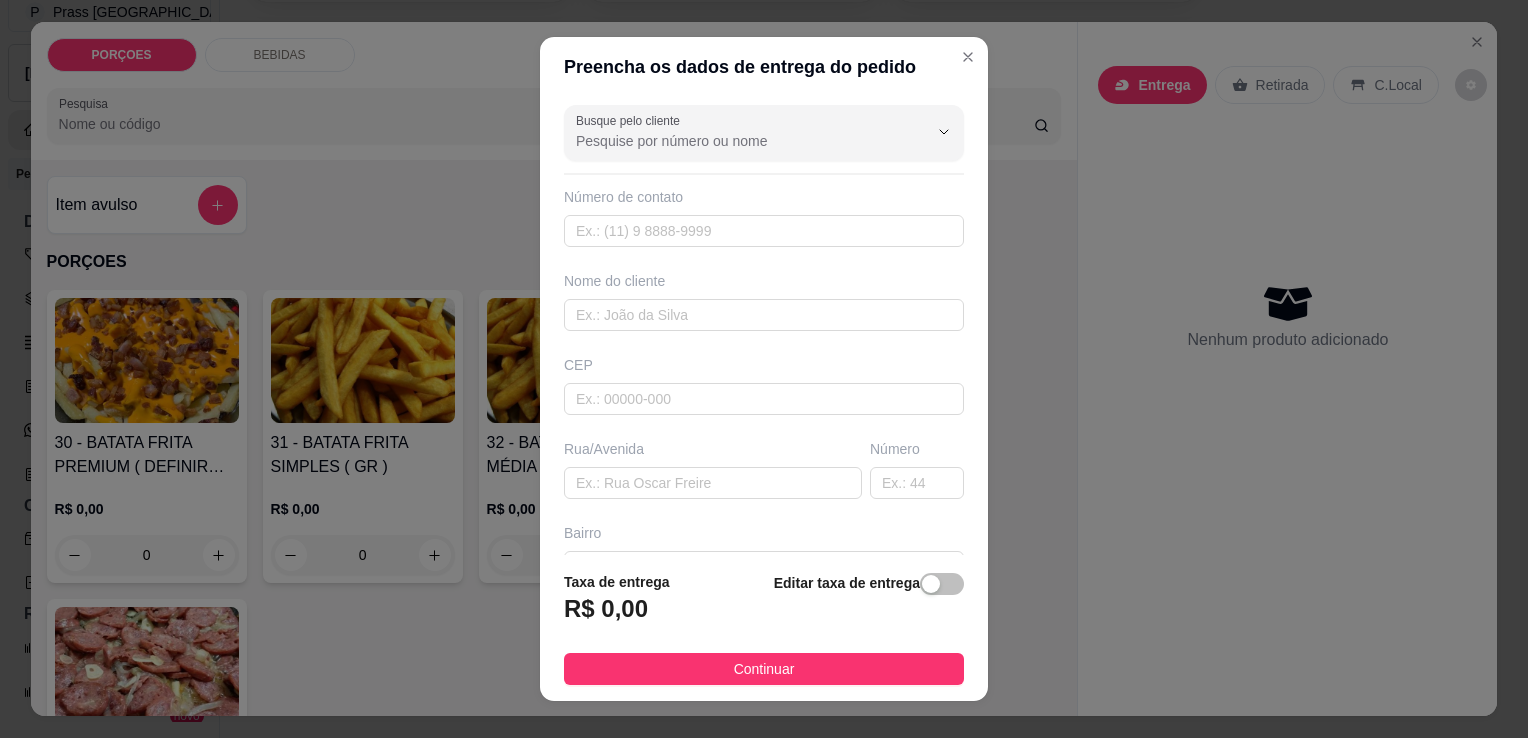 drag, startPoint x: 652, startPoint y: 615, endPoint x: 783, endPoint y: 609, distance: 131.13733 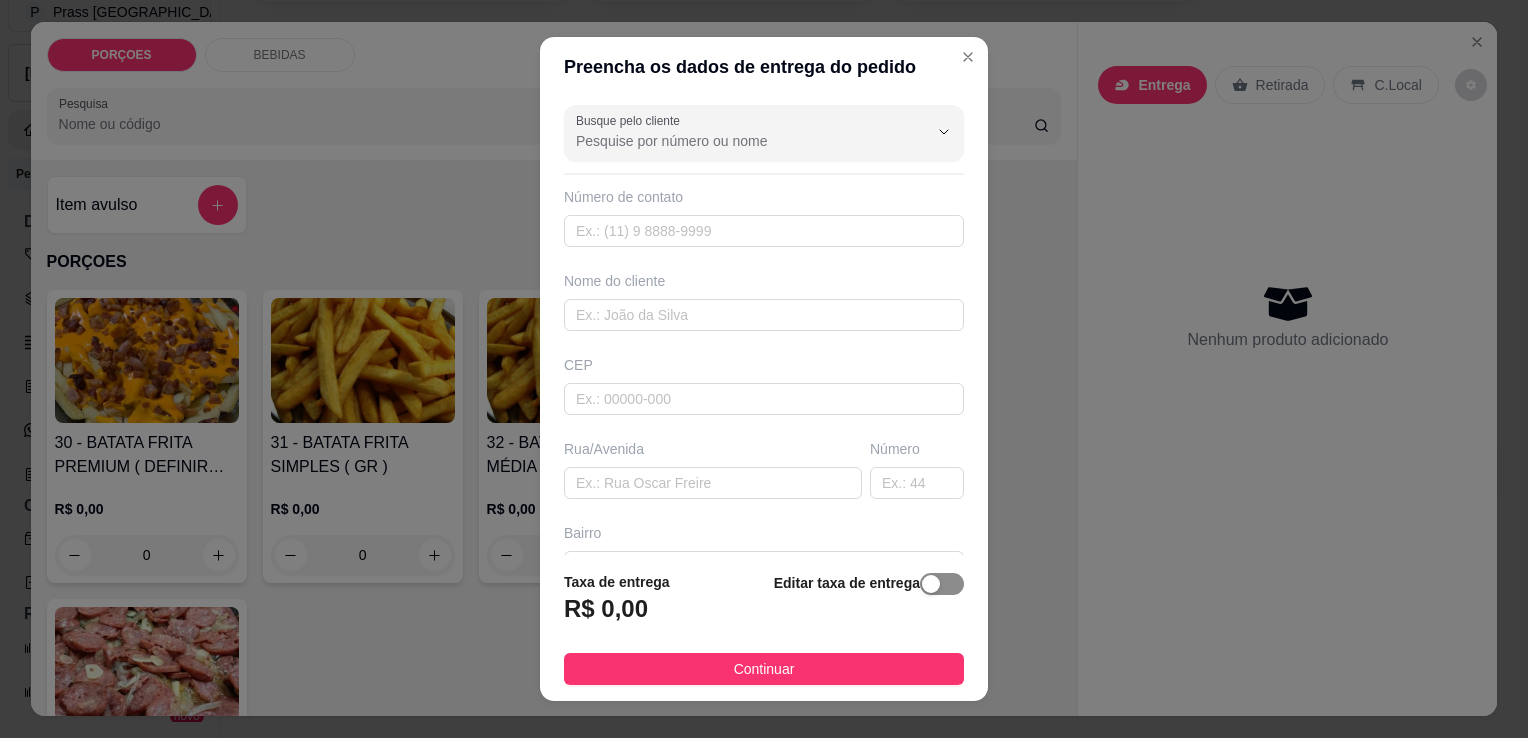 click at bounding box center [931, 584] 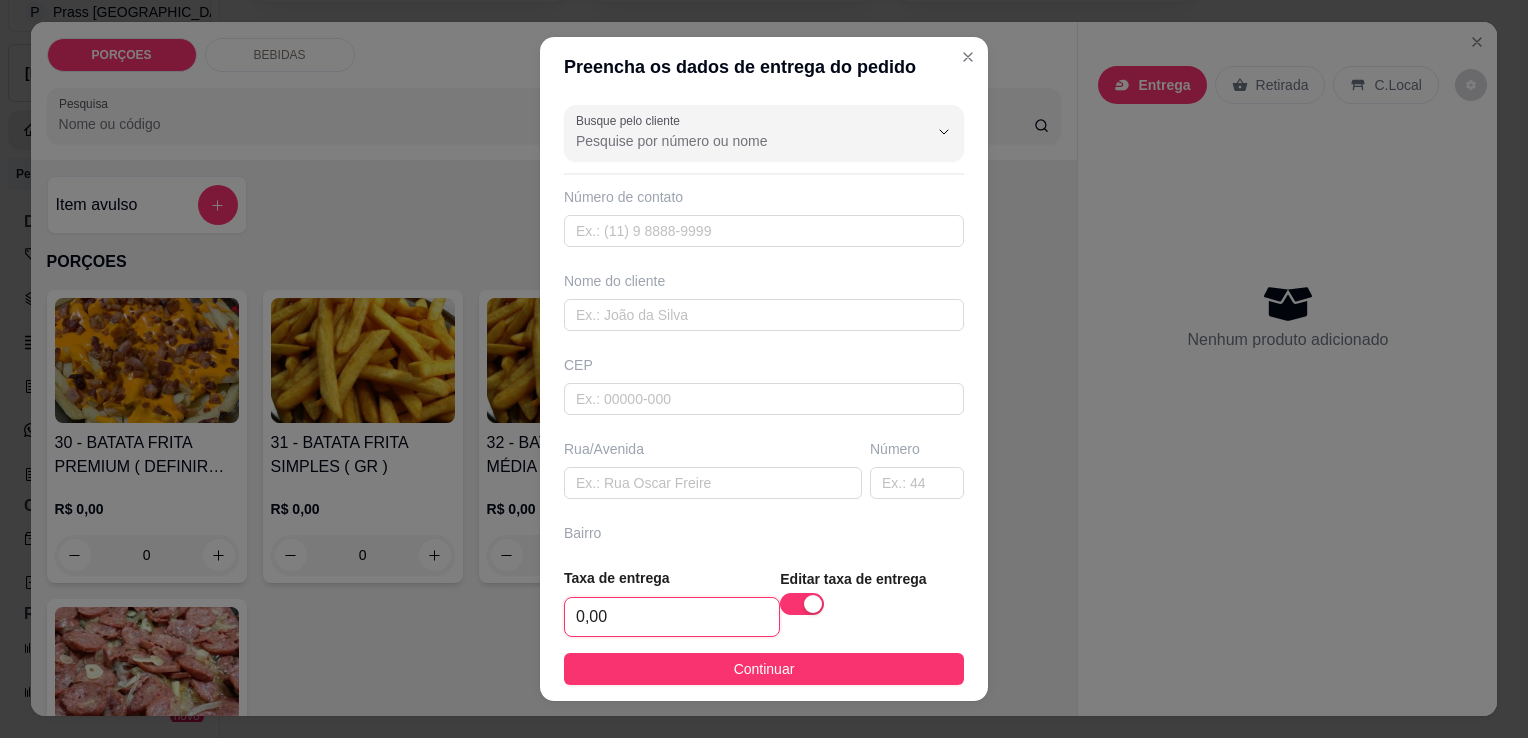 drag, startPoint x: 604, startPoint y: 617, endPoint x: 401, endPoint y: 576, distance: 207.09901 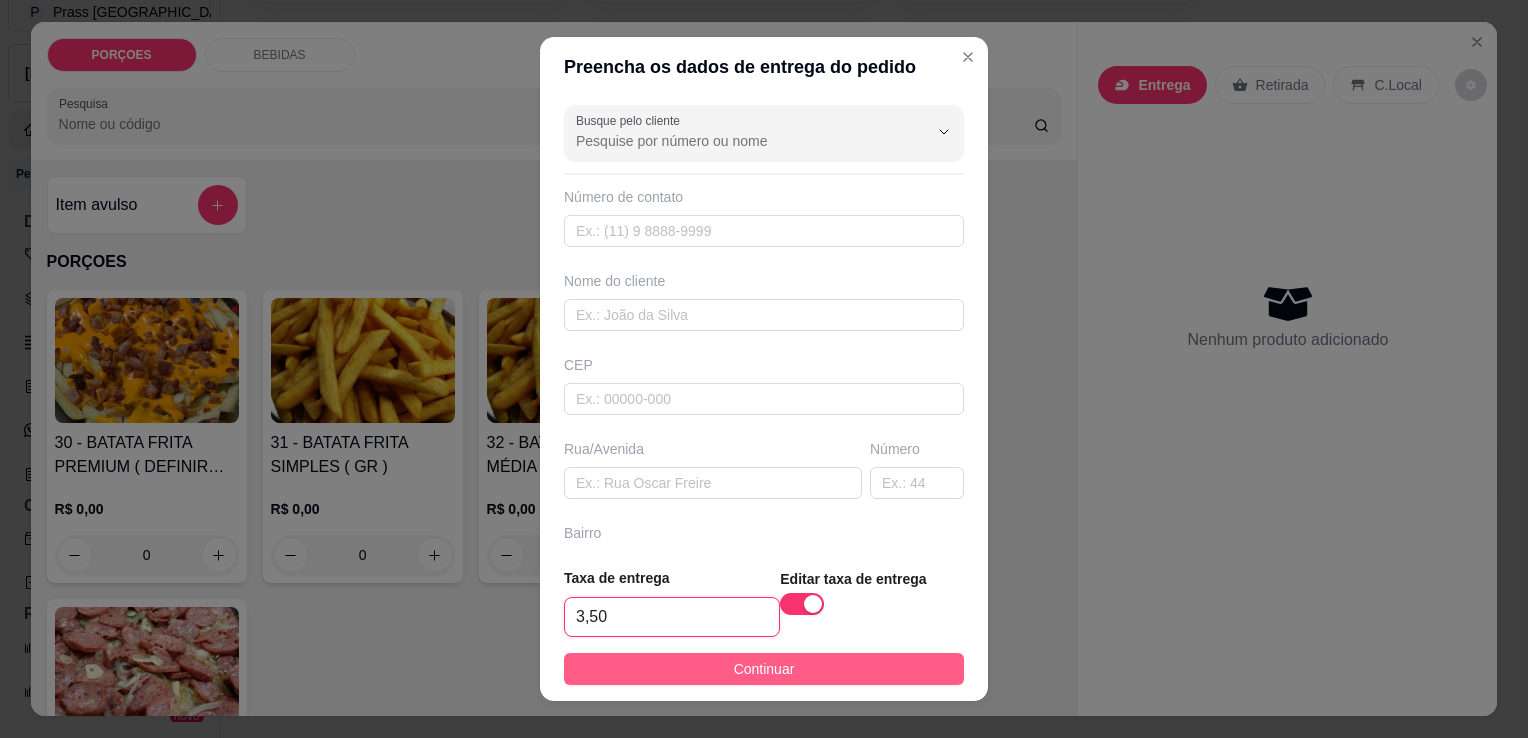 type on "3,50" 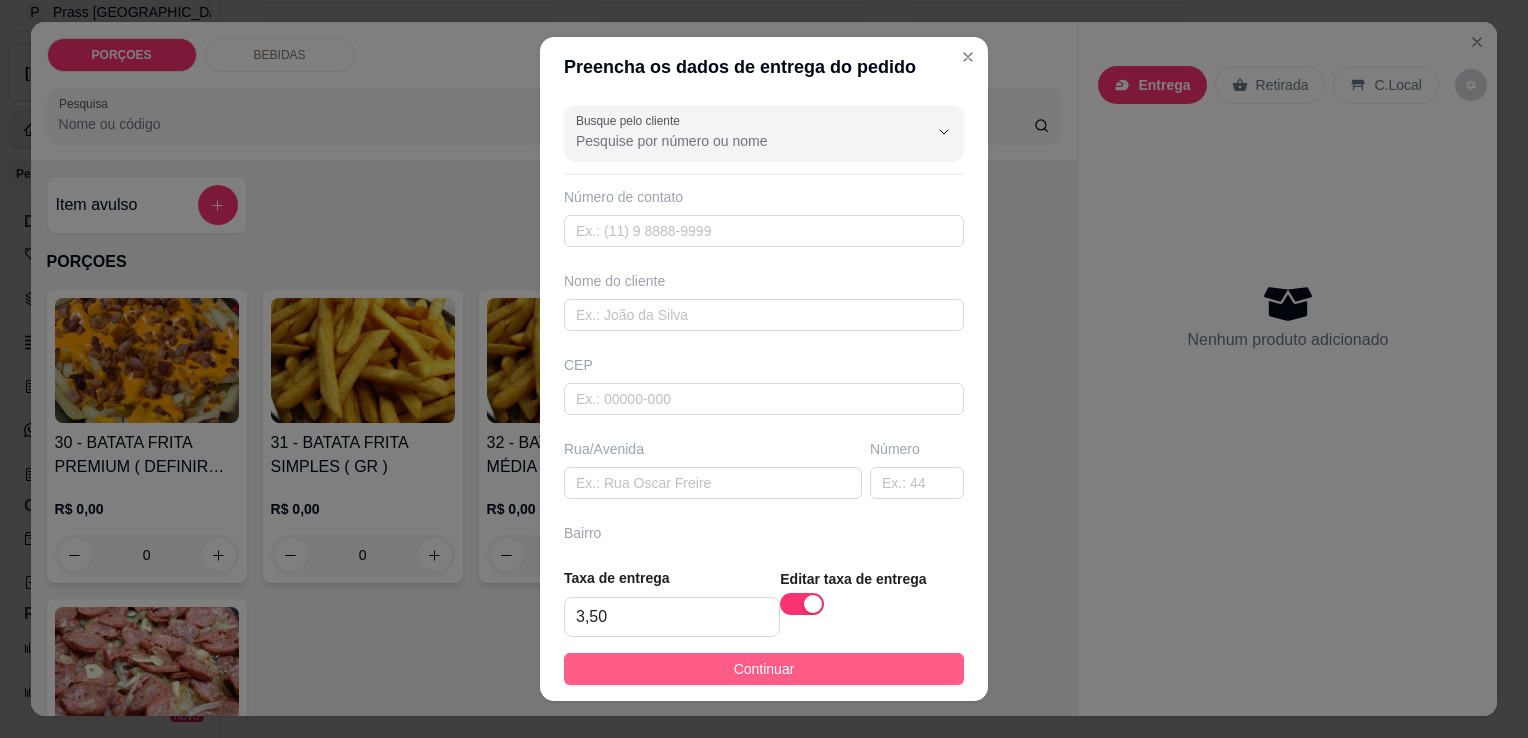 click on "Continuar" at bounding box center [764, 669] 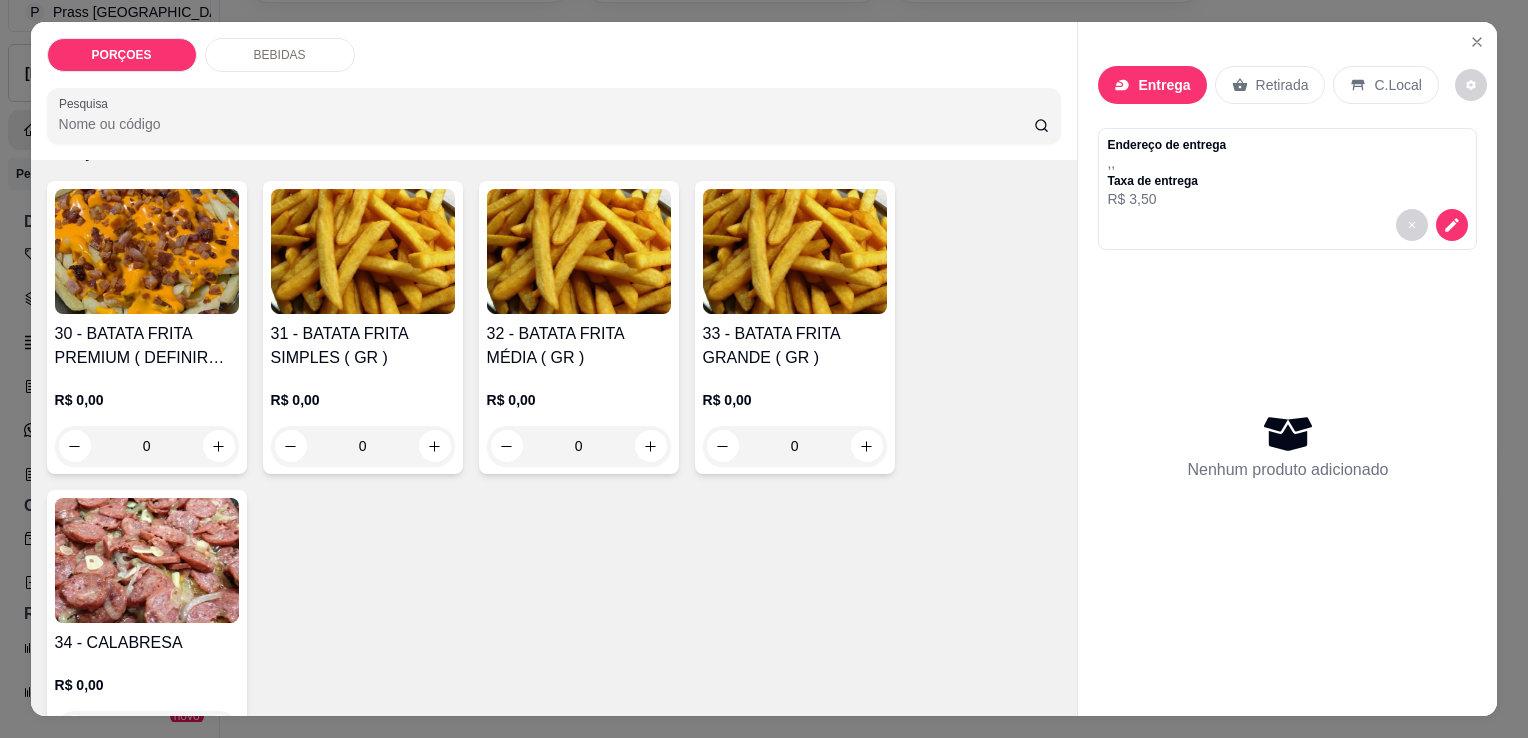 scroll, scrollTop: 0, scrollLeft: 0, axis: both 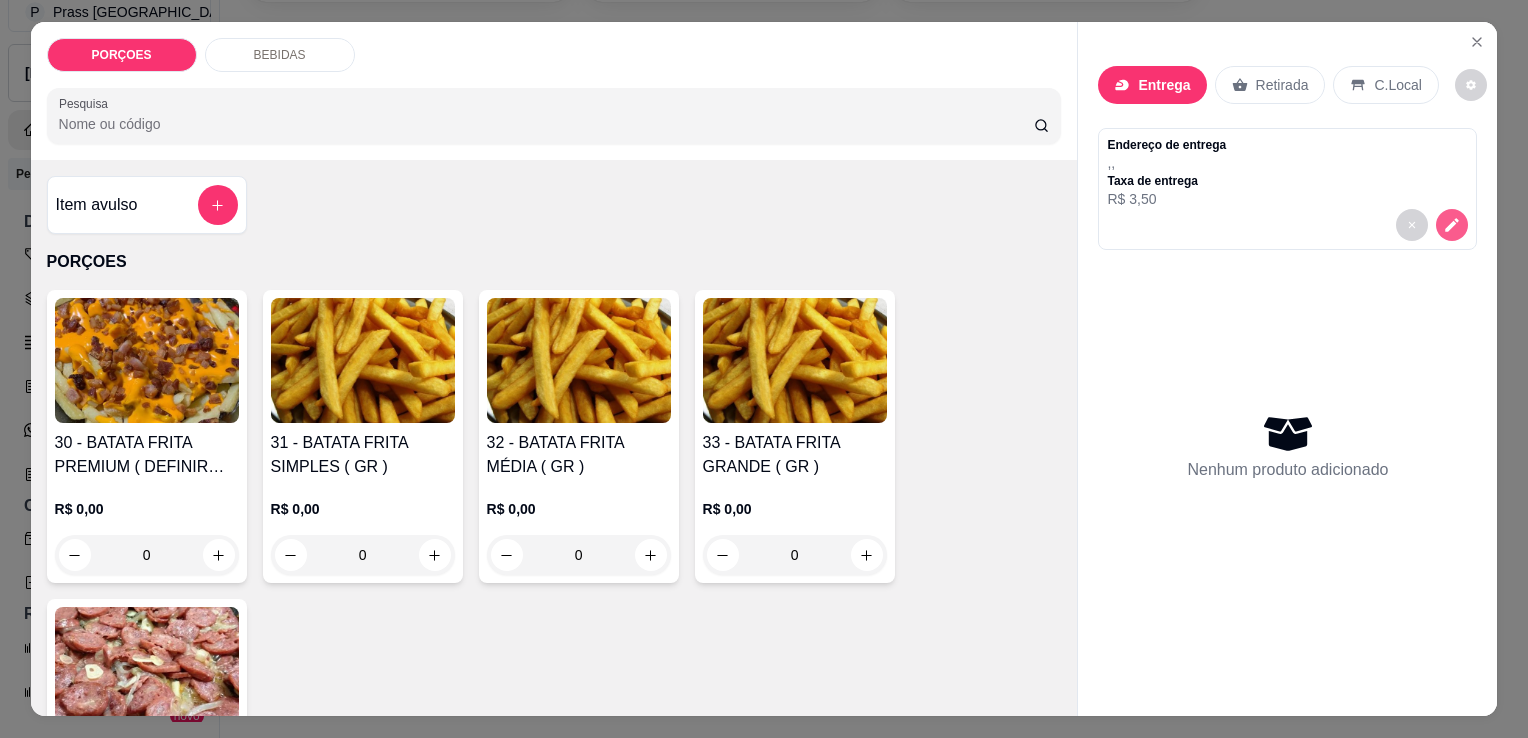 click 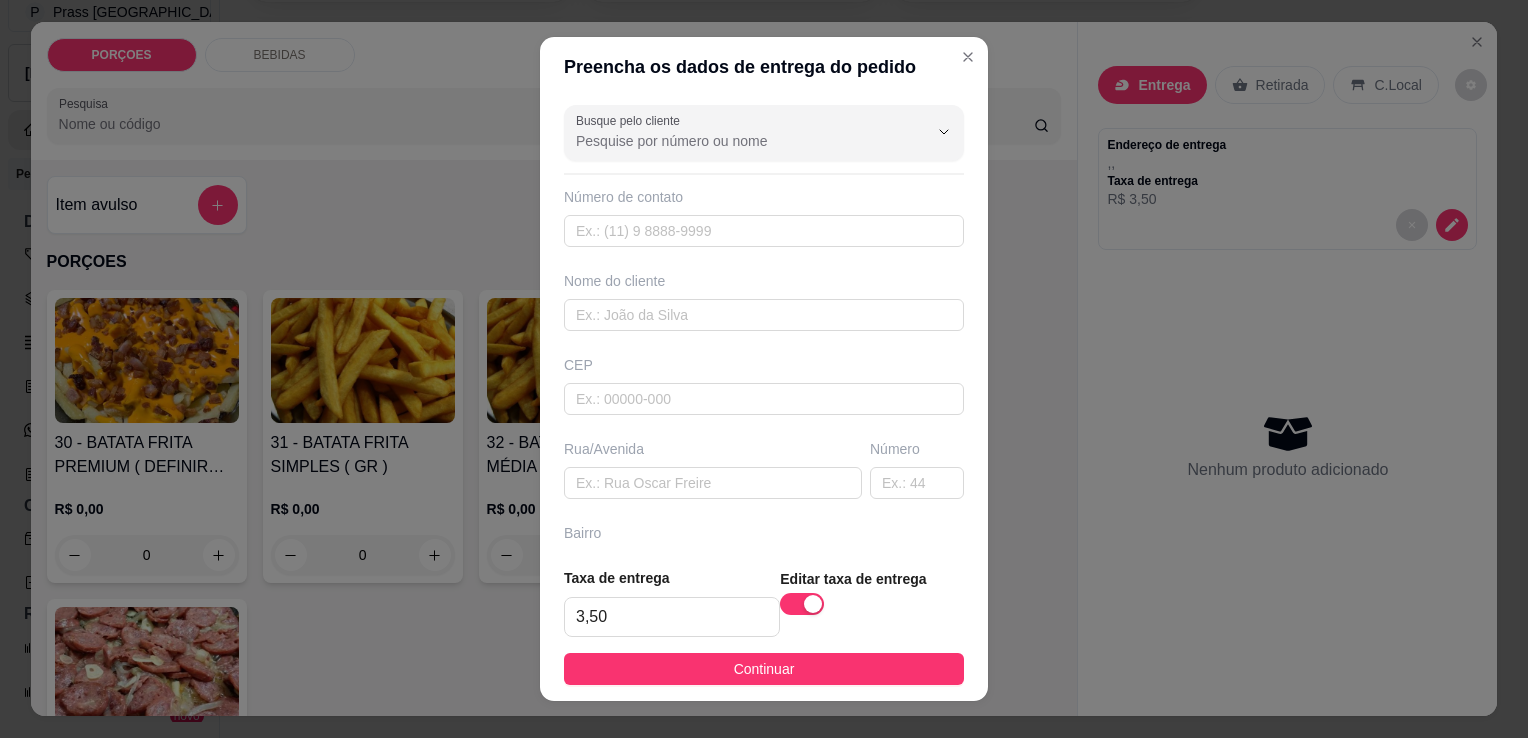 scroll, scrollTop: 216, scrollLeft: 0, axis: vertical 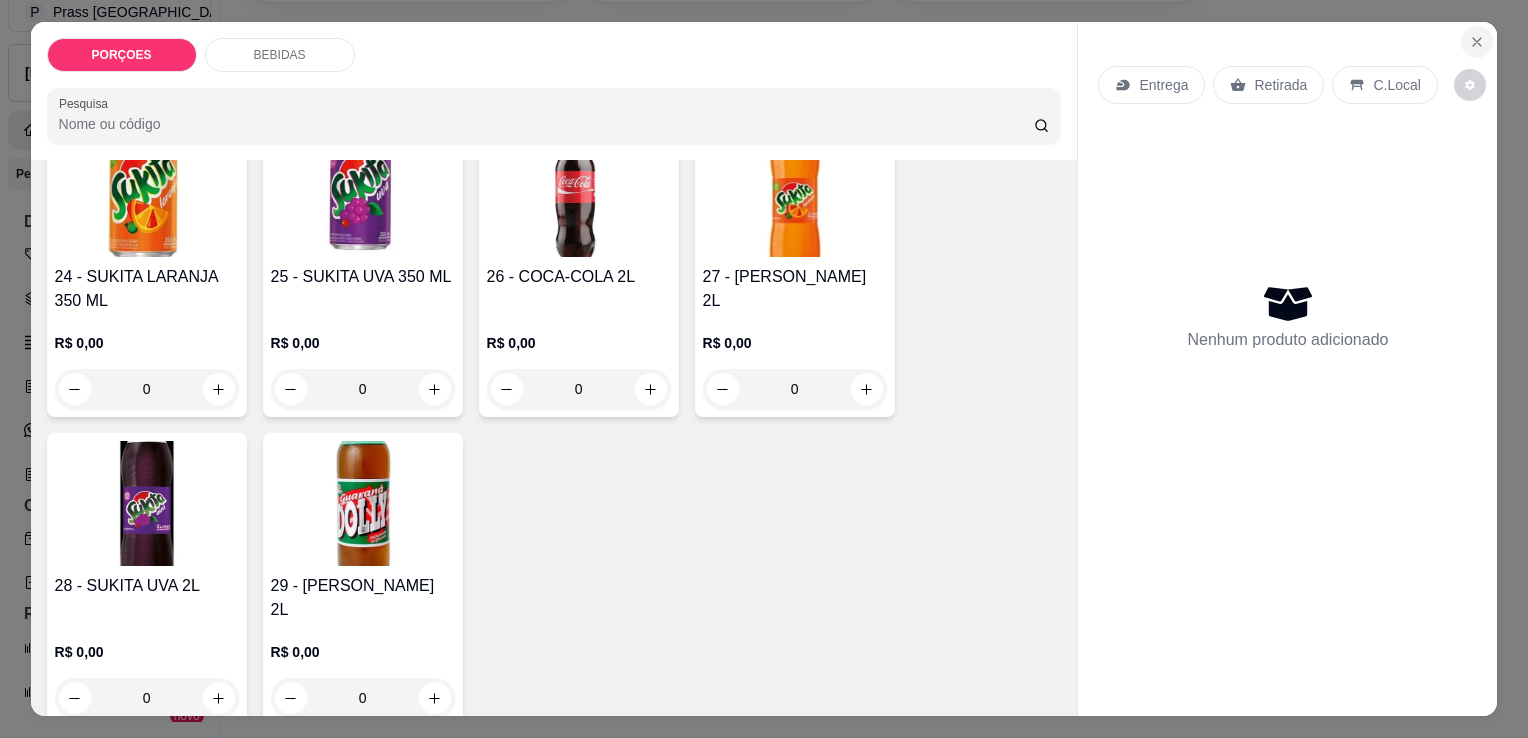 click 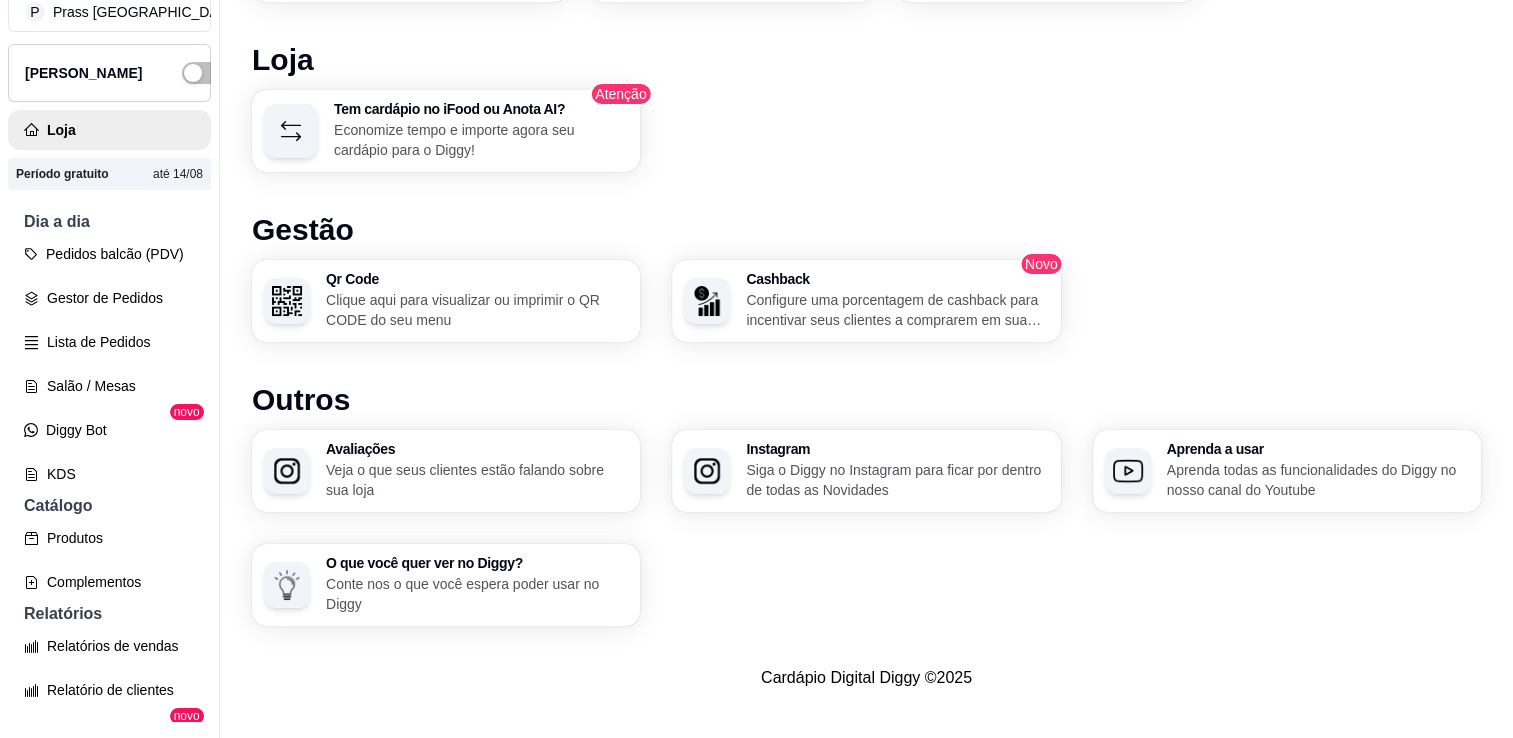 scroll, scrollTop: 880, scrollLeft: 0, axis: vertical 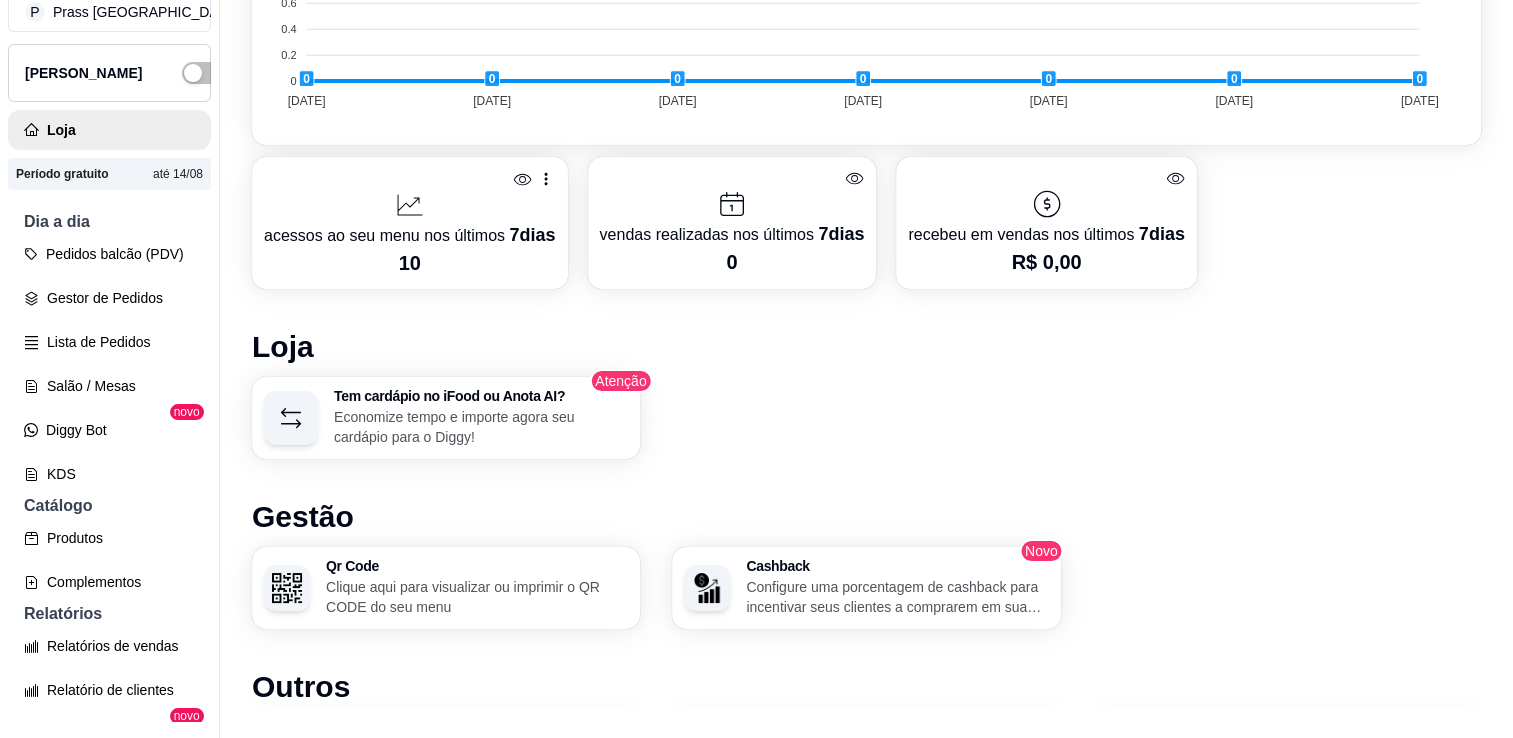 click on "Período gratuito até 14/08" at bounding box center [109, 174] 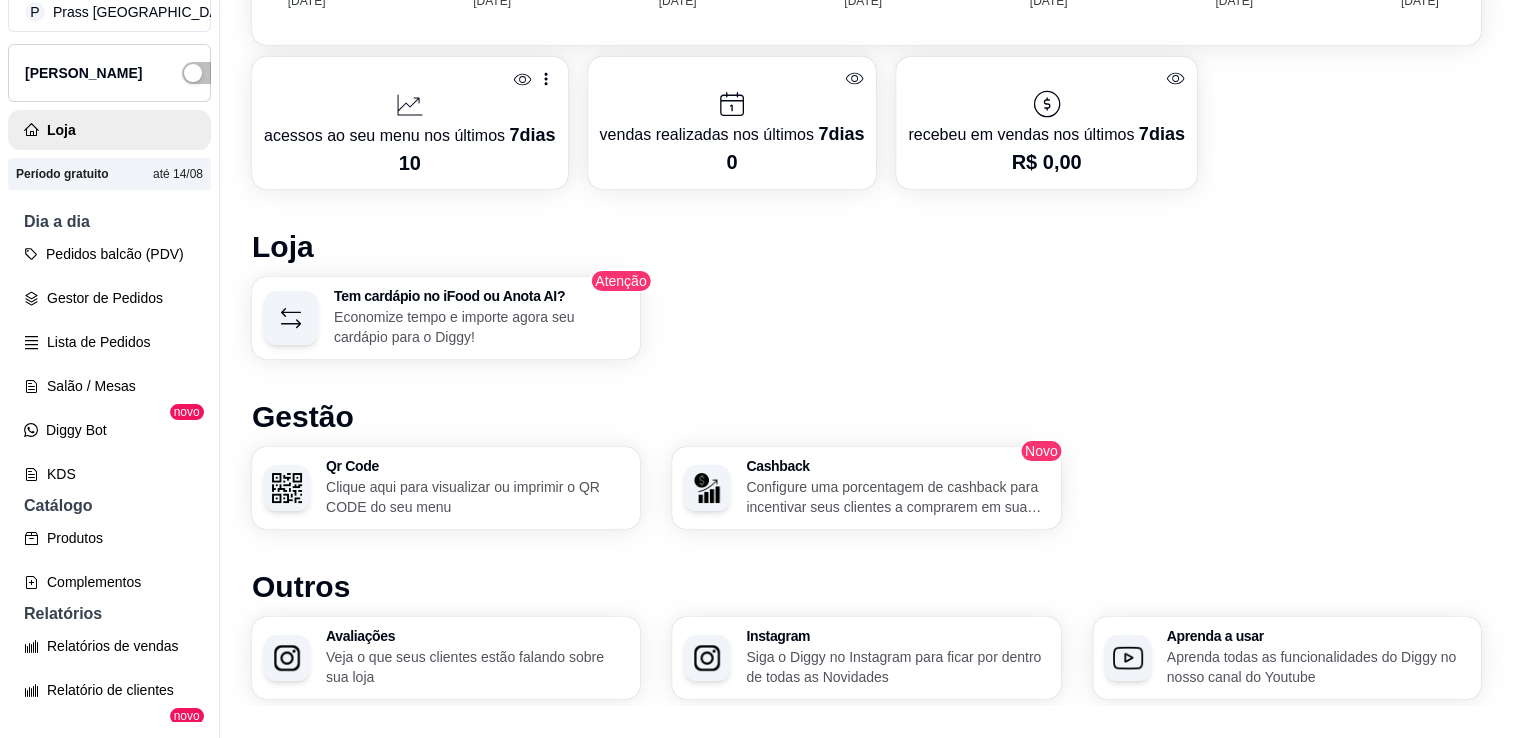 scroll, scrollTop: 1180, scrollLeft: 0, axis: vertical 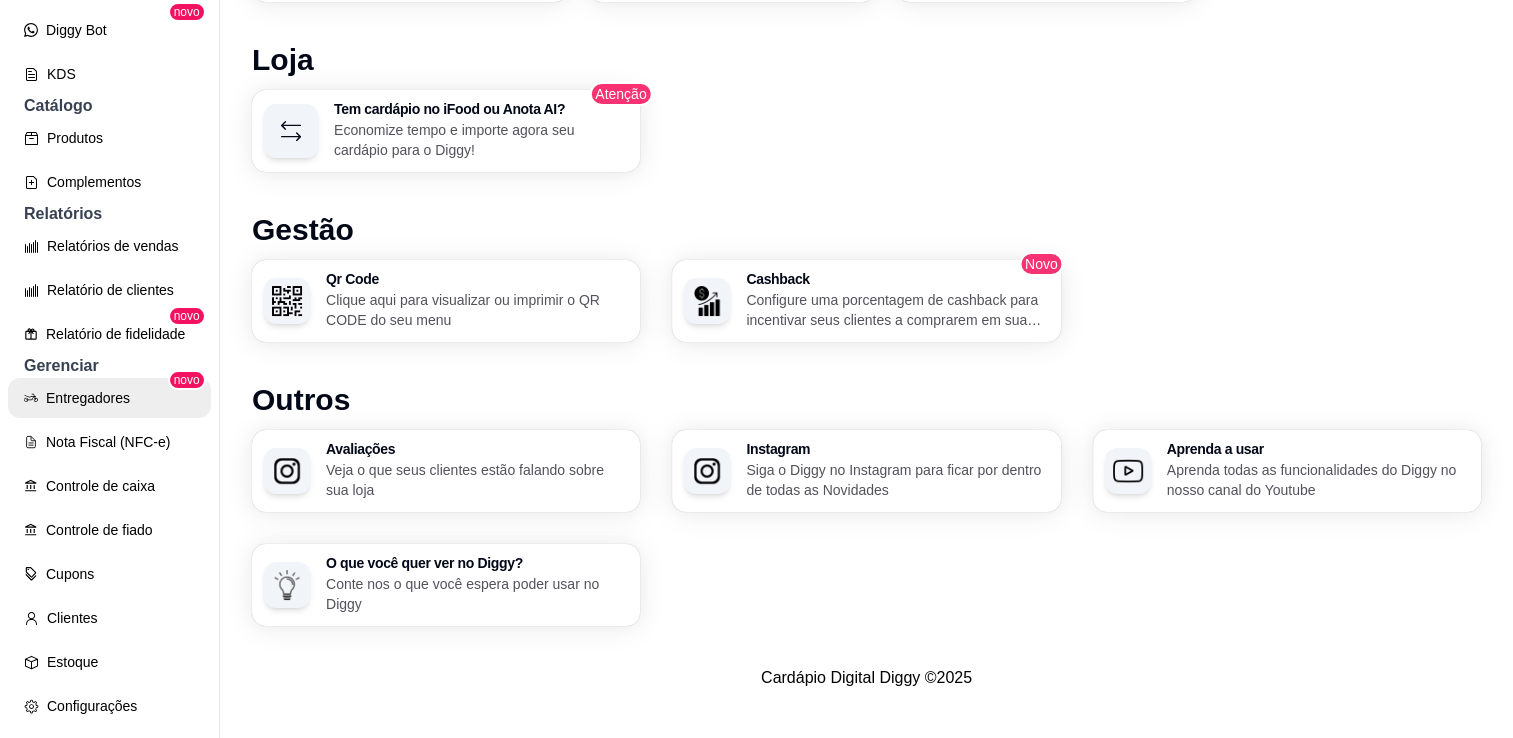 click on "Entregadores" at bounding box center (109, 398) 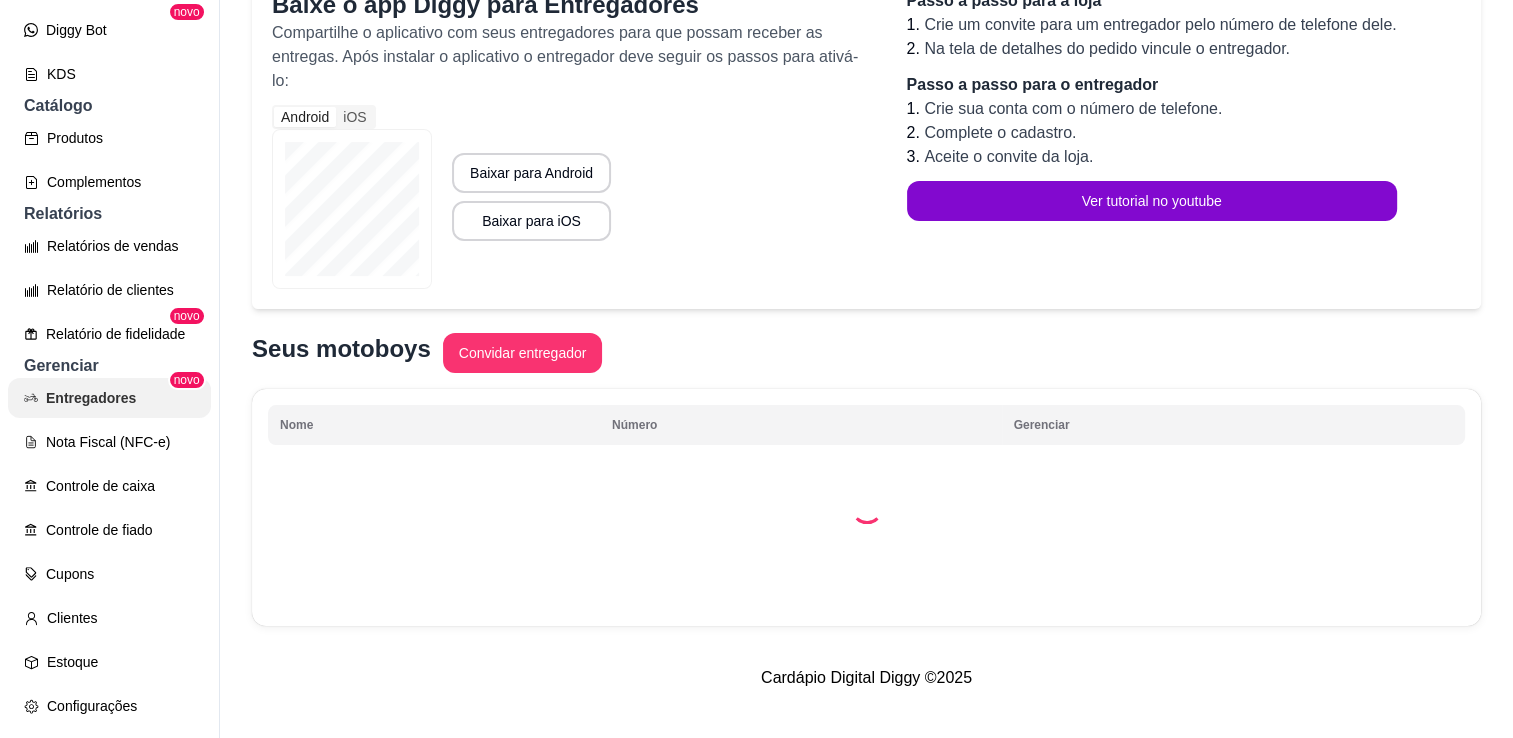 scroll, scrollTop: 0, scrollLeft: 0, axis: both 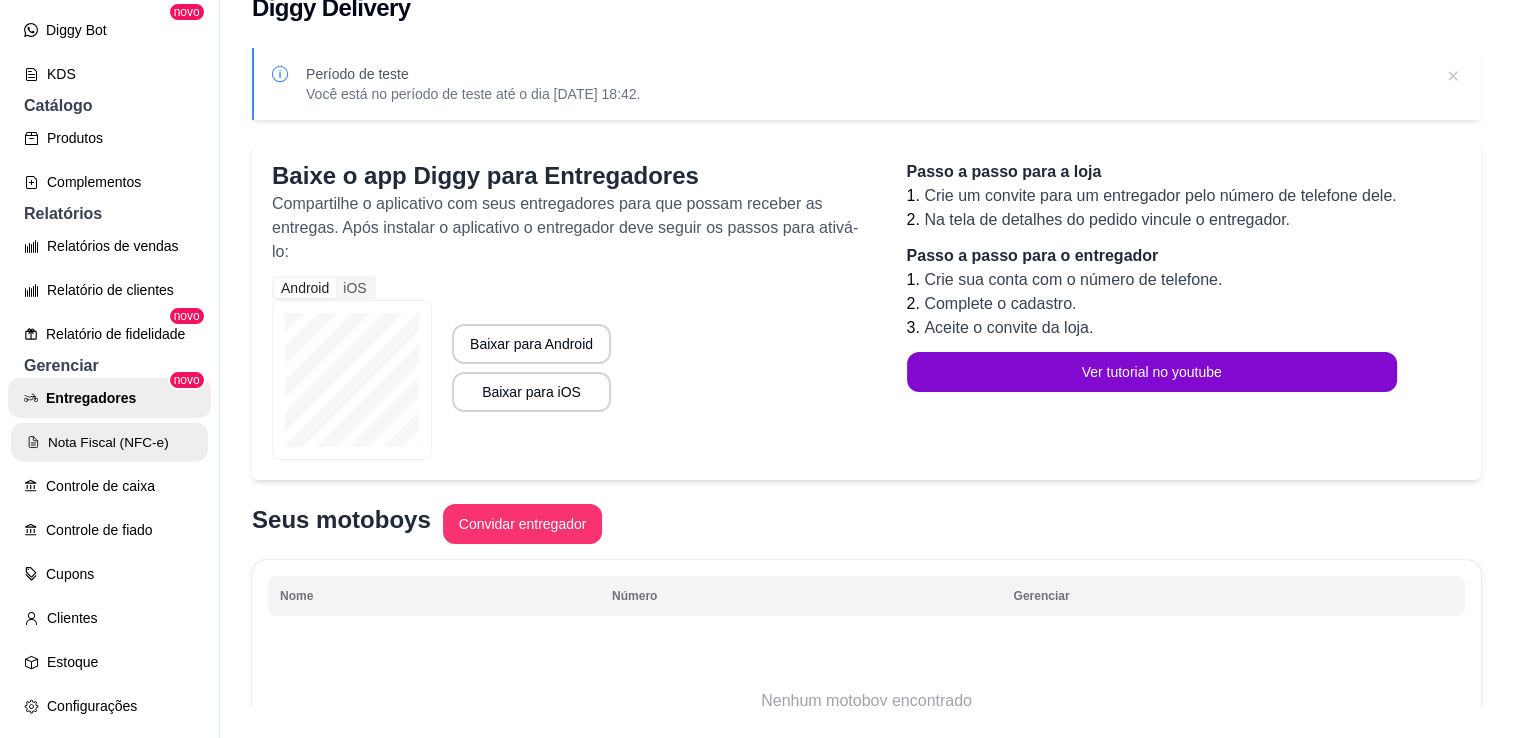 click on "Nota Fiscal (NFC-e)" at bounding box center (109, 442) 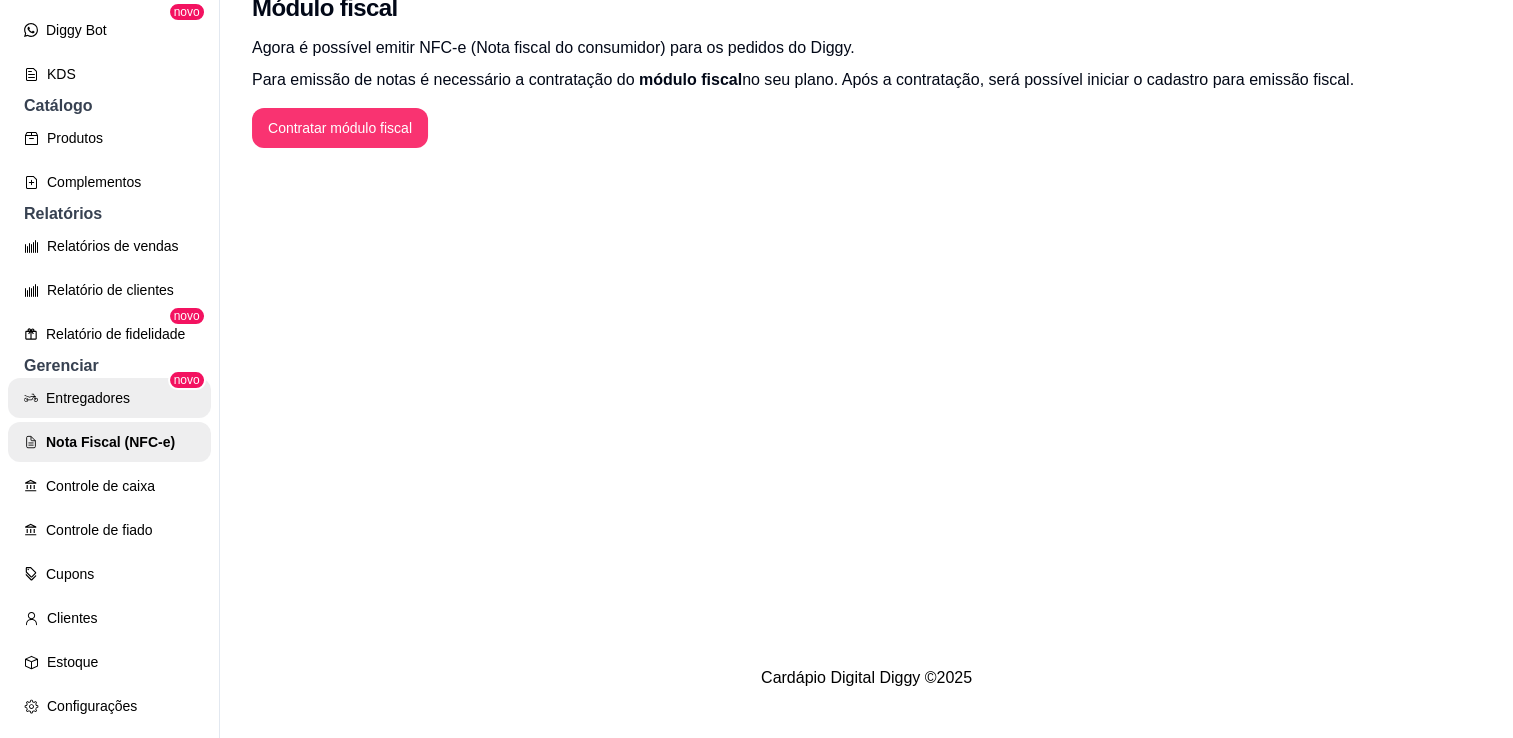 scroll, scrollTop: 0, scrollLeft: 0, axis: both 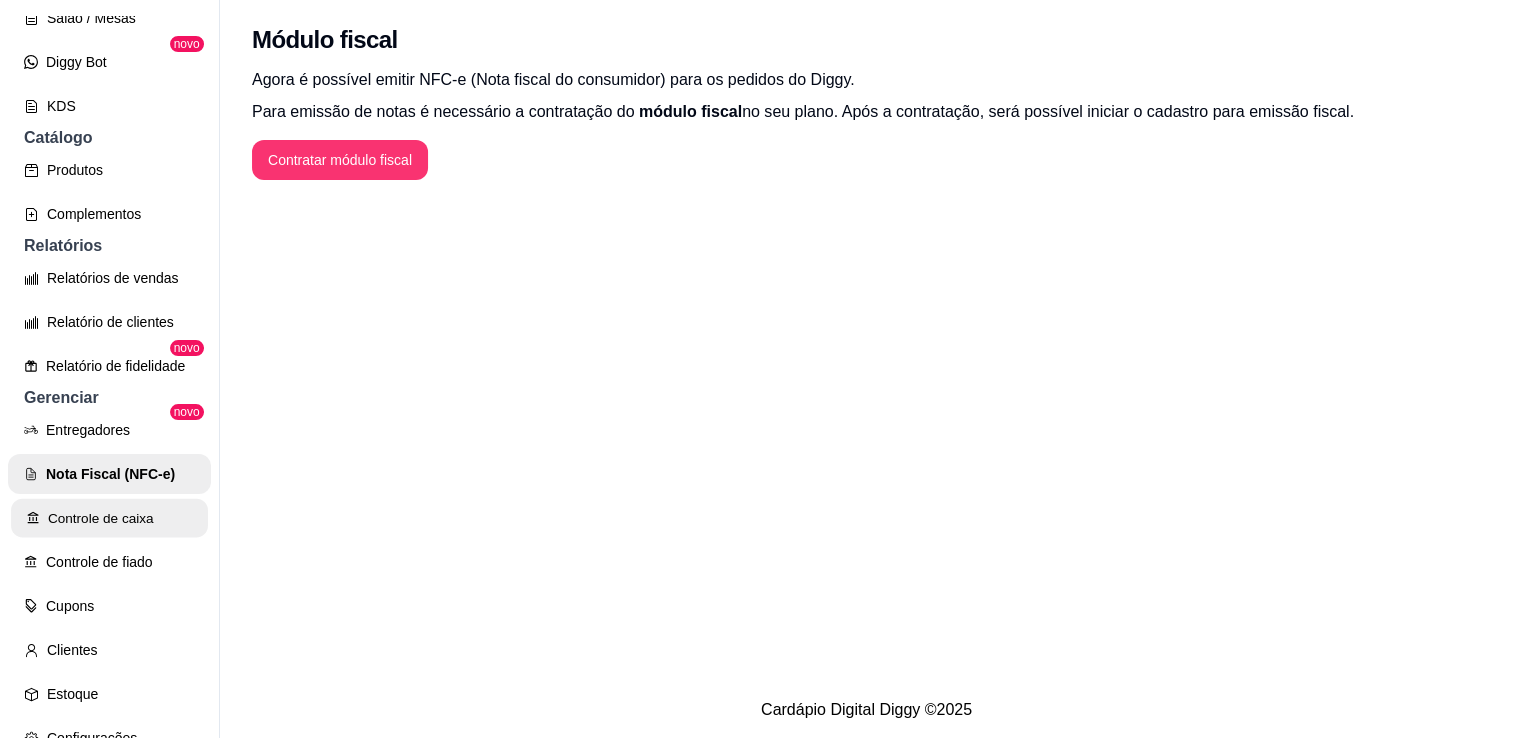 click on "Controle de caixa" at bounding box center [109, 518] 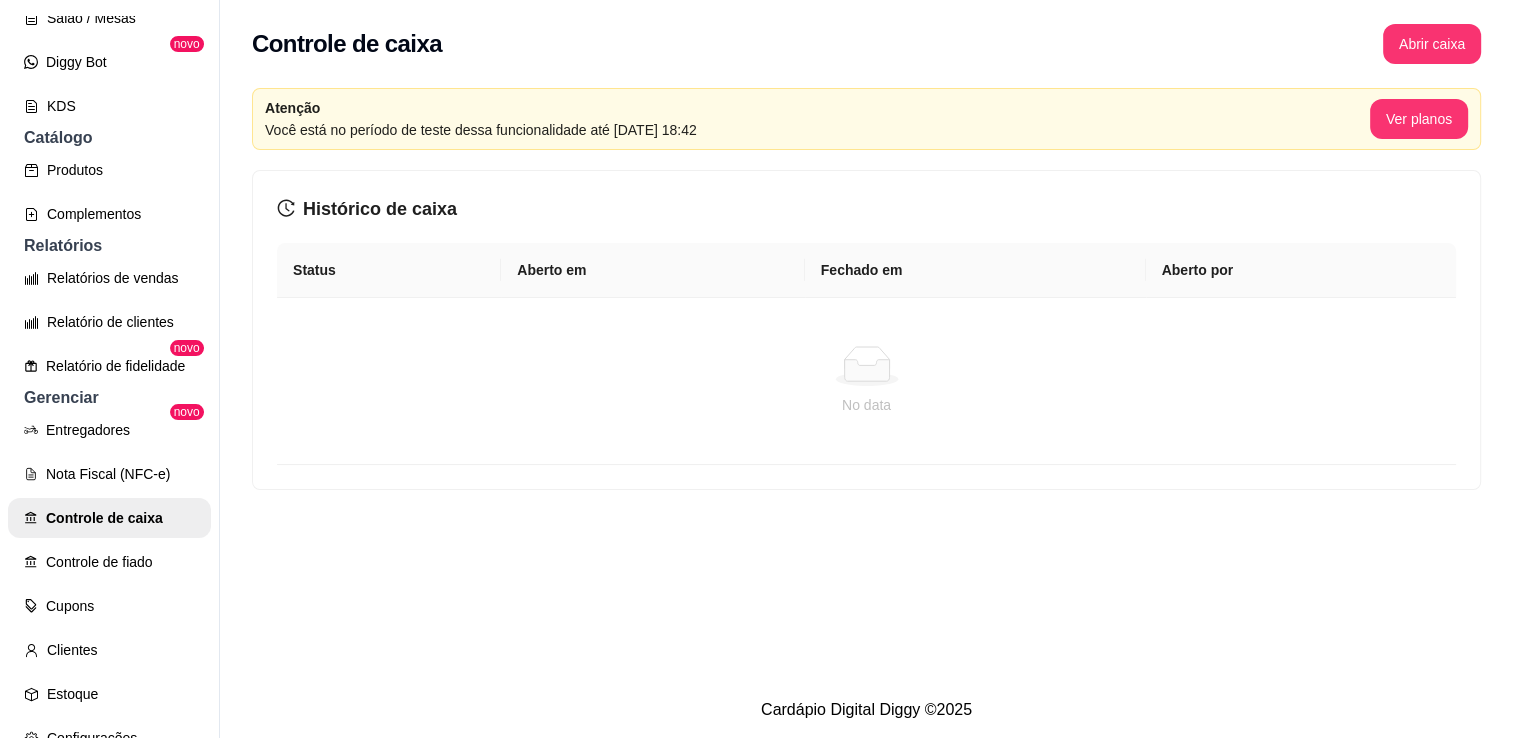 click on "Controle de caixa Abrir caixa" at bounding box center (866, 38) 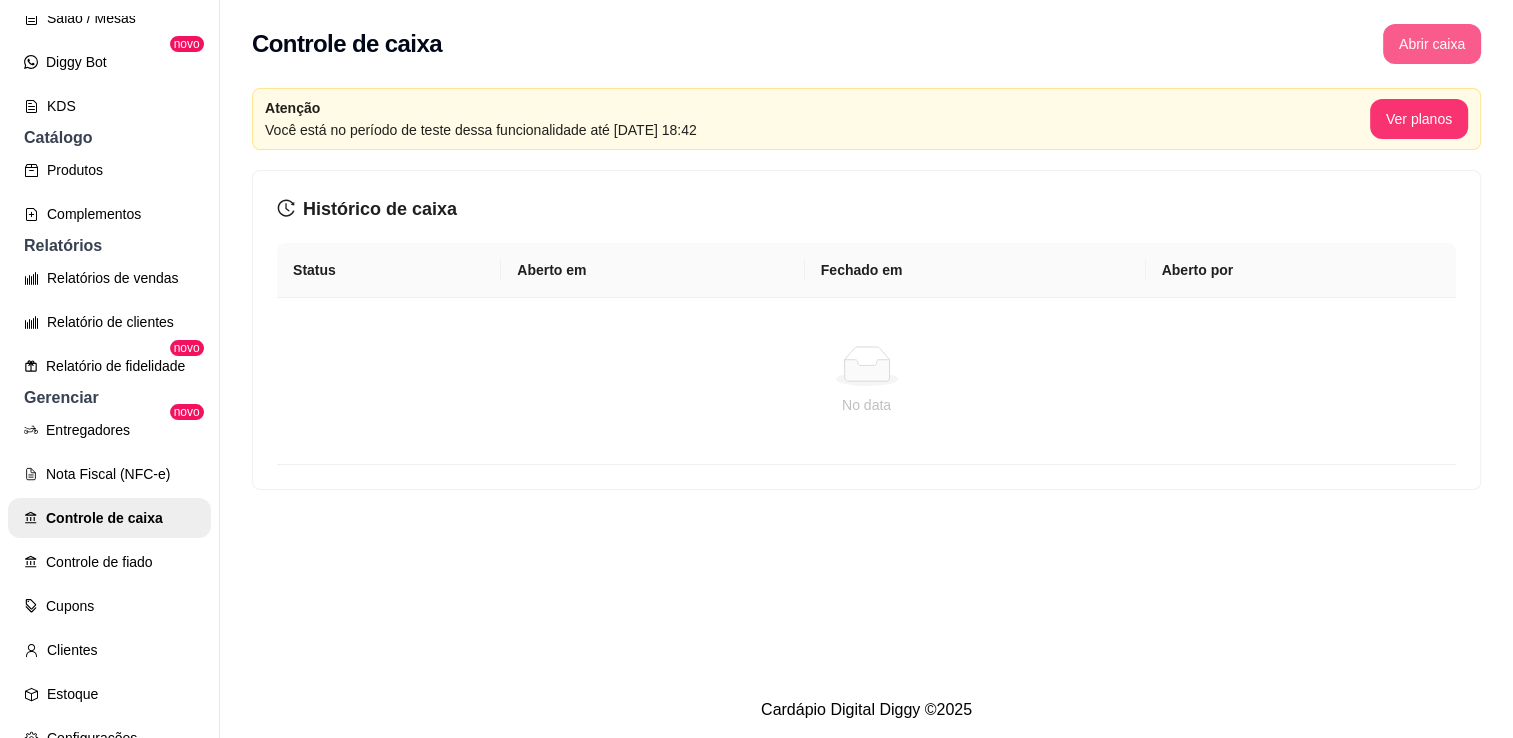 click on "Abrir caixa" at bounding box center (1432, 44) 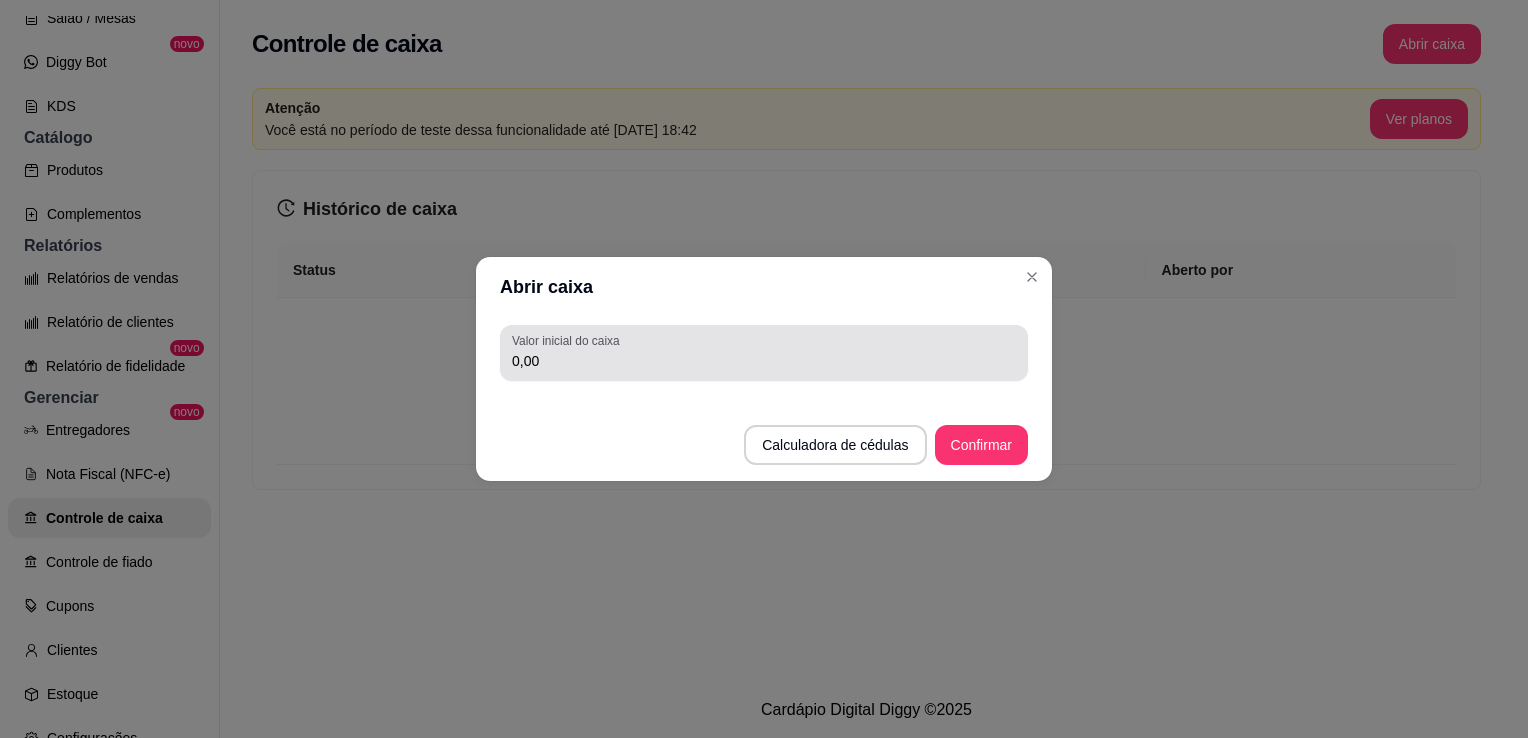 click on "0,00" at bounding box center (764, 361) 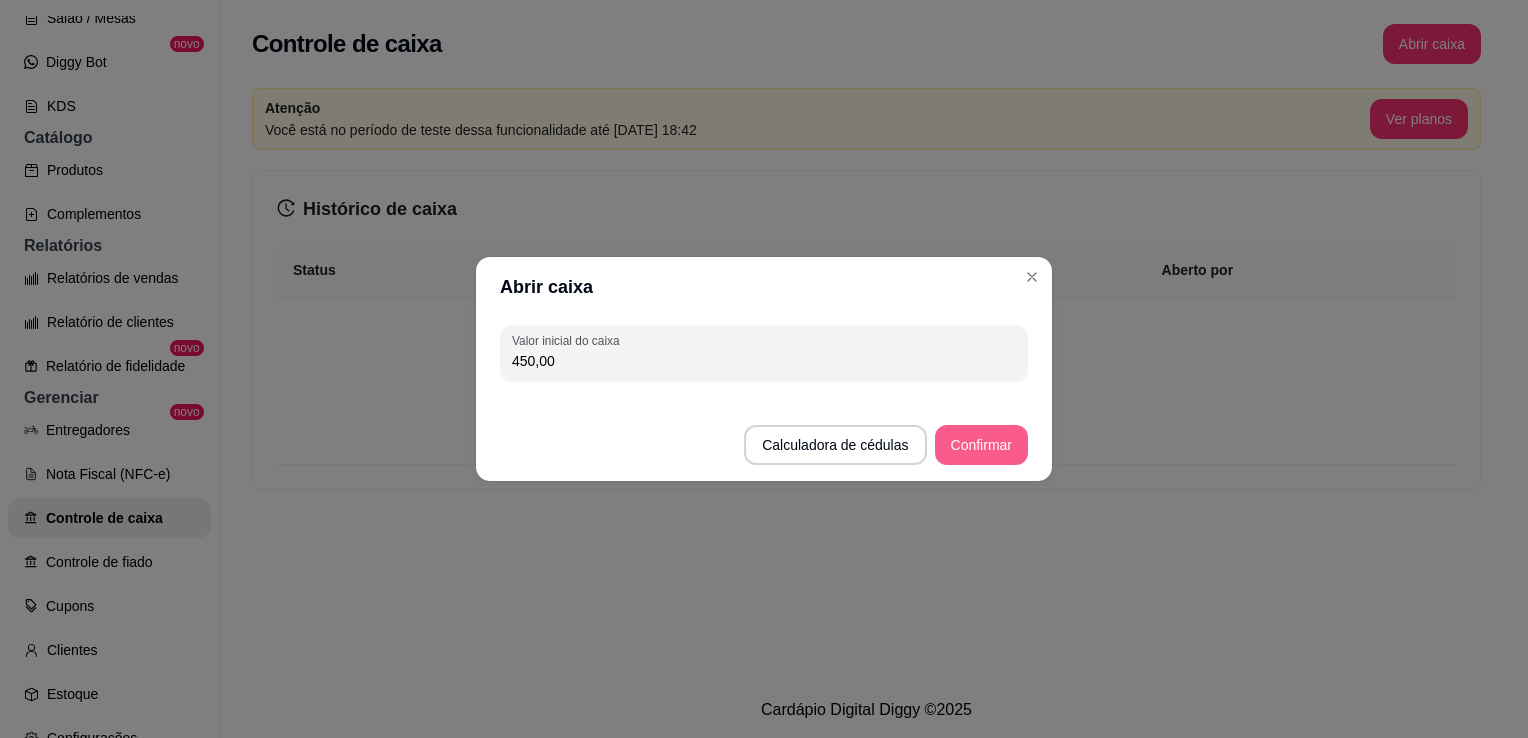 type on "450,00" 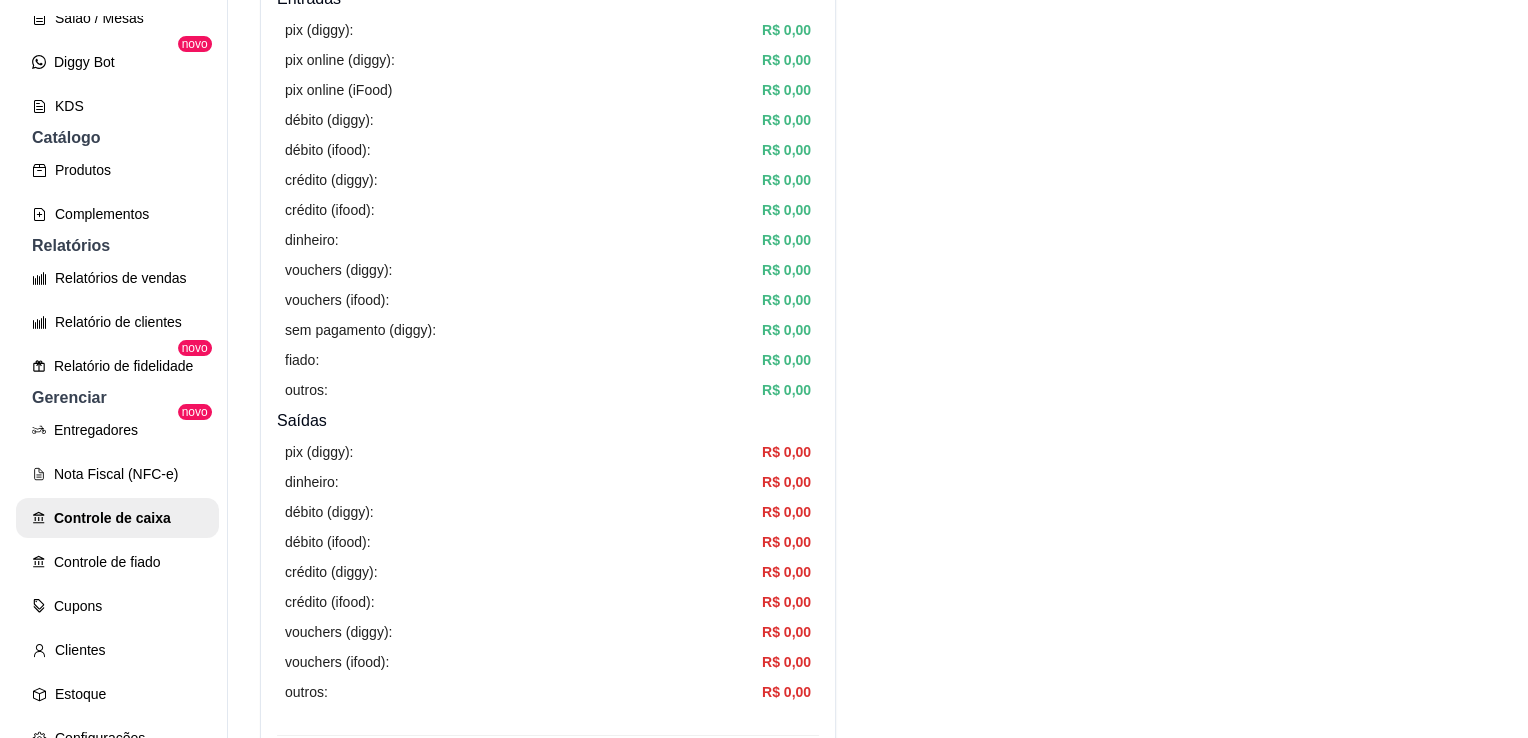 scroll, scrollTop: 0, scrollLeft: 0, axis: both 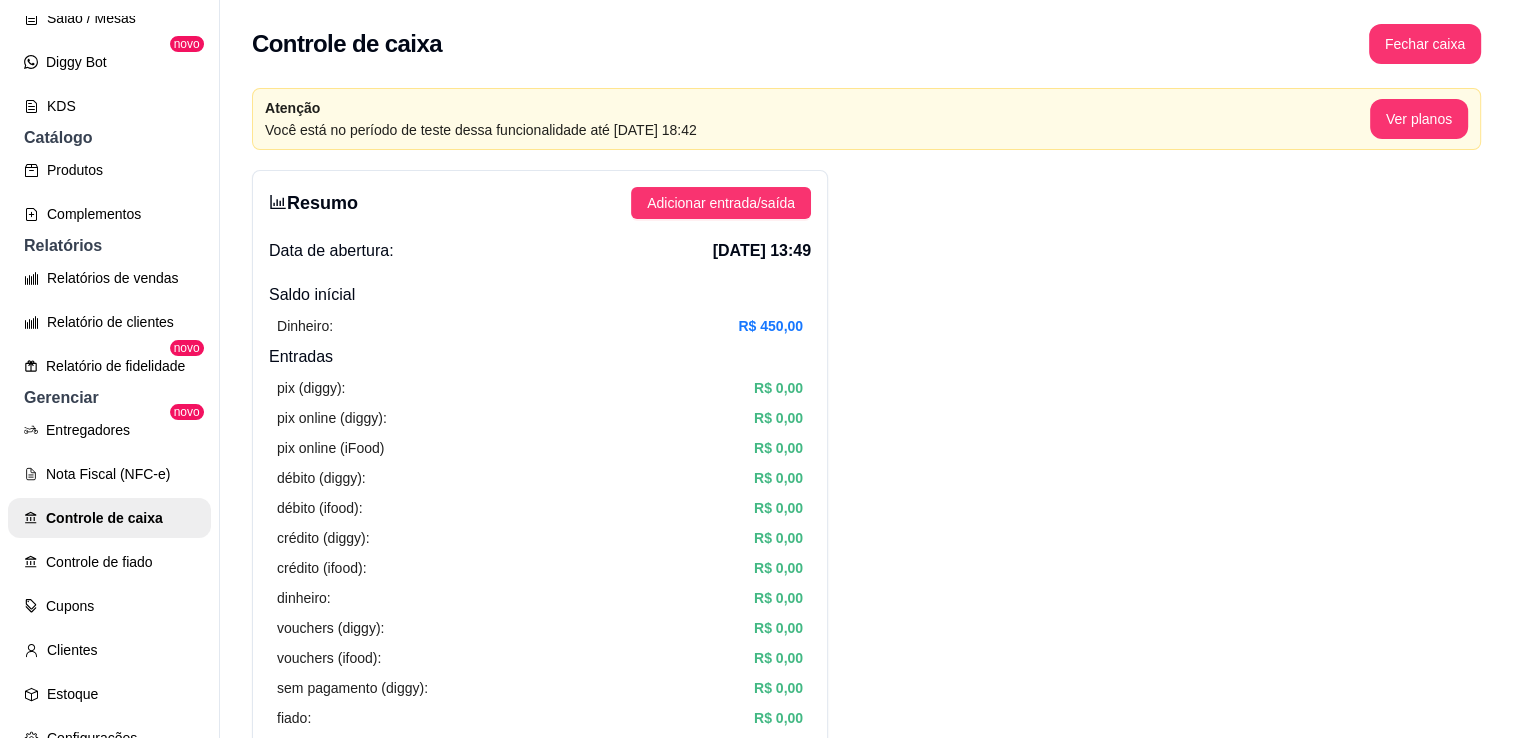 drag, startPoint x: 1436, startPoint y: 450, endPoint x: 1415, endPoint y: 452, distance: 21.095022 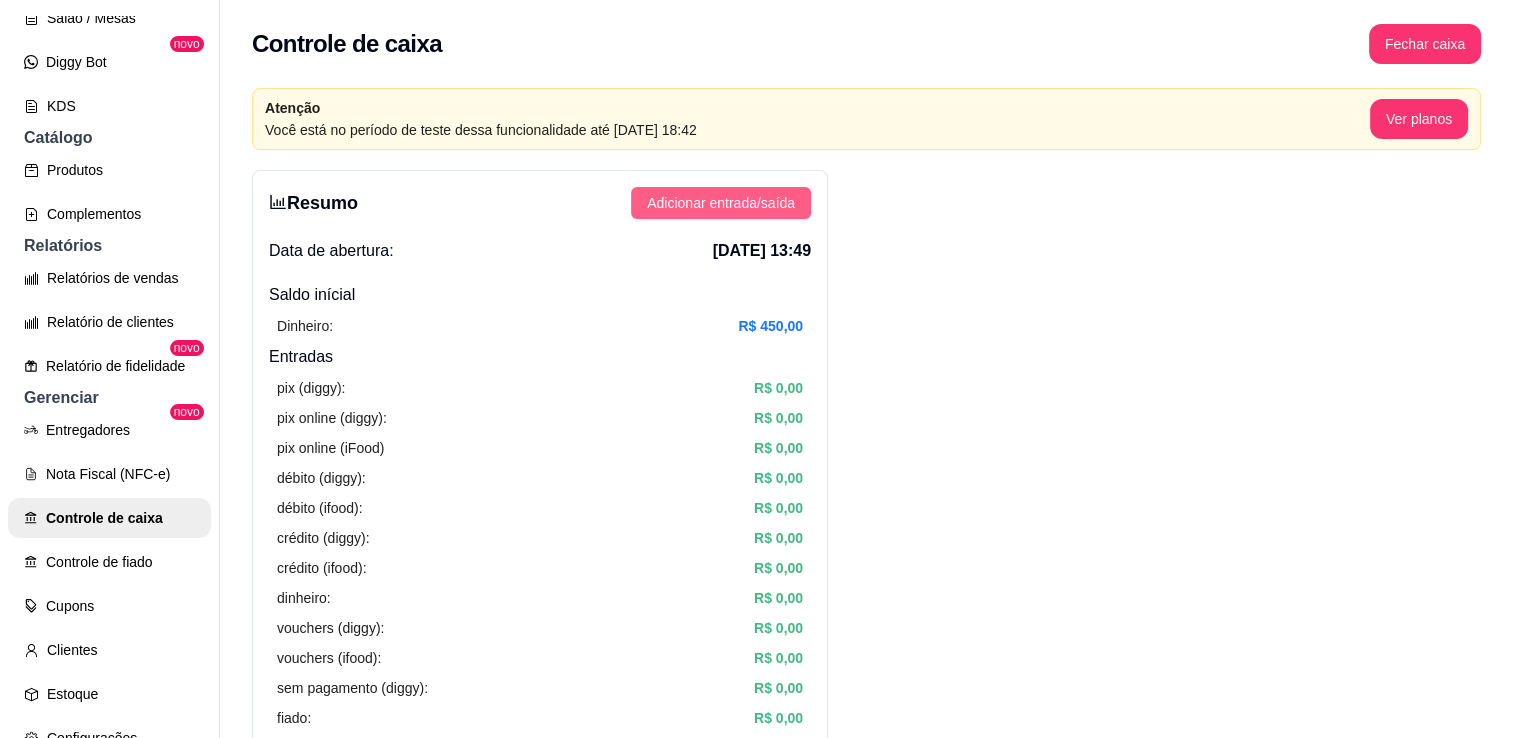 click on "Adicionar entrada/saída" at bounding box center [721, 203] 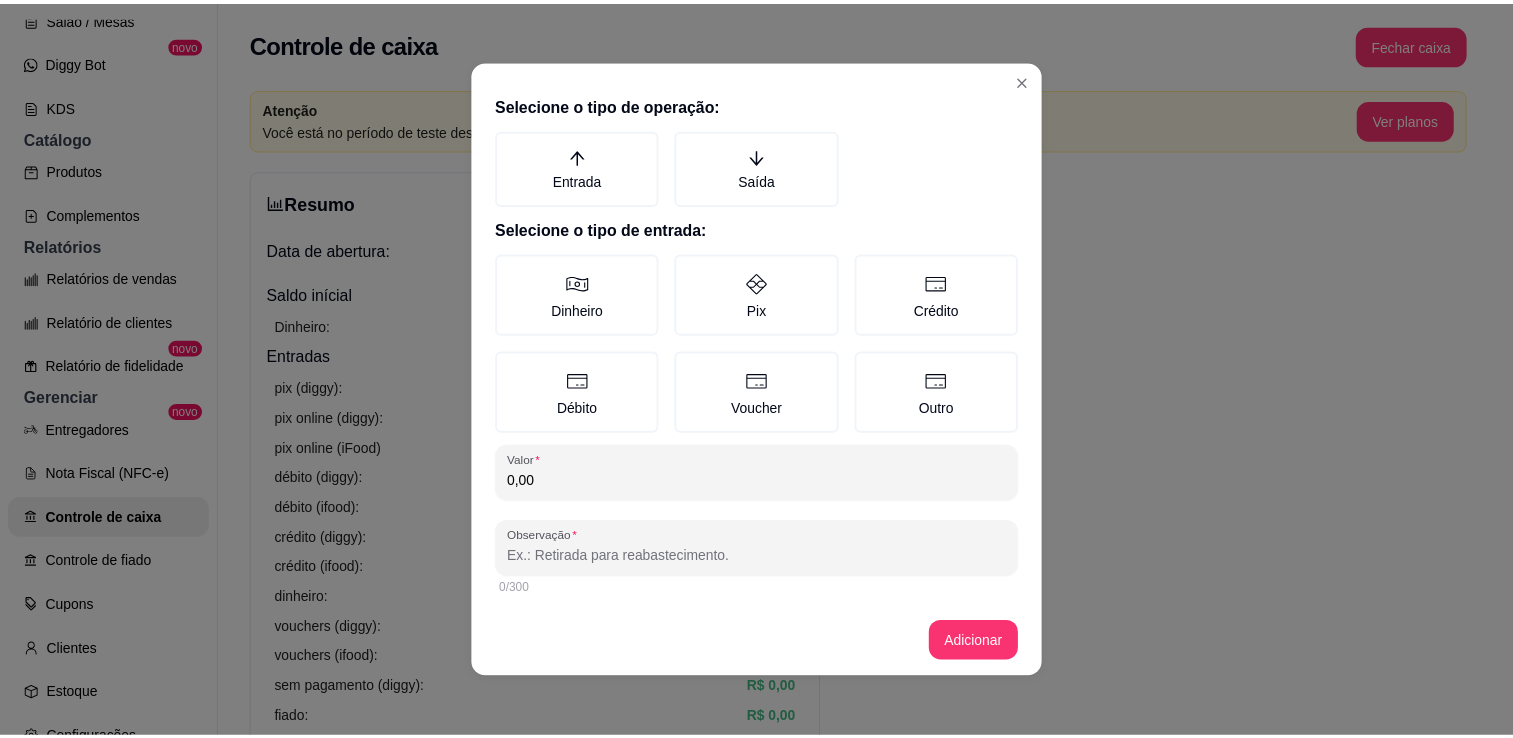 scroll, scrollTop: 0, scrollLeft: 0, axis: both 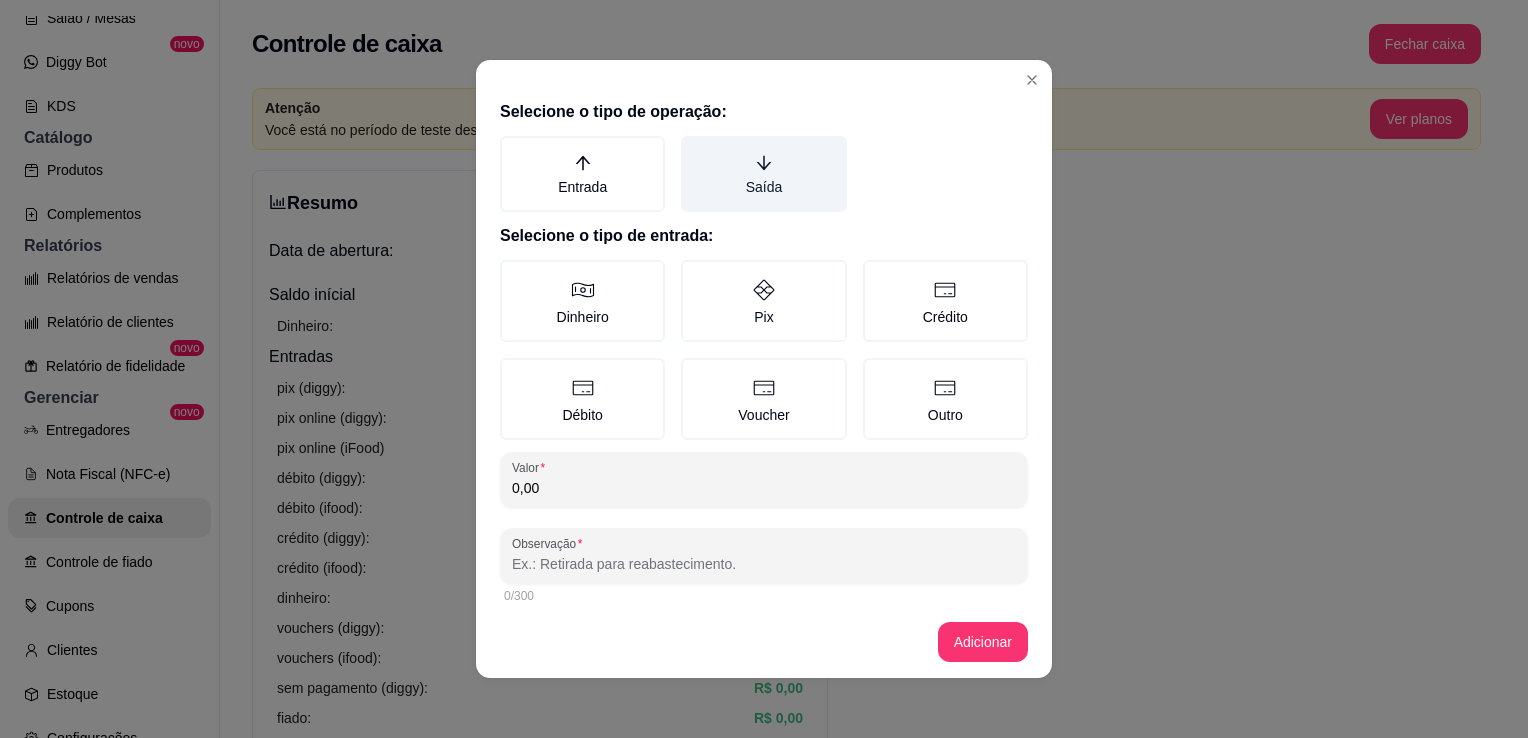 click 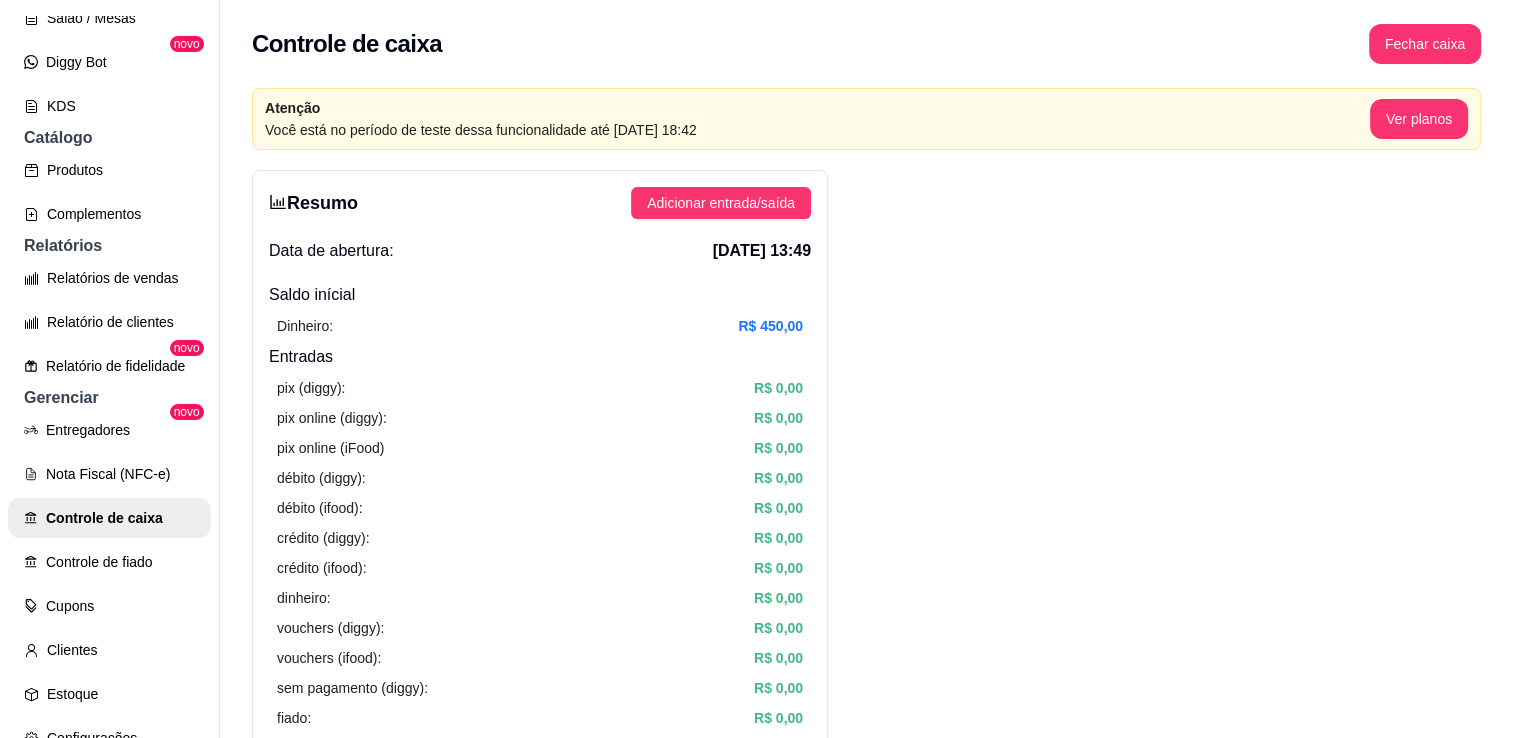 click on "Resumo Adicionar entrada/saída Data de abertura: [DATE] 13:49 Saldo inícial Dinheiro: R$ 450,00 Entradas pix (diggy): R$ 0,00 pix online (diggy): R$ 0,00 pix online (iFood) R$ 0,00 débito (diggy): R$ 0,00 débito (ifood): R$ 0,00 crédito (diggy): R$ 0,00 crédito (ifood): R$ 0,00 dinheiro: R$ 0,00 vouchers (diggy): R$ 0,00 vouchers (ifood): R$ 0,00 sem pagamento (diggy): R$ 0,00 fiado: R$ 0,00 outros: R$ 0,00 Saídas pix (diggy): R$ 0,00 dinheiro: R$ 0,00 débito (diggy): R$ 0,00 débito (ifood): R$ 0,00 crédito (diggy): R$ 0,00 crédito (ifood): R$ 0,00 vouchers (diggy): R$ 0,00 vouchers (ifood): R$ 0,00 outros: R$ 0,00 Saldo final dinheiro em caixa: R$ 450,00 total: R$ 0,00 Todos Pix Dinheiro Crédito Débito Voucher Outros Entrada R$ 0,00 Saída R$ 0,00 Saldo R$ 0,00 Tipo de pagamento Data - Hora Entrada ou Saída Descrição Valor Descrição No data Histórico de caixa Status Aberto em [GEOGRAPHIC_DATA] em [GEOGRAPHIC_DATA] por Aberto [DATE] 13:49 1" at bounding box center [866, 1063] 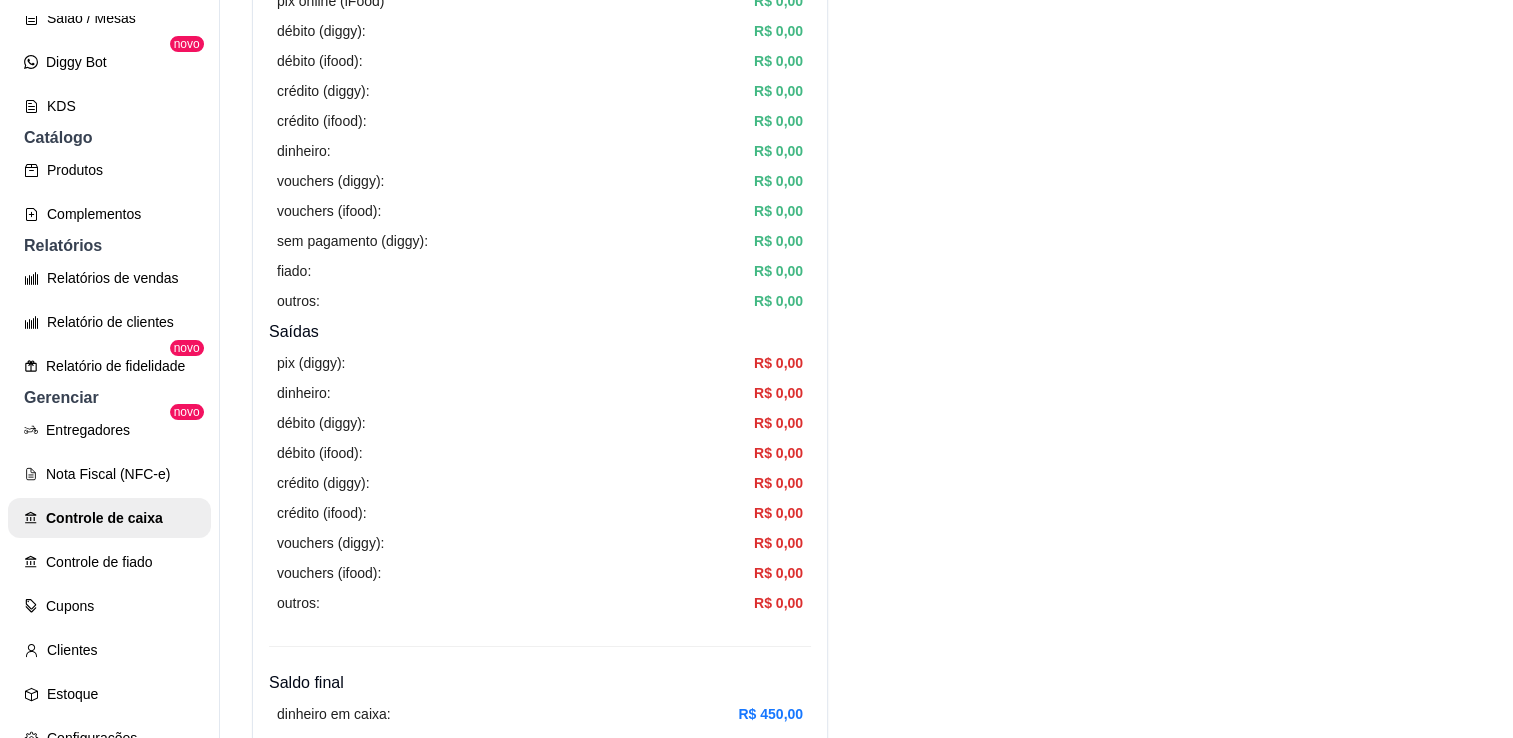 scroll, scrollTop: 500, scrollLeft: 0, axis: vertical 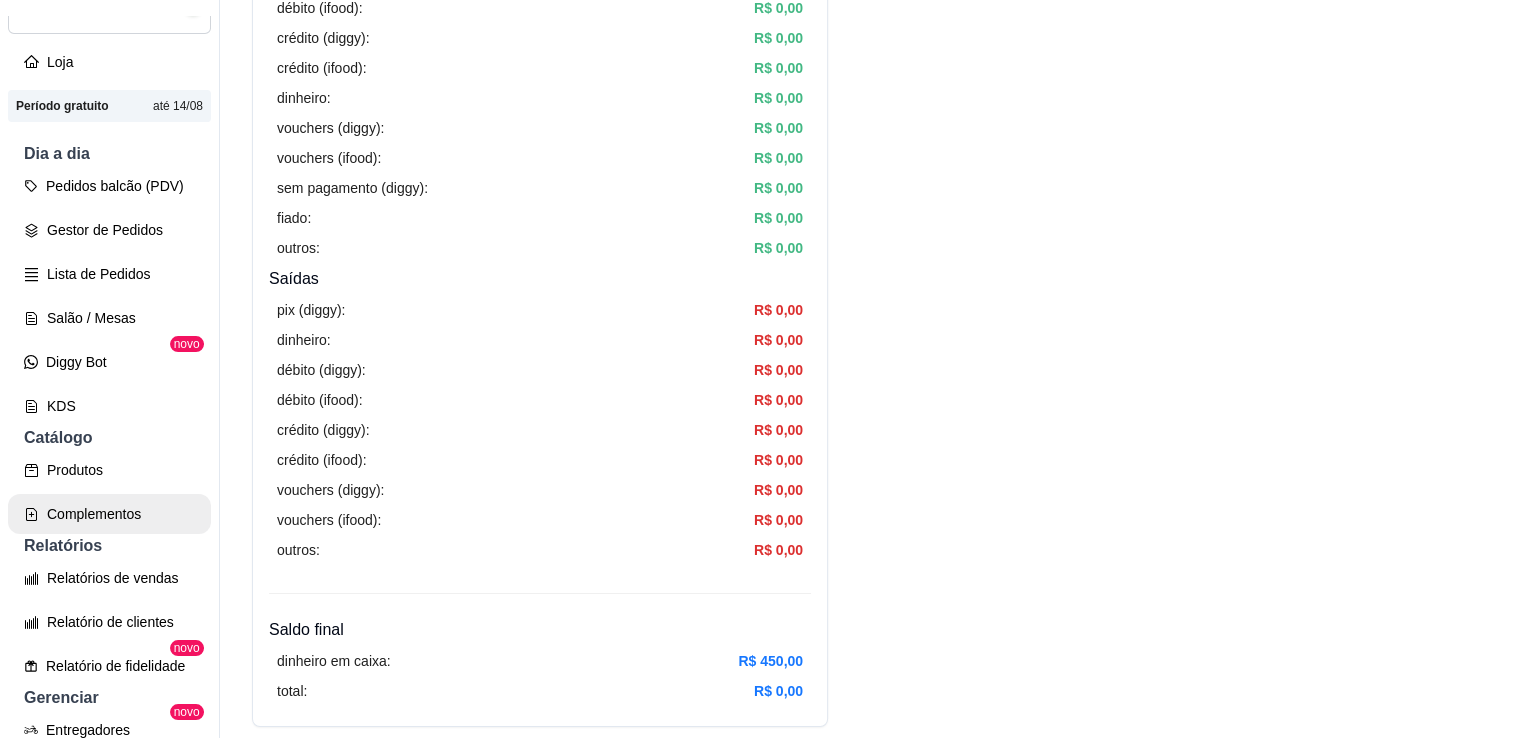 click on "Complementos" at bounding box center [109, 514] 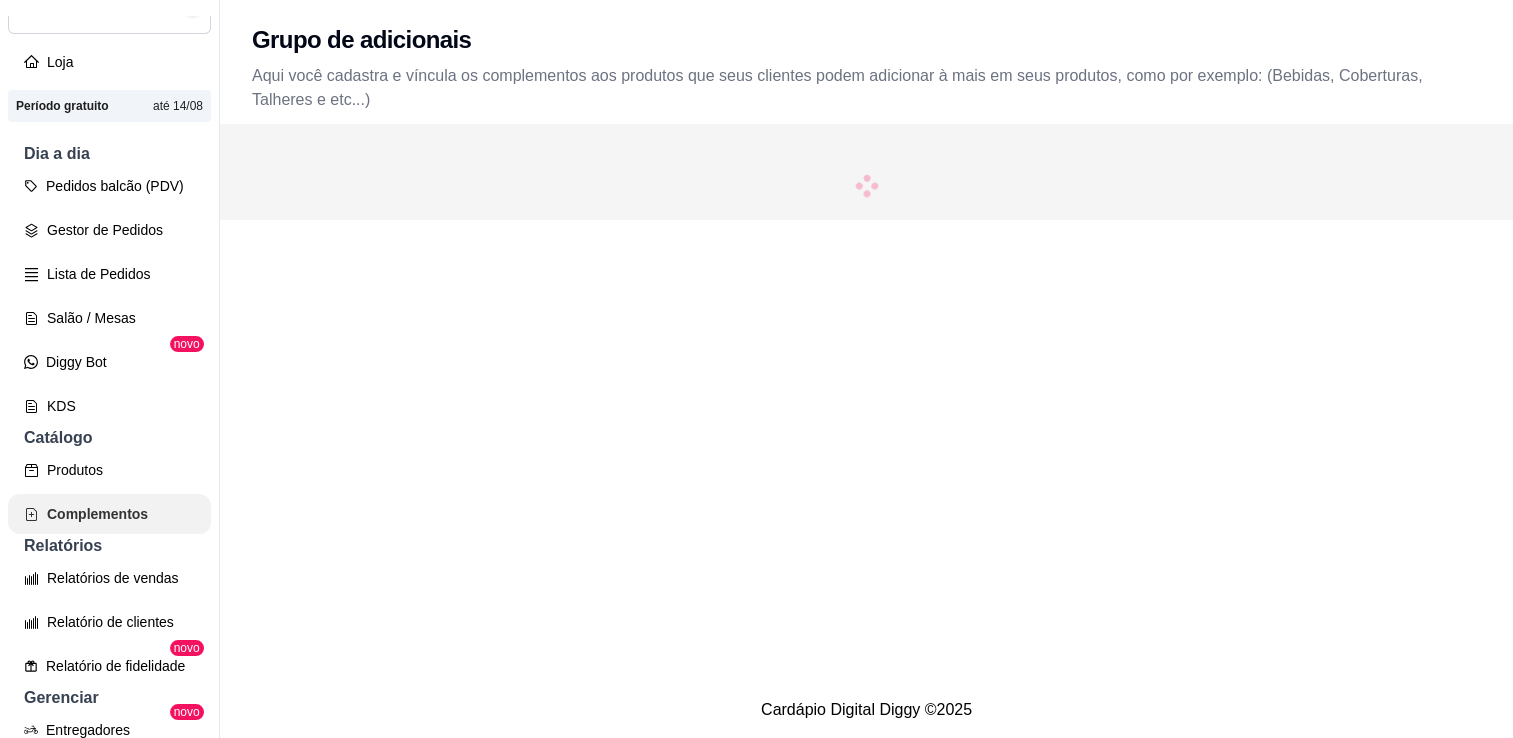 scroll, scrollTop: 0, scrollLeft: 0, axis: both 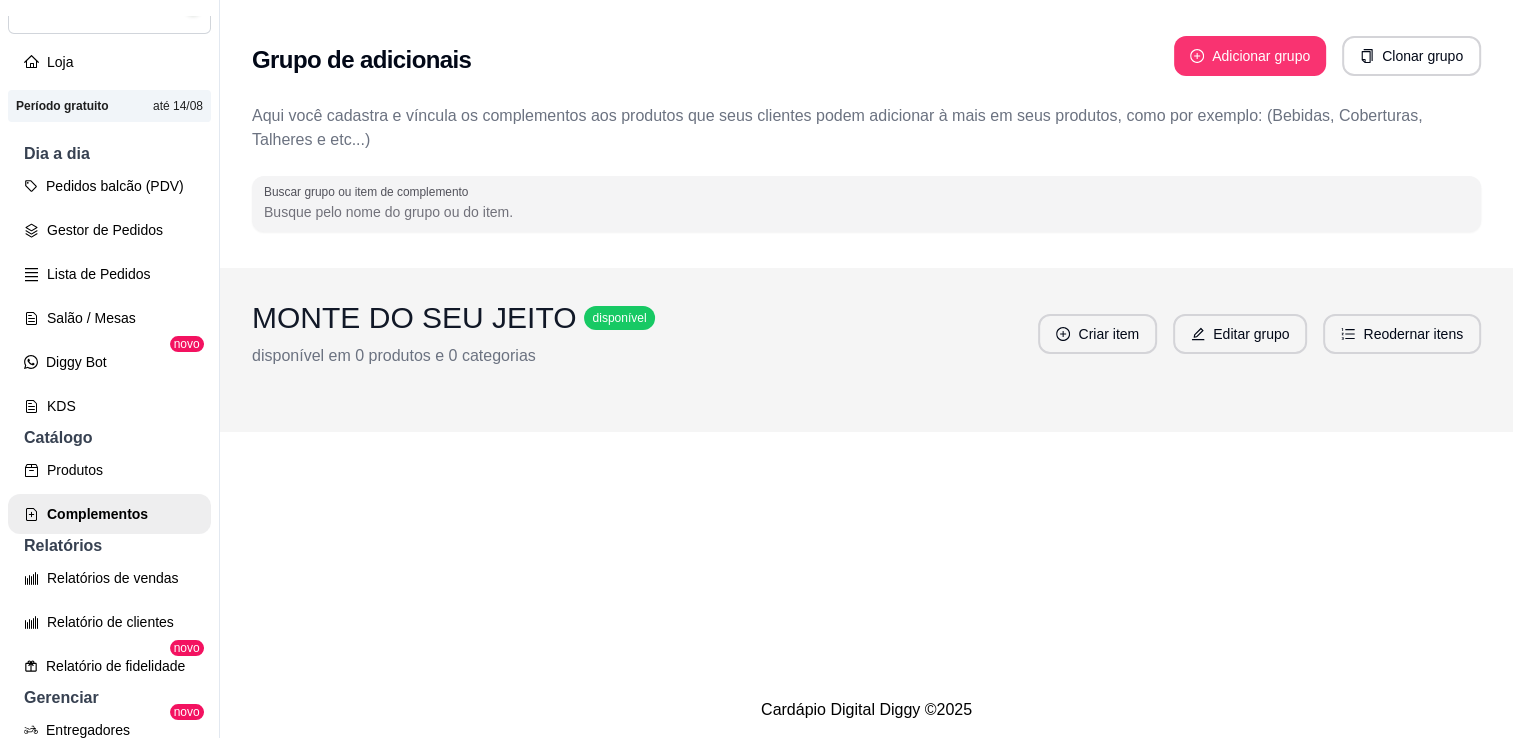 drag, startPoint x: 416, startPoint y: 374, endPoint x: 1208, endPoint y: 497, distance: 801.4942 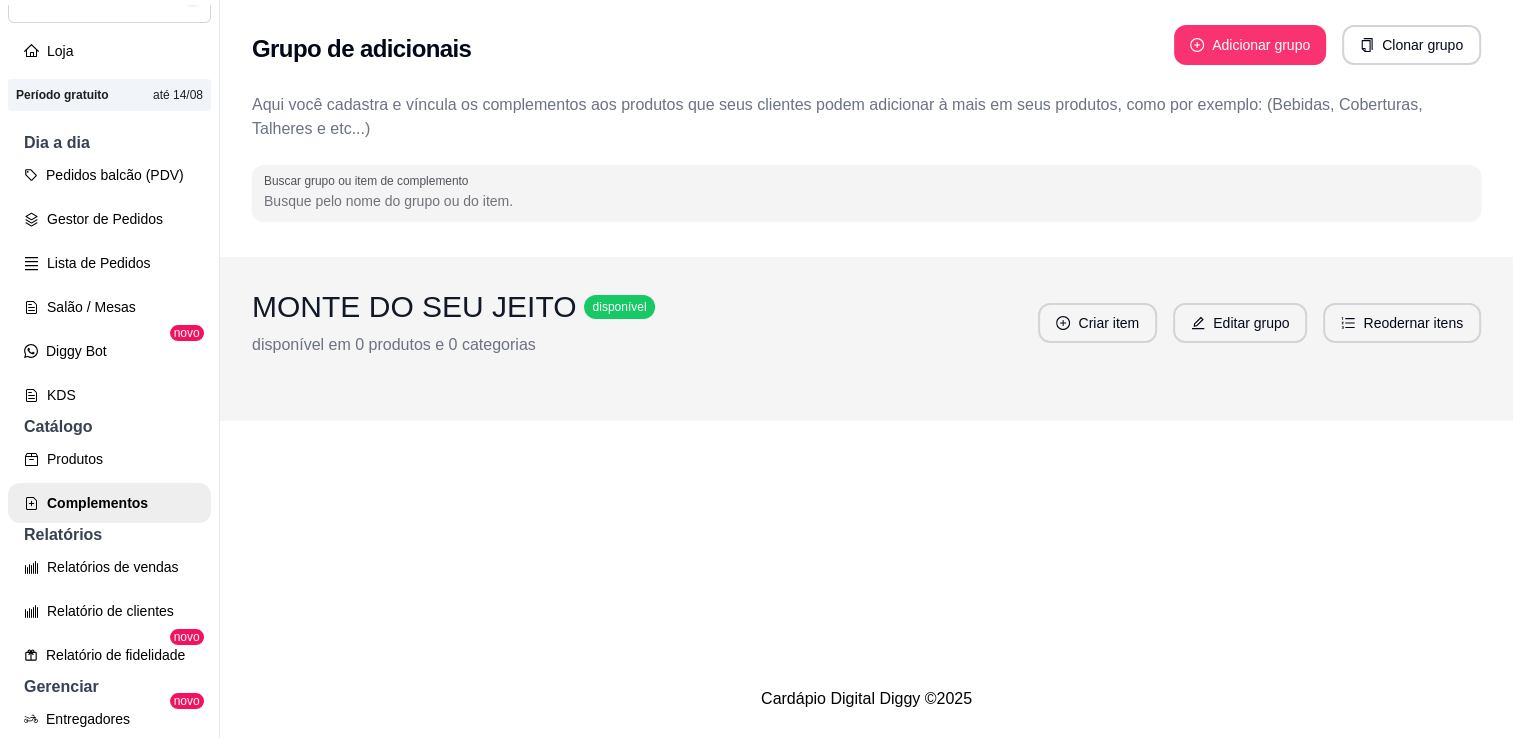 scroll, scrollTop: 0, scrollLeft: 0, axis: both 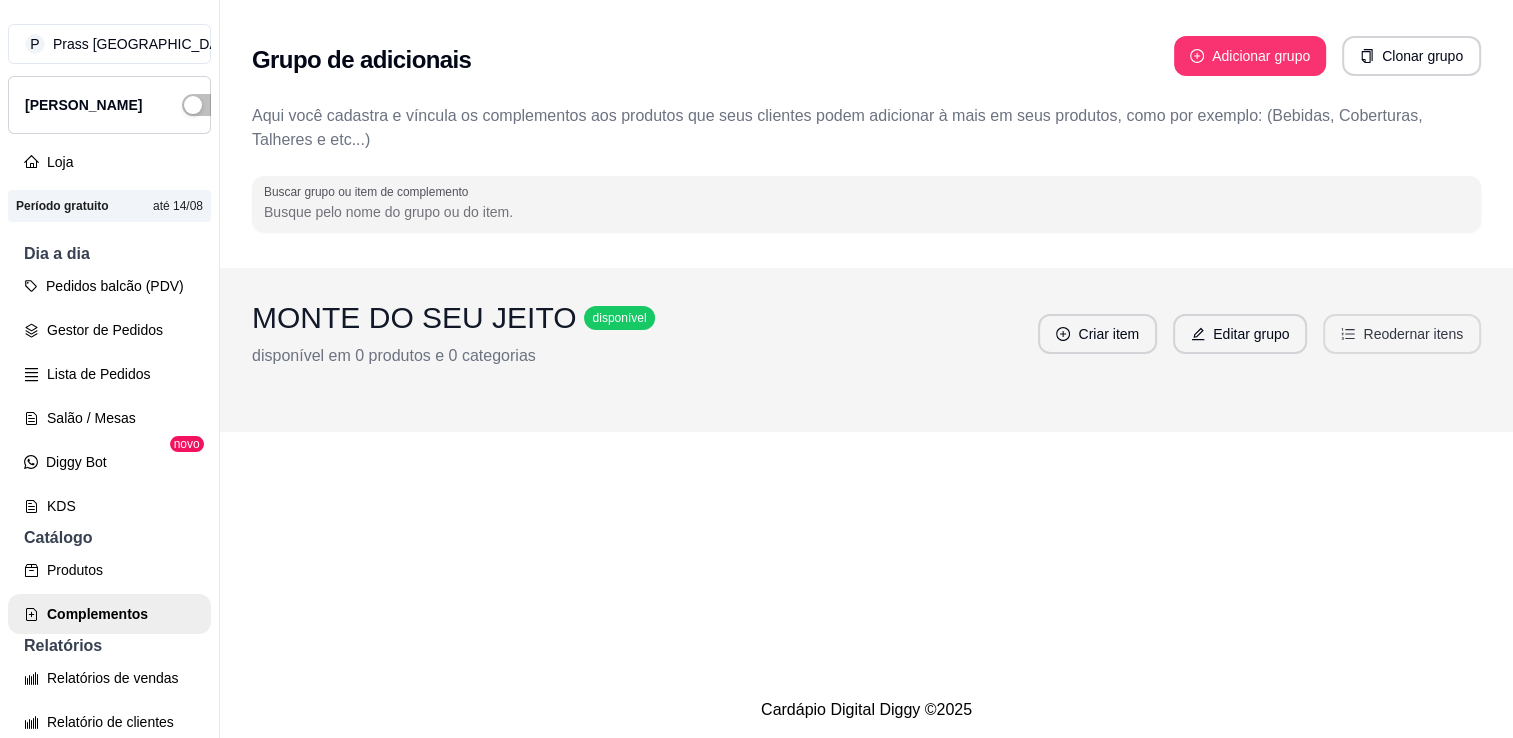 click on "Reodernar itens" at bounding box center (1402, 334) 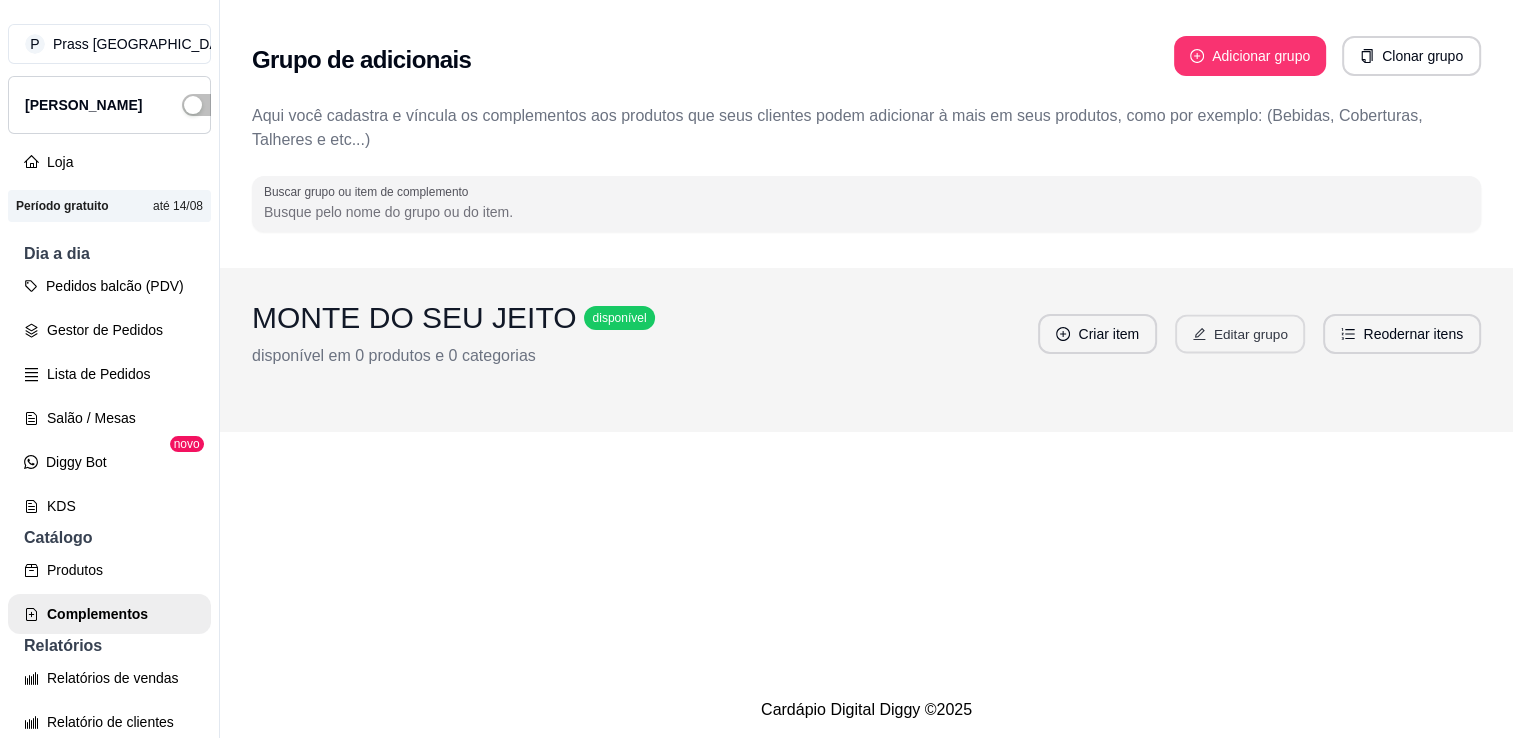 click on "Editar grupo" at bounding box center (1240, 334) 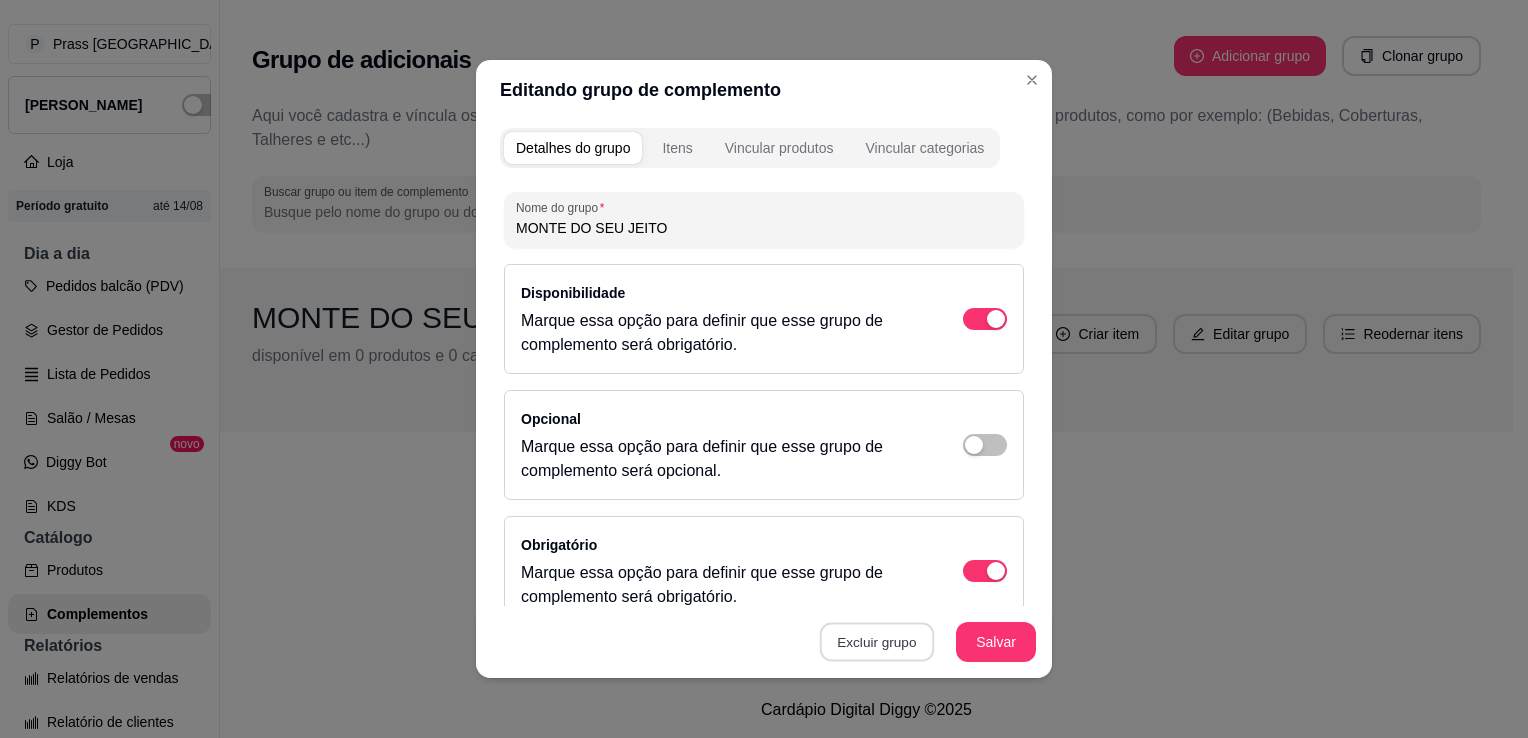 click on "Excluir grupo" at bounding box center (877, 642) 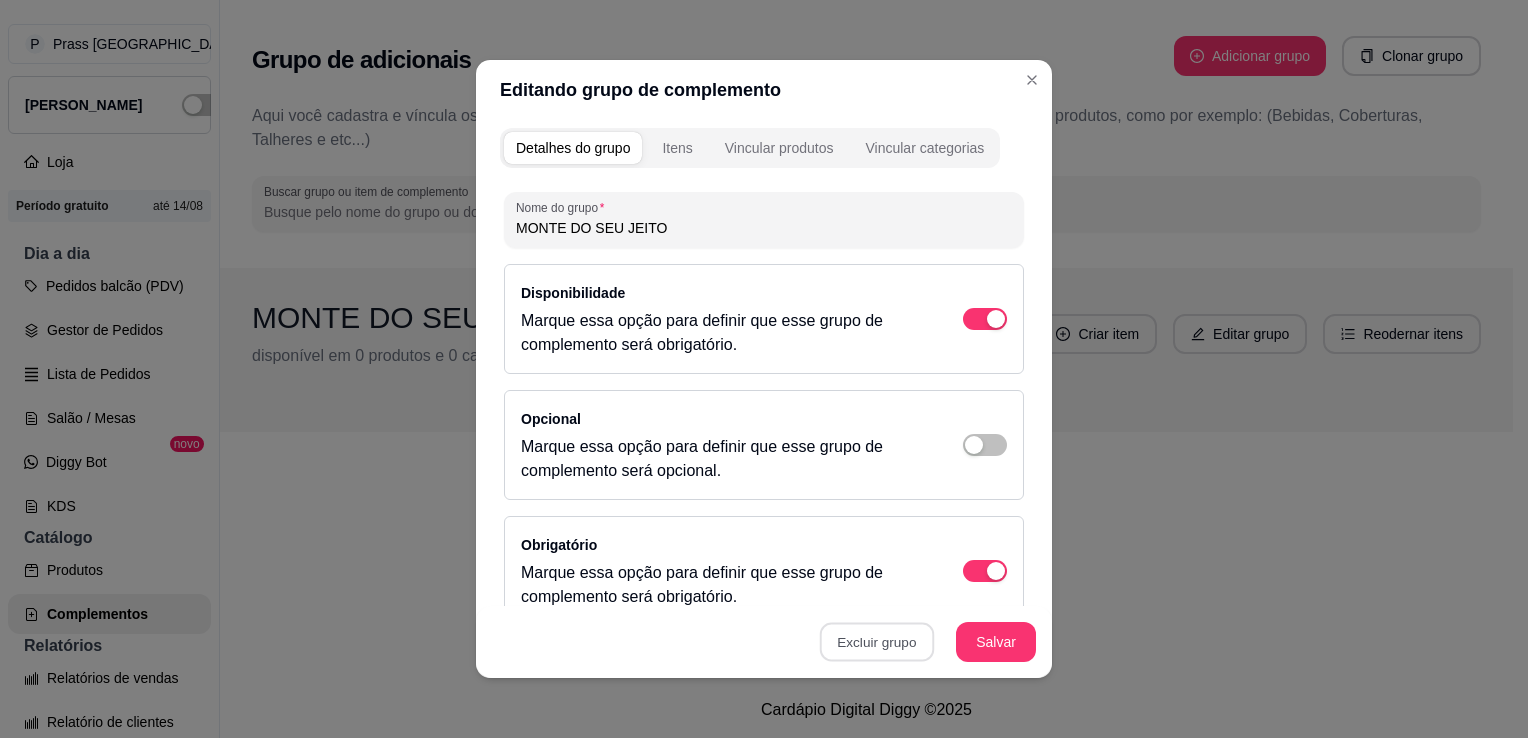 click on "Sim" at bounding box center (955, 596) 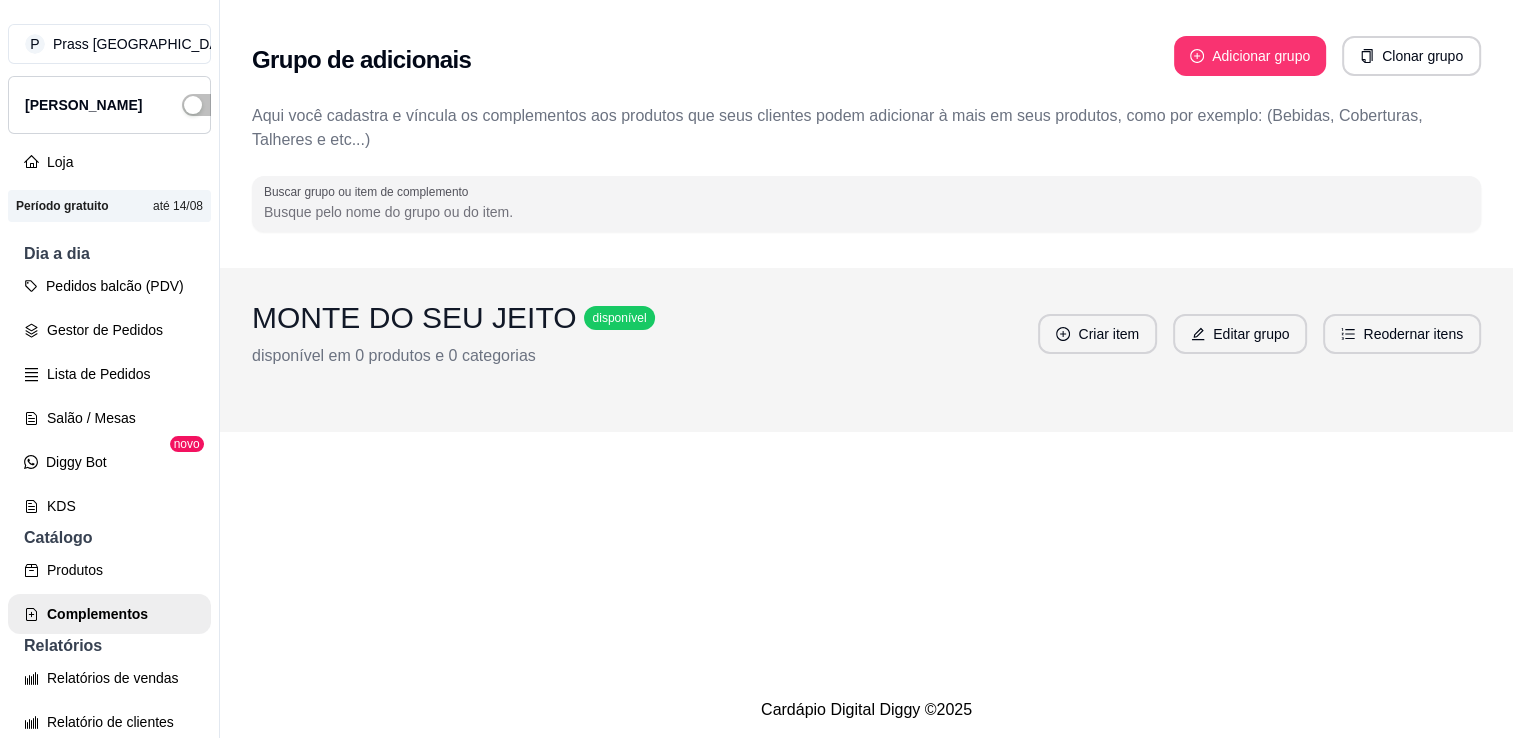click on "Grupo de adicionais Adicionar grupo Clonar grupo  Aqui você cadastra e víncula os complementos aos produtos que seus clientes podem adicionar à mais em seus produtos, como por exemplo: (Bebidas, Coberturas, Talheres e etc...) Buscar grupo ou item de complemento MONTE DO SEU JEITO disponível disponível em 0 produtos e 0 categorias Criar item Editar grupo Reodernar itens" at bounding box center (866, 341) 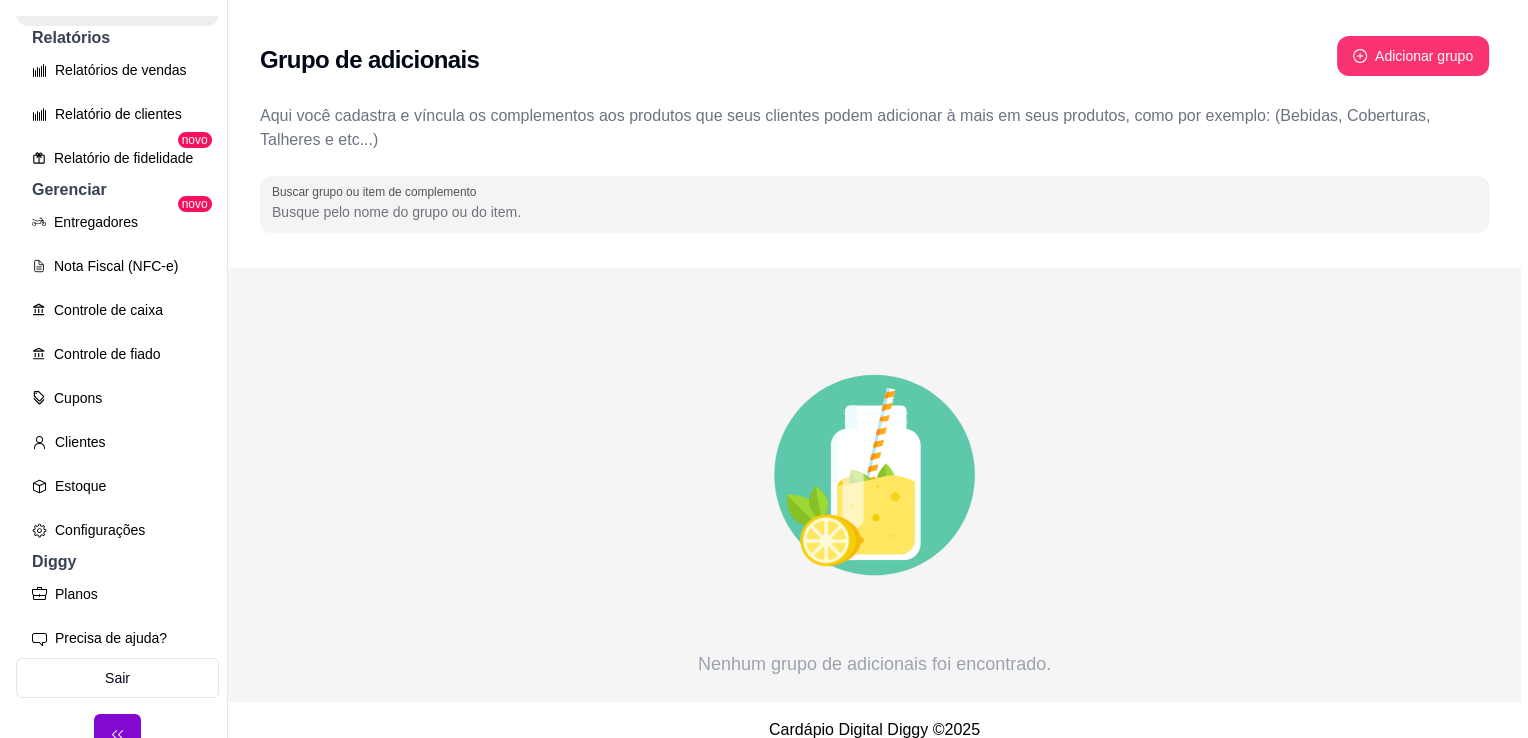 scroll, scrollTop: 631, scrollLeft: 0, axis: vertical 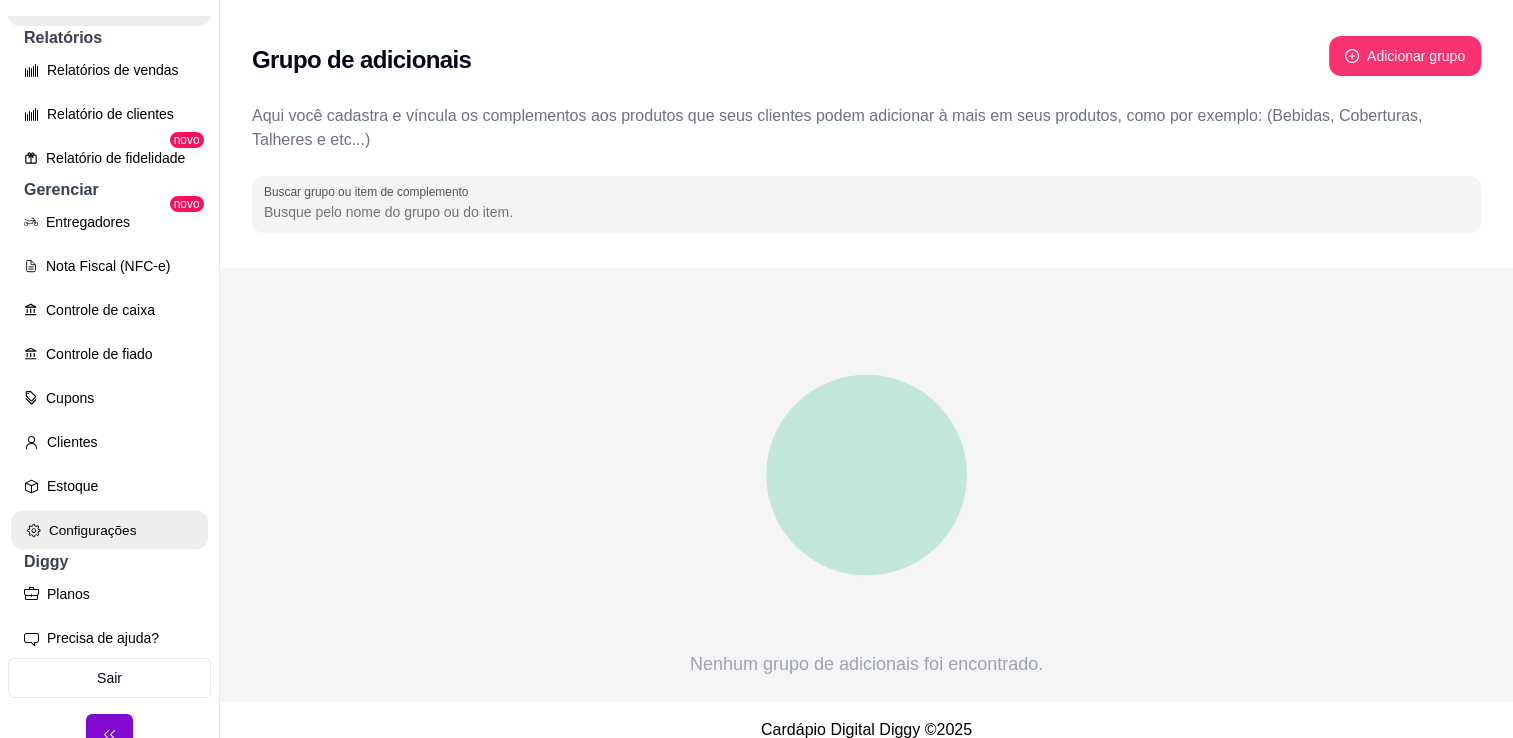 click on "Configurações" at bounding box center [109, 530] 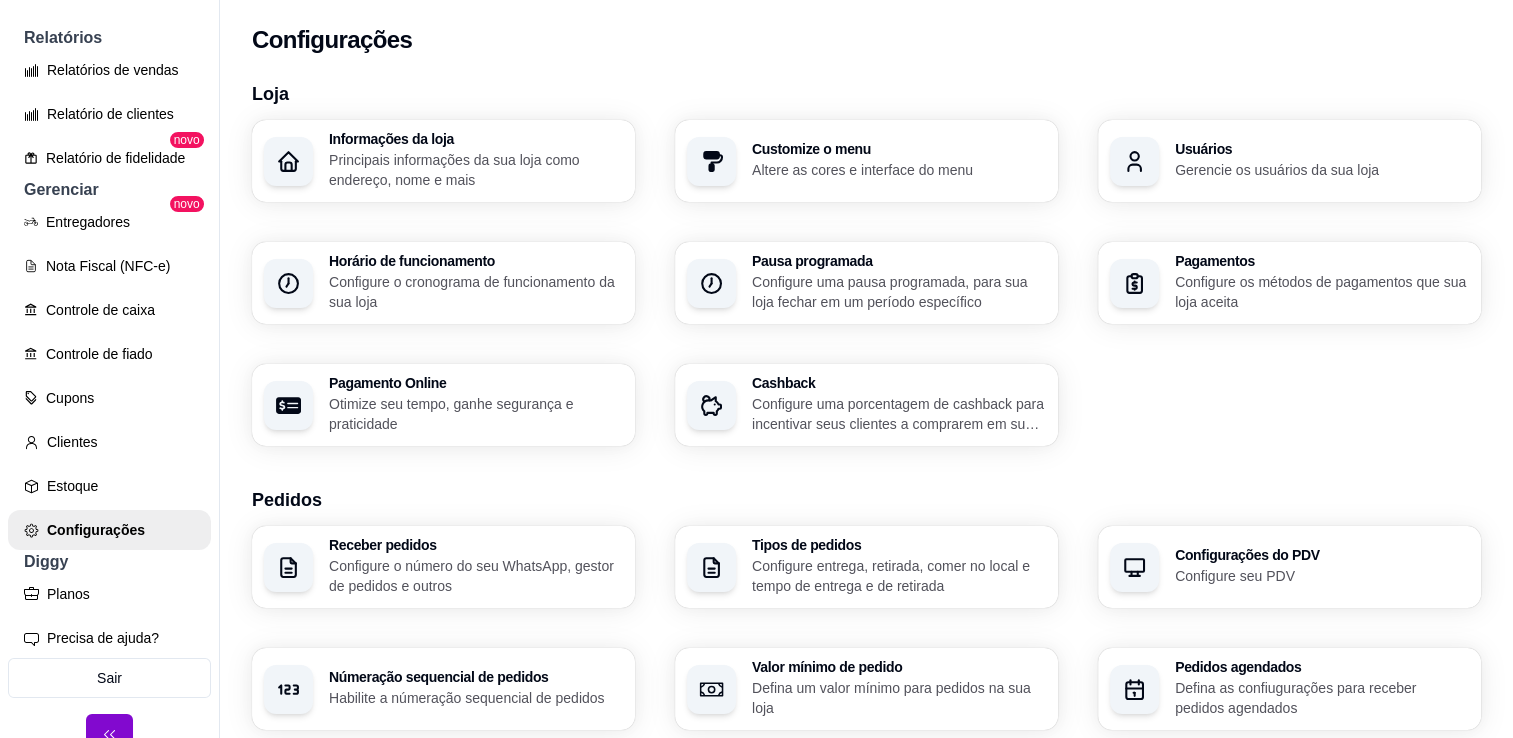 click on "Pagamentos Configure os métodos de pagamentos que sua loja aceita" at bounding box center (1289, 283) 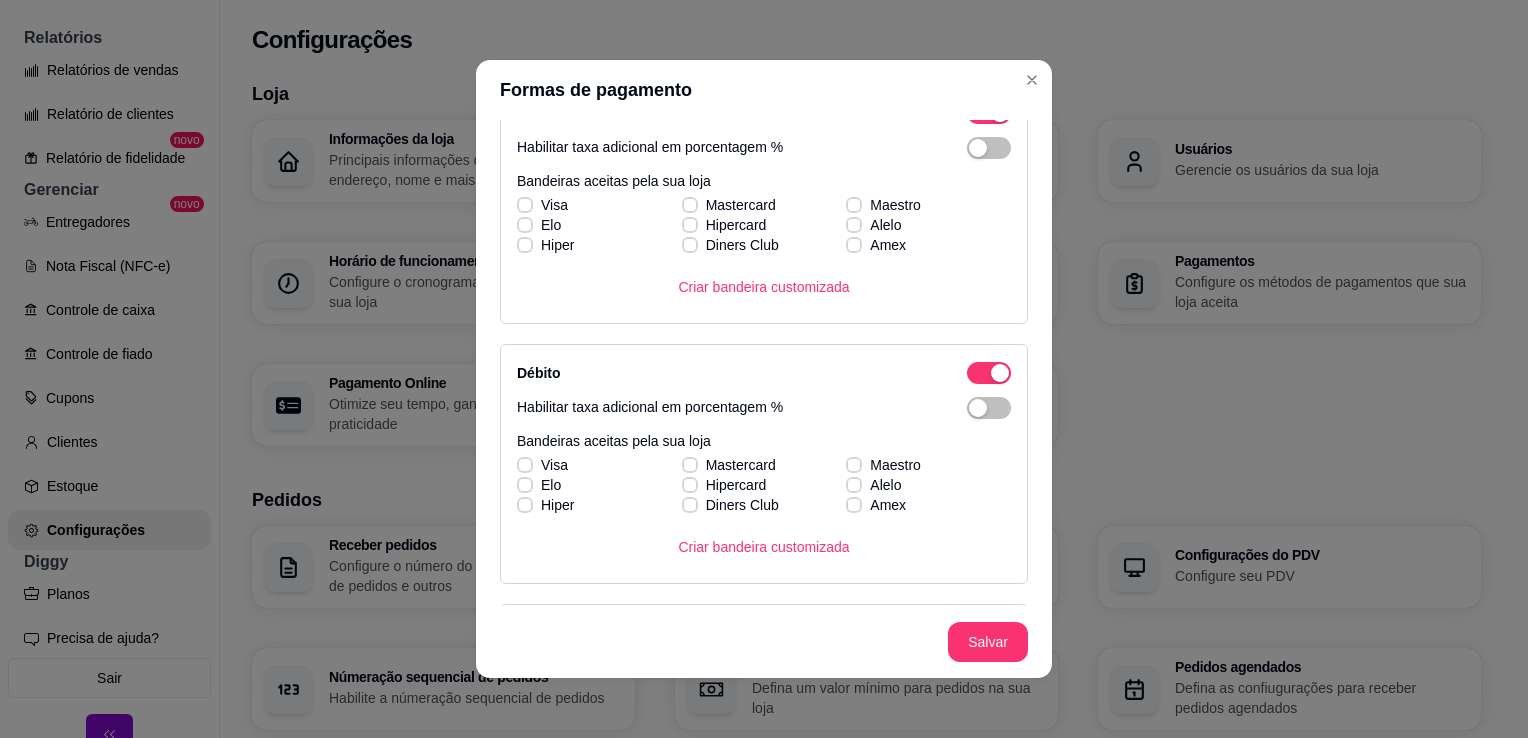 scroll, scrollTop: 100, scrollLeft: 0, axis: vertical 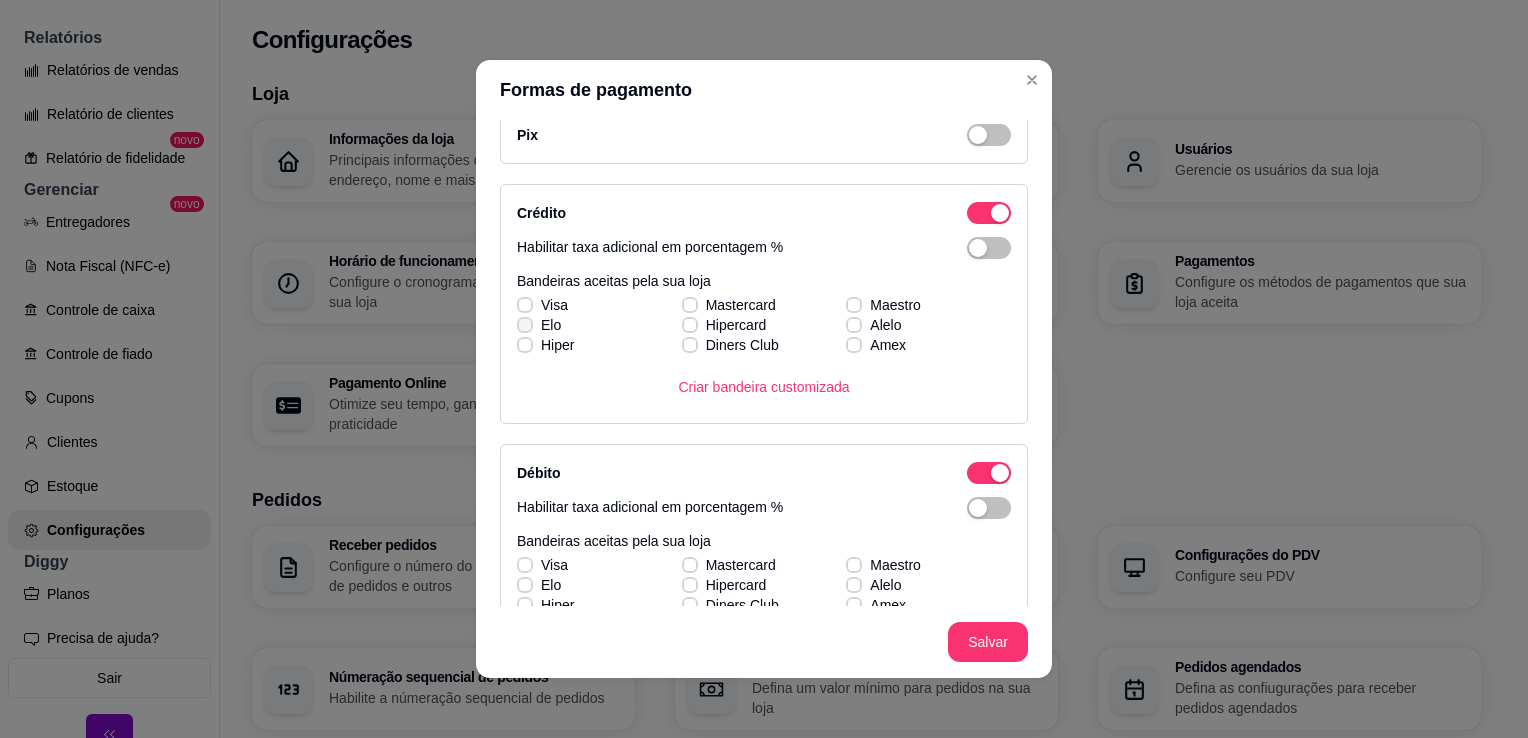 click on "Visa Mastercard Maestro [PERSON_NAME] Alelo Hiper Diners Club Amex" at bounding box center [764, 325] 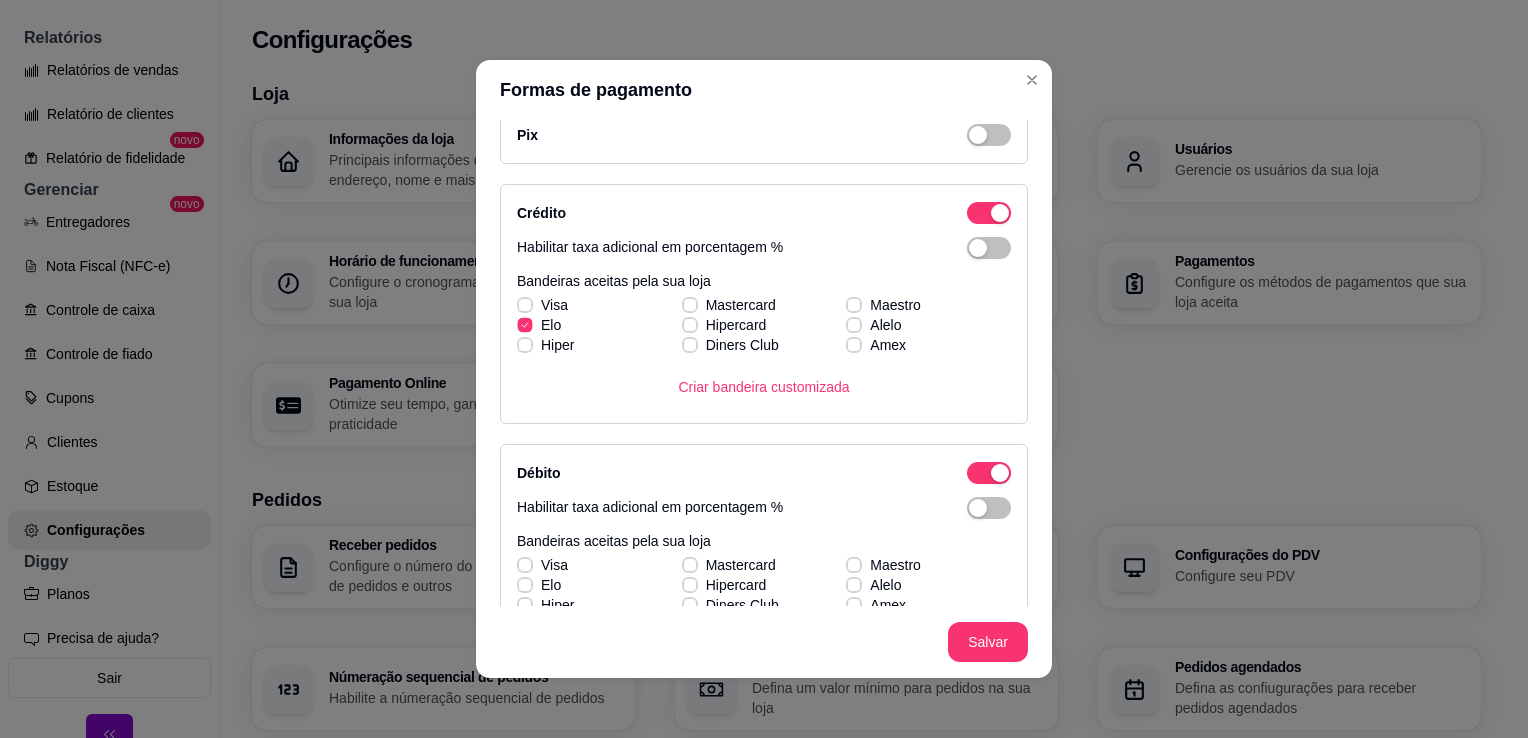 click on "Elo" at bounding box center [539, 325] 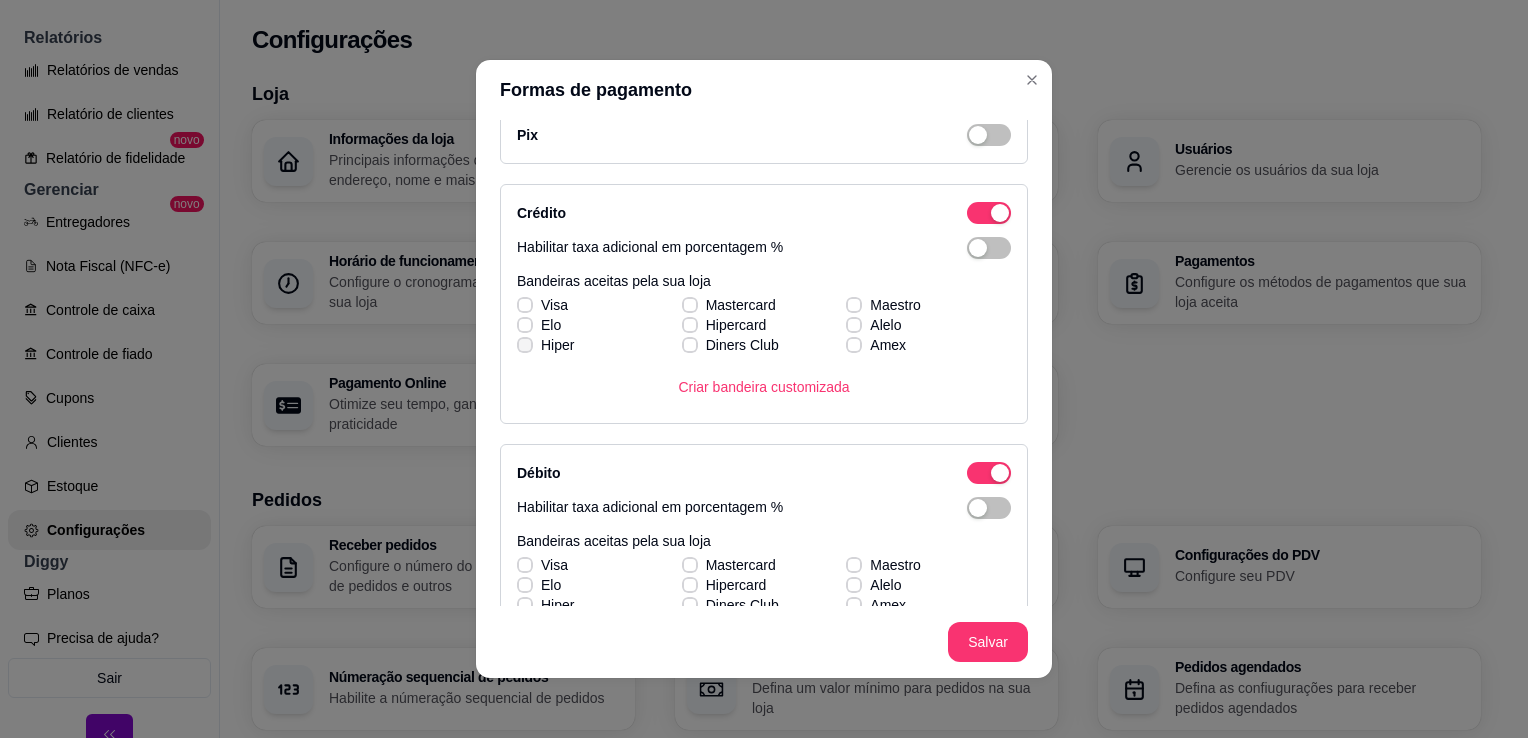 click on "Hiper" at bounding box center (545, 345) 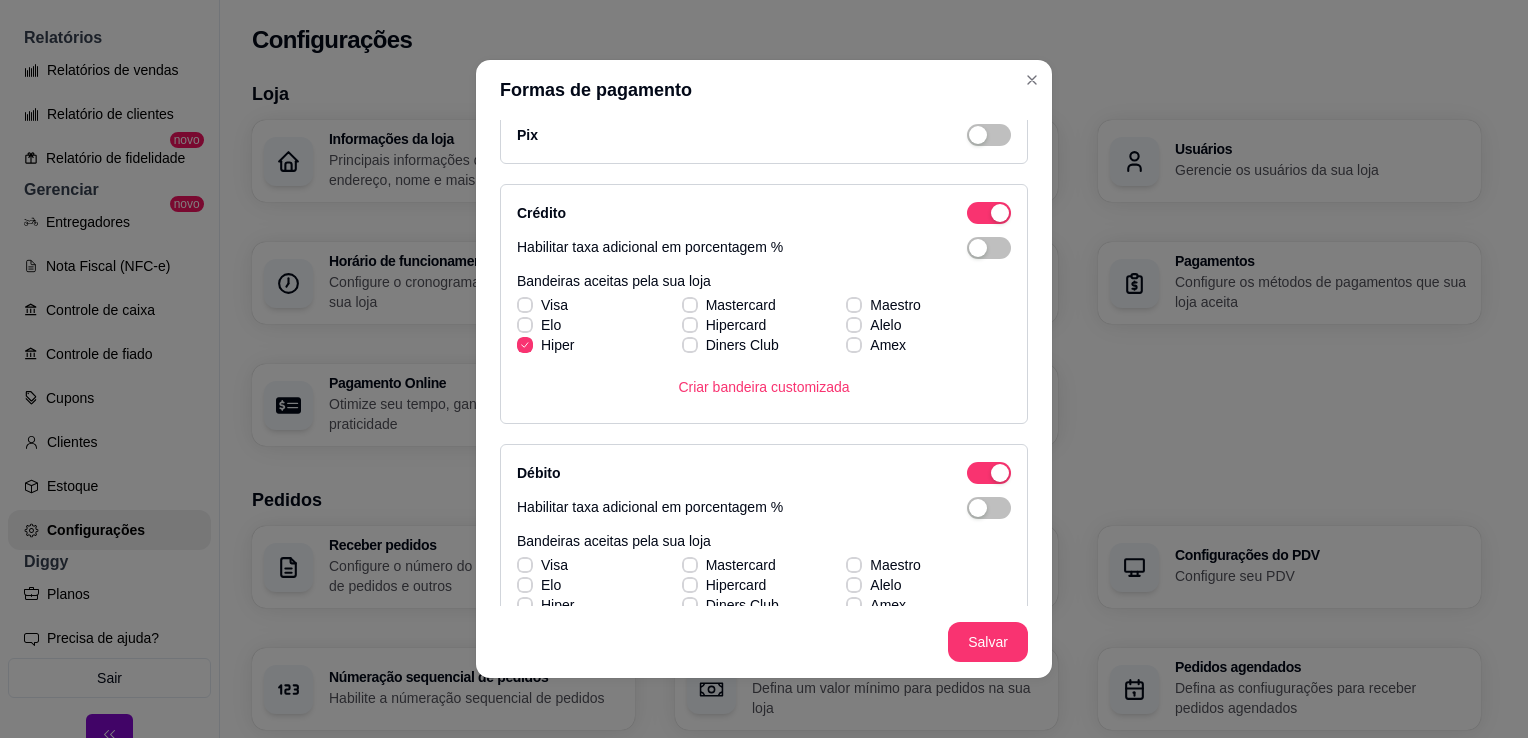 click on "Hiper" at bounding box center (545, 345) 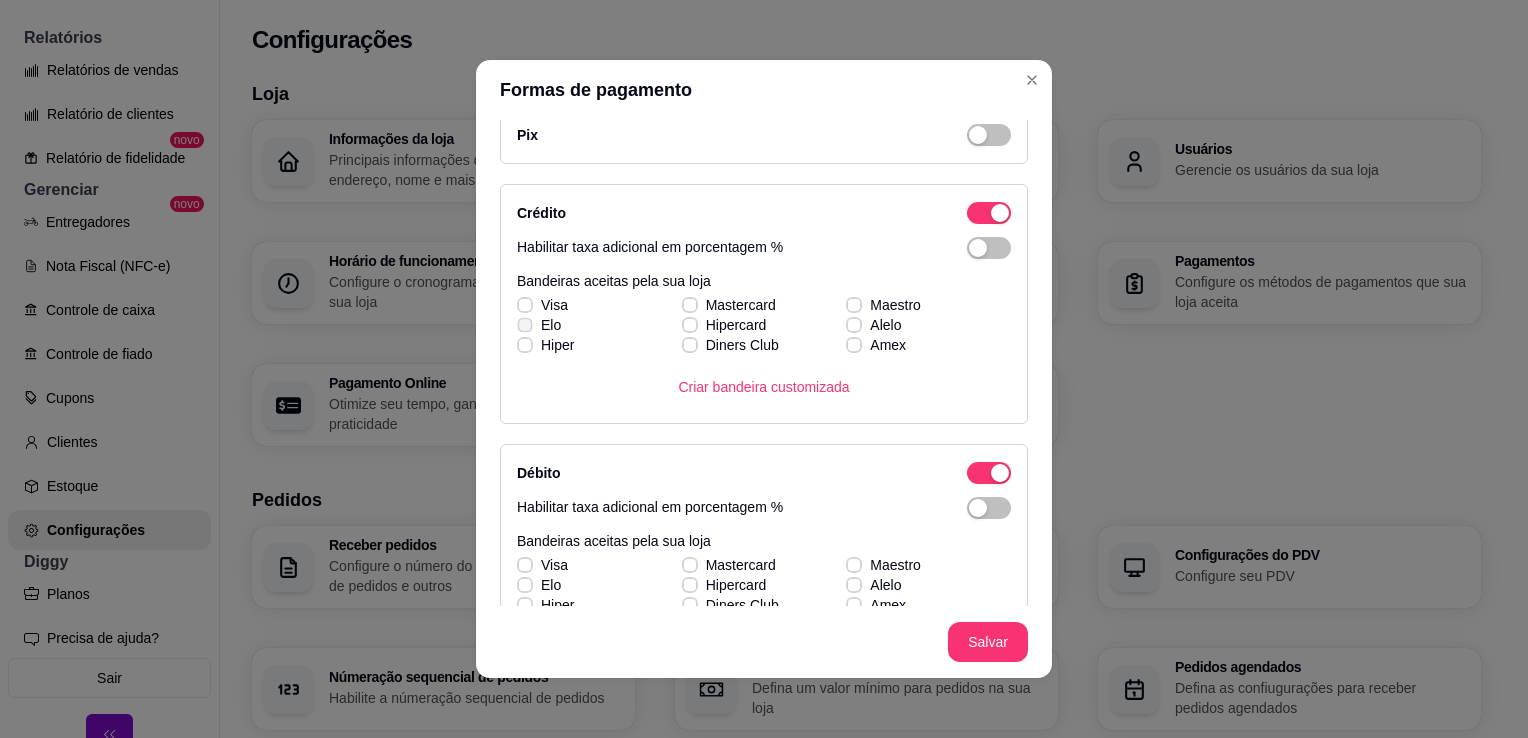 click on "Elo" at bounding box center (539, 325) 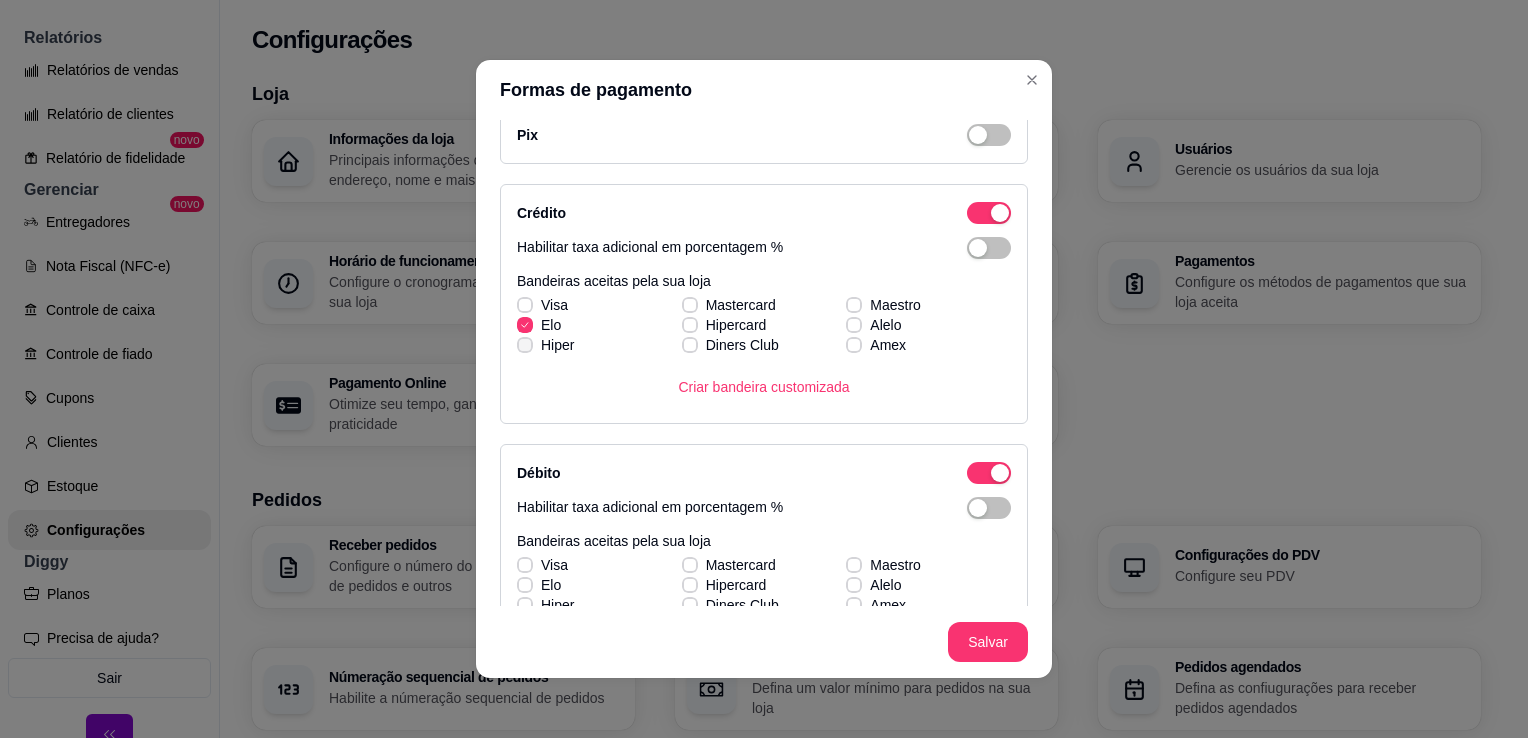 click 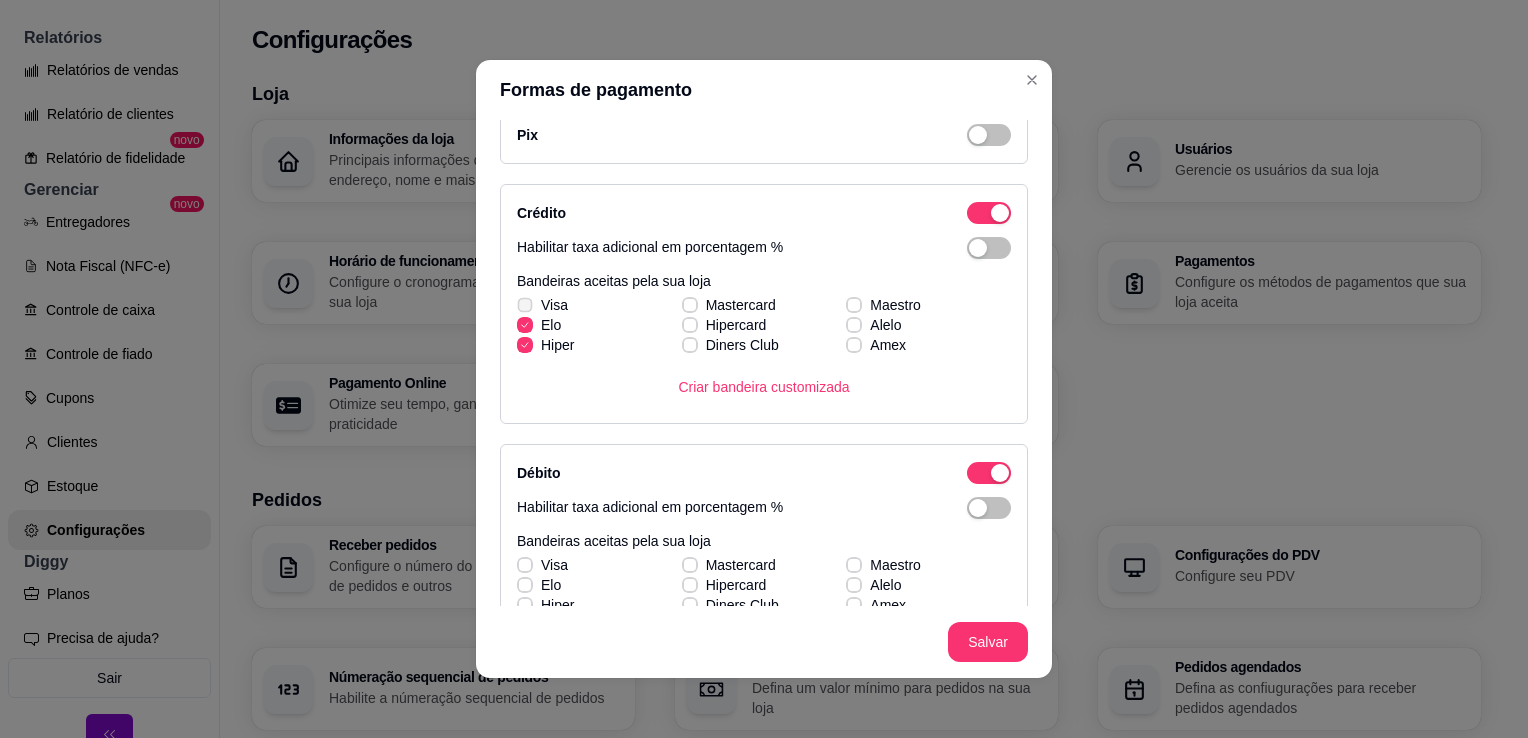 click at bounding box center (524, 304) 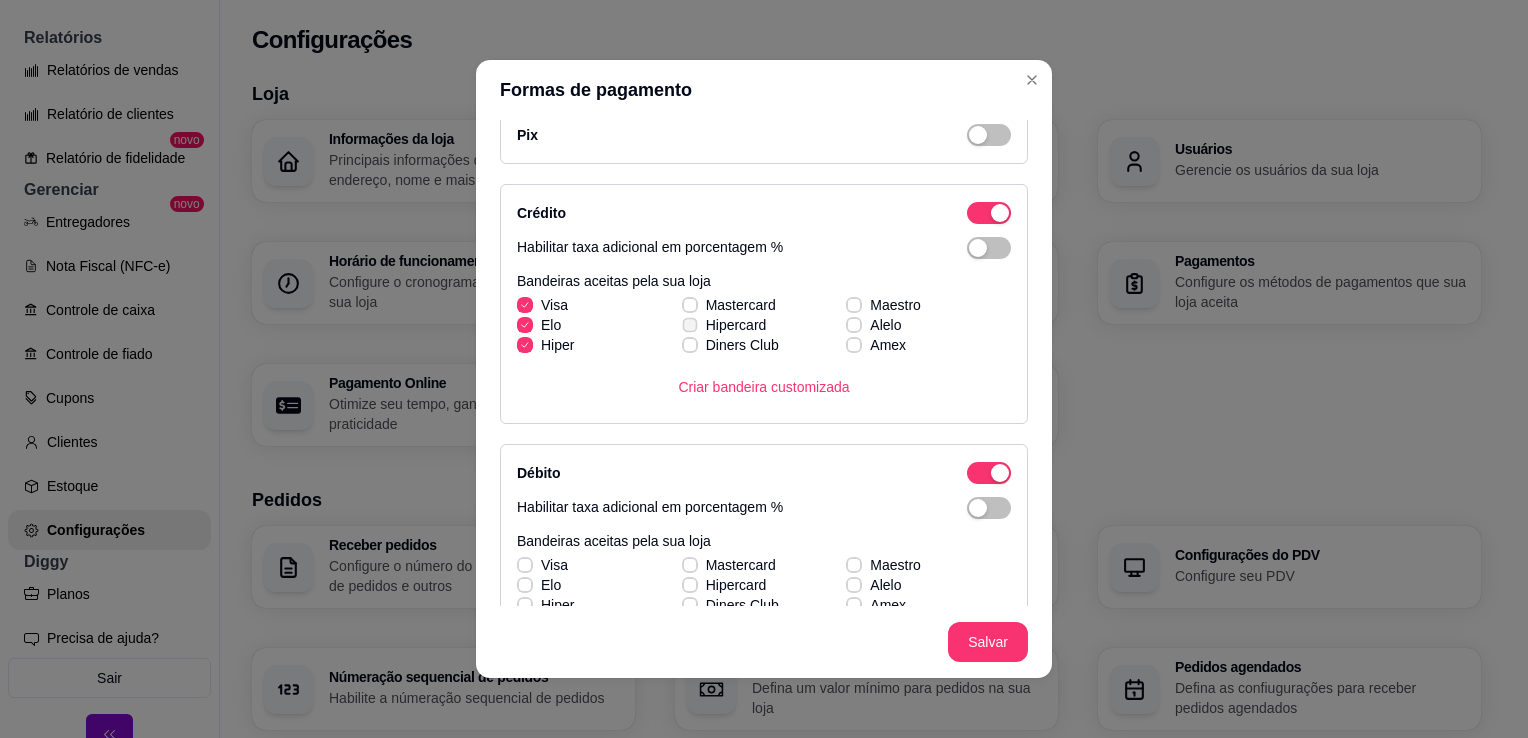 click on "Hipercard" at bounding box center (724, 325) 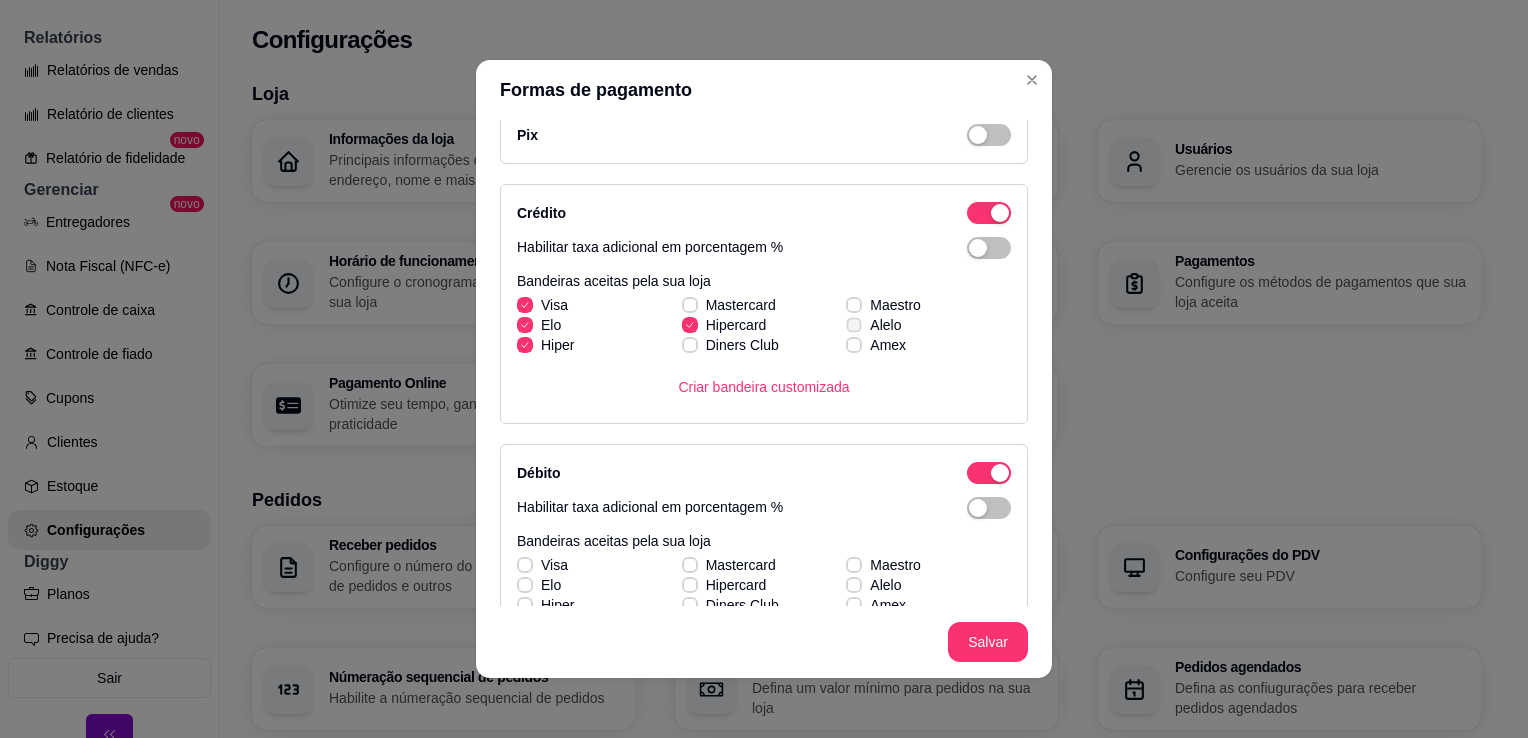 click on "Alelo" at bounding box center [873, 325] 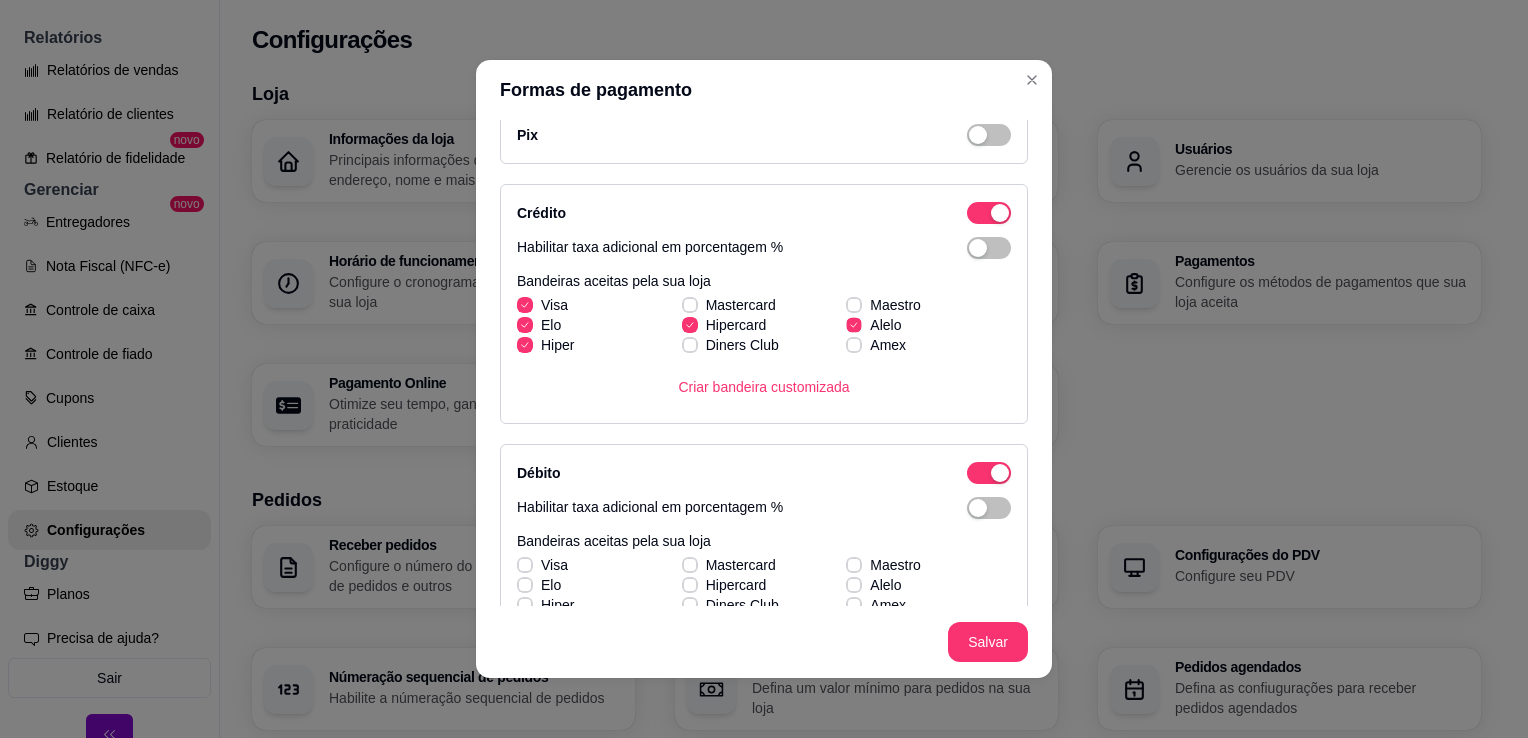 click on "Alelo" at bounding box center (873, 325) 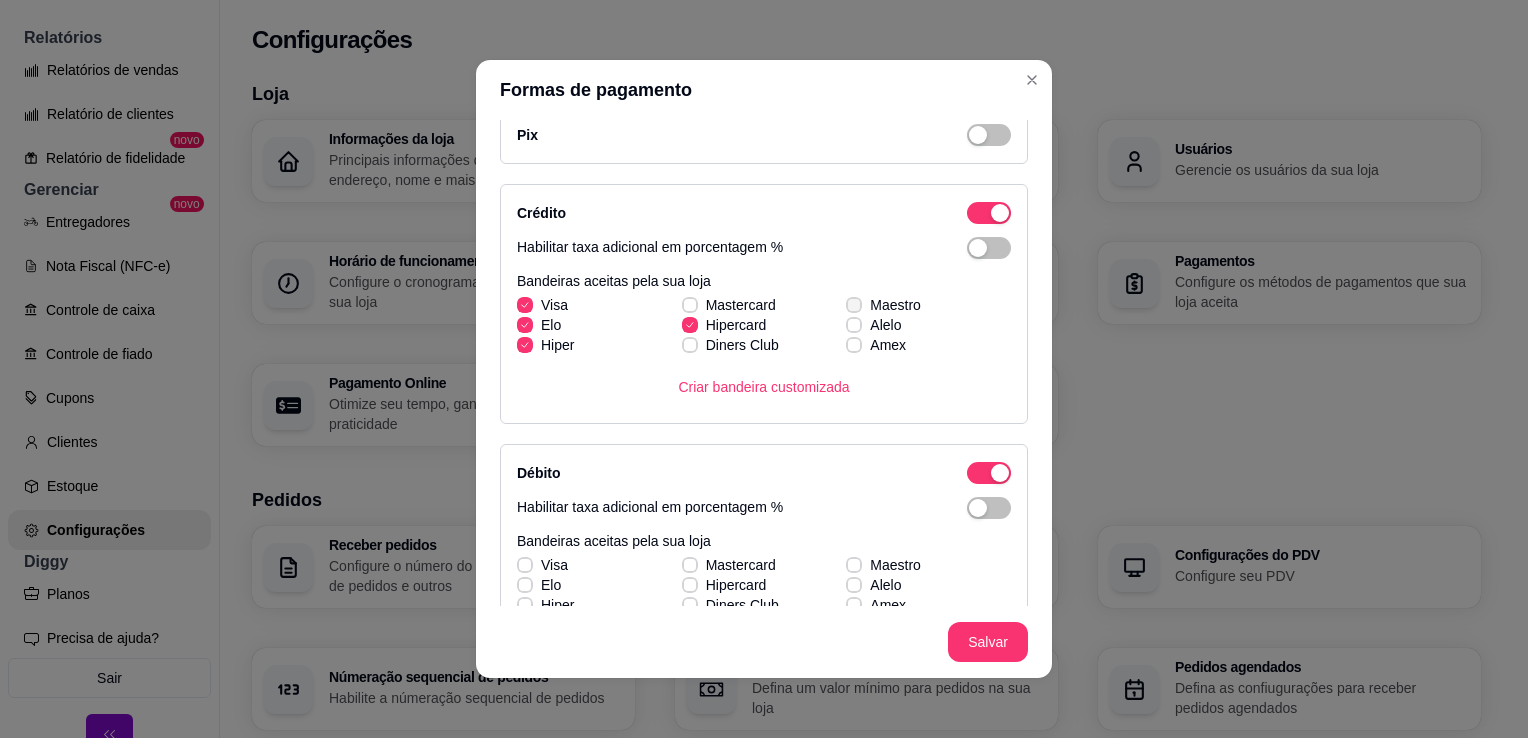 click 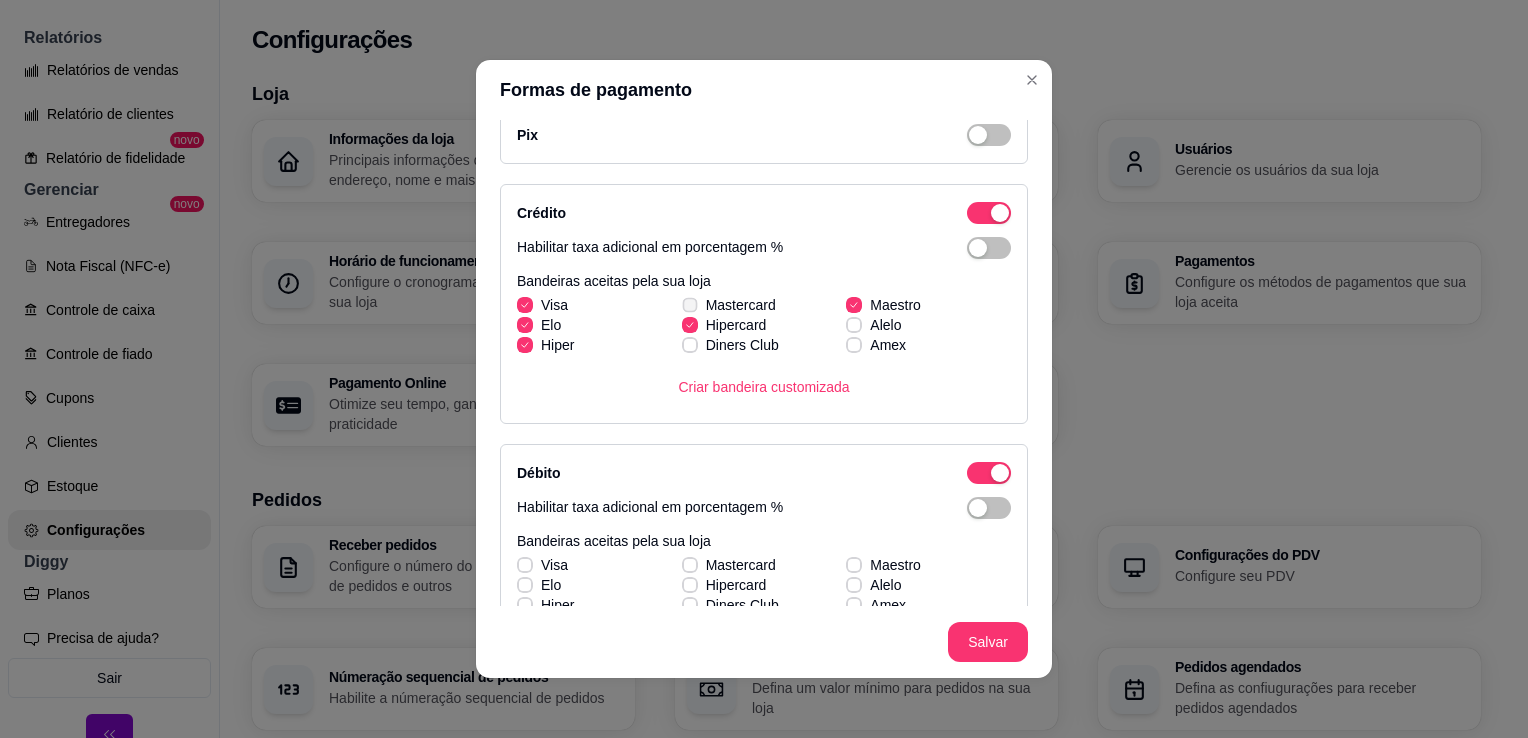 click 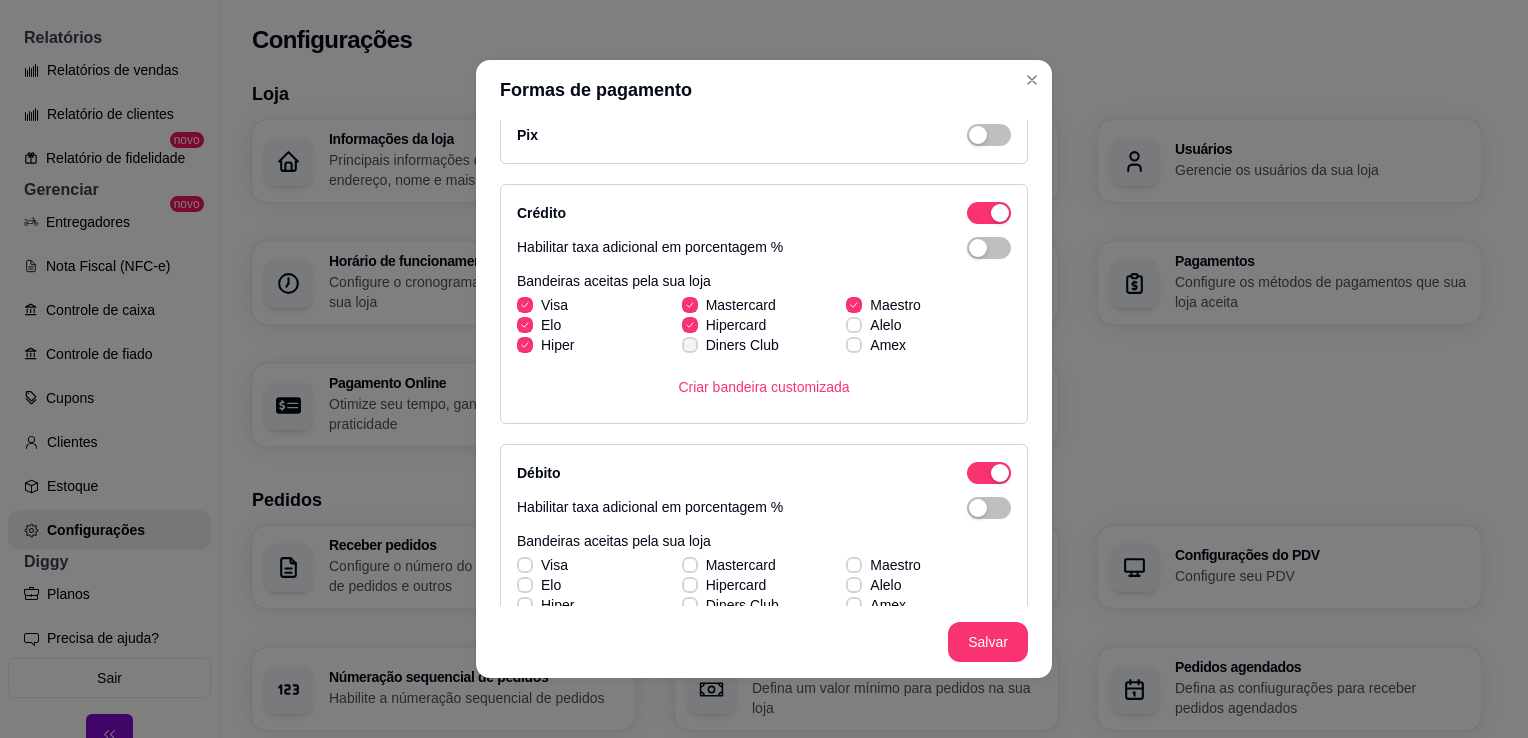 click on "Diners Club" at bounding box center (730, 345) 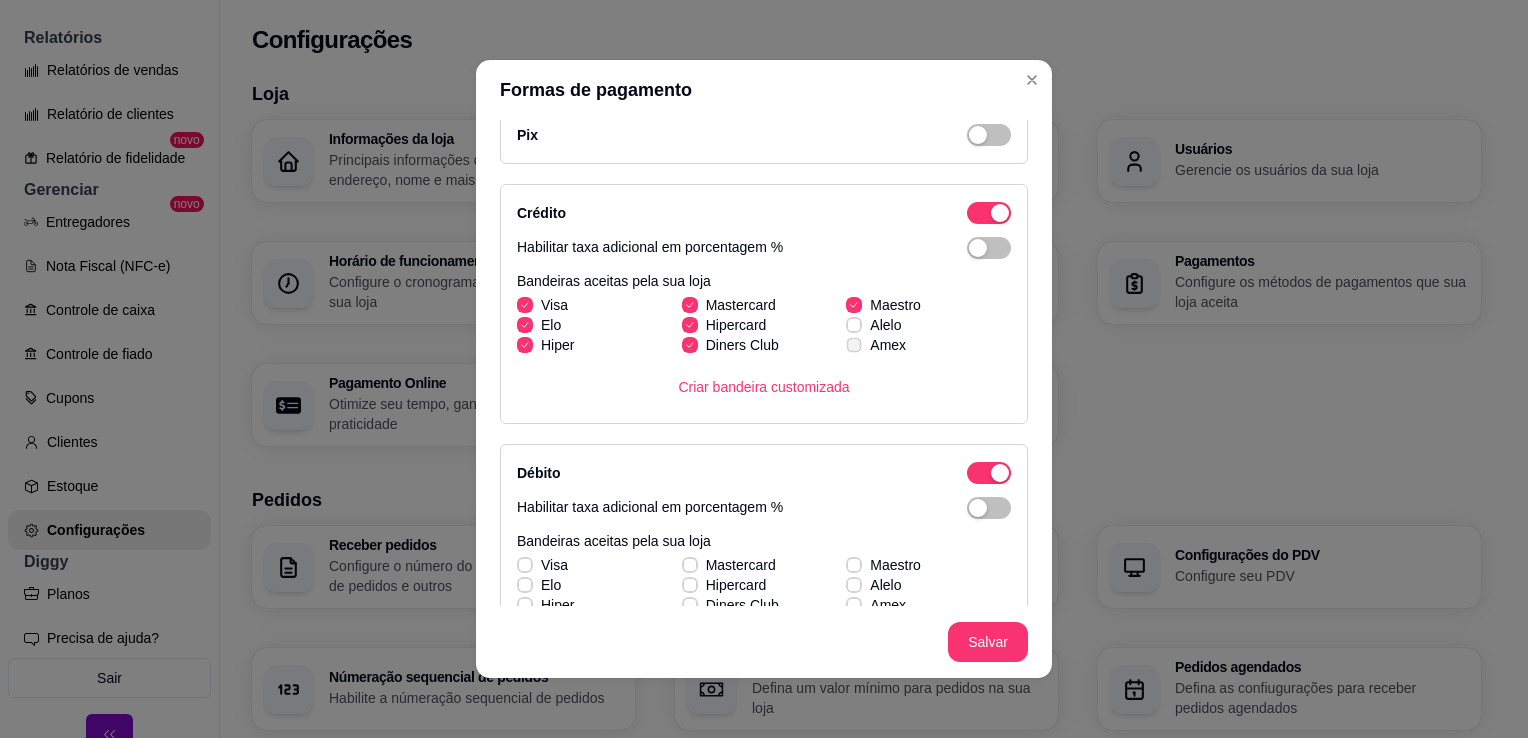 click on "Amex" at bounding box center [876, 345] 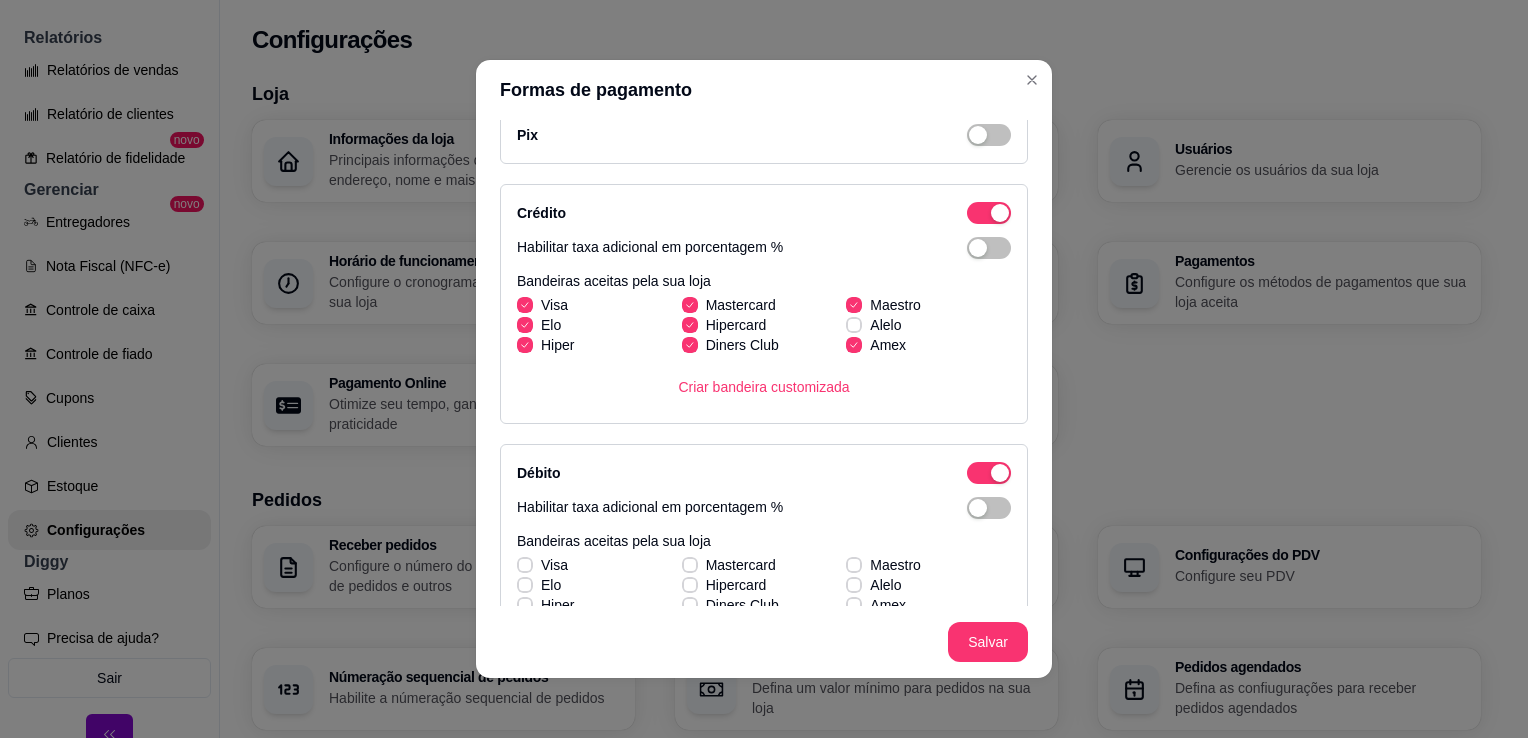 click on "Visa Mastercard Maestro [PERSON_NAME] Alelo Hiper Diners Club Amex" at bounding box center [764, 325] 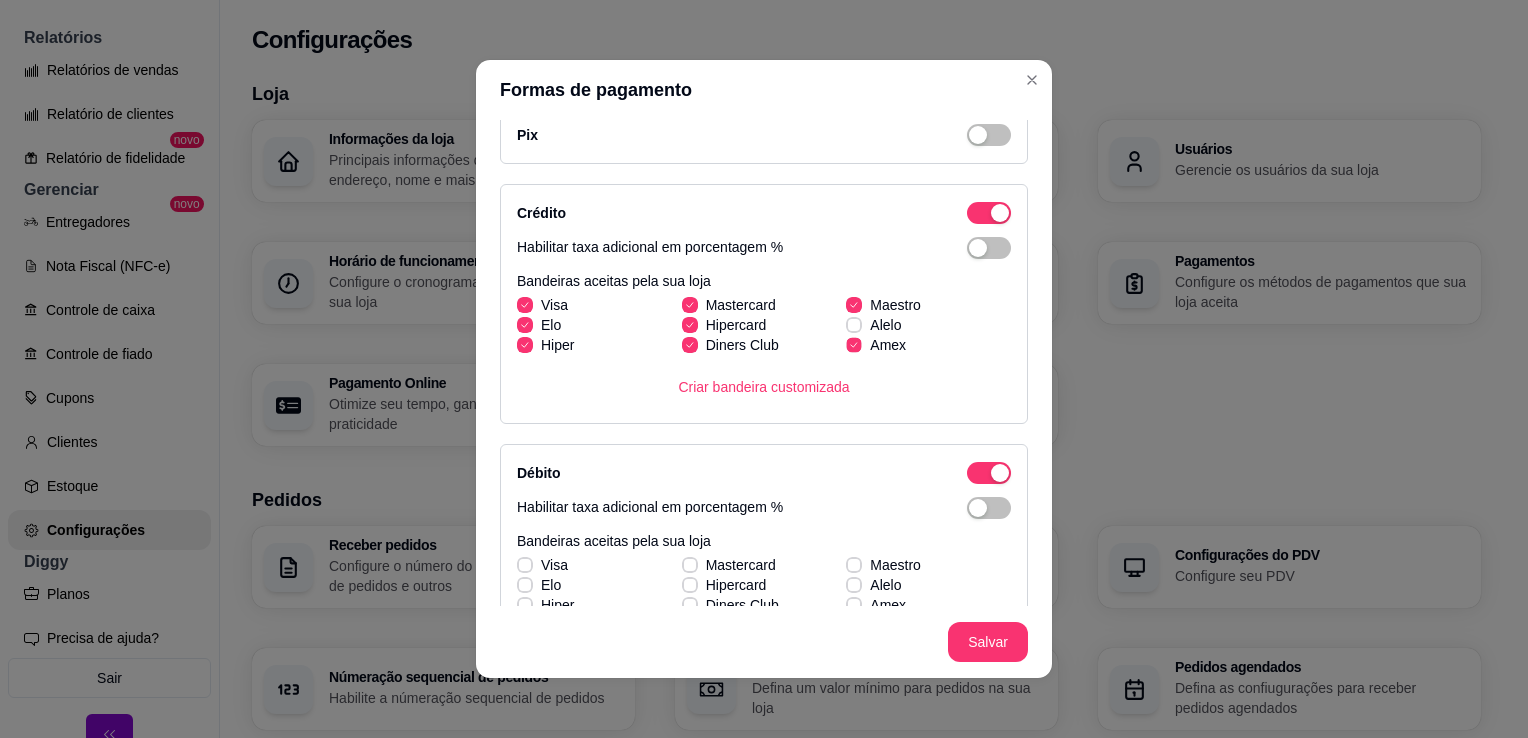 click on "Amex" at bounding box center [876, 345] 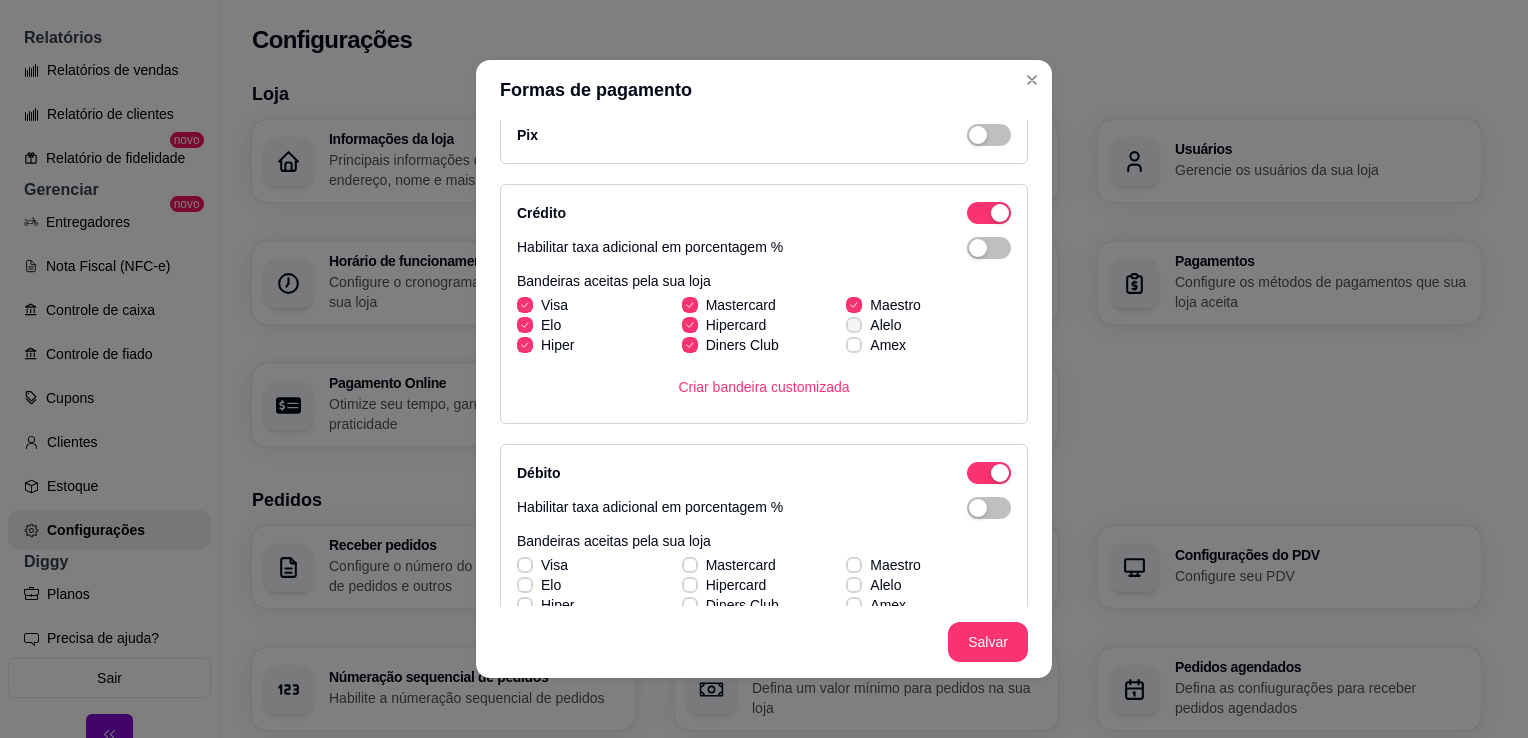 click at bounding box center [854, 325] 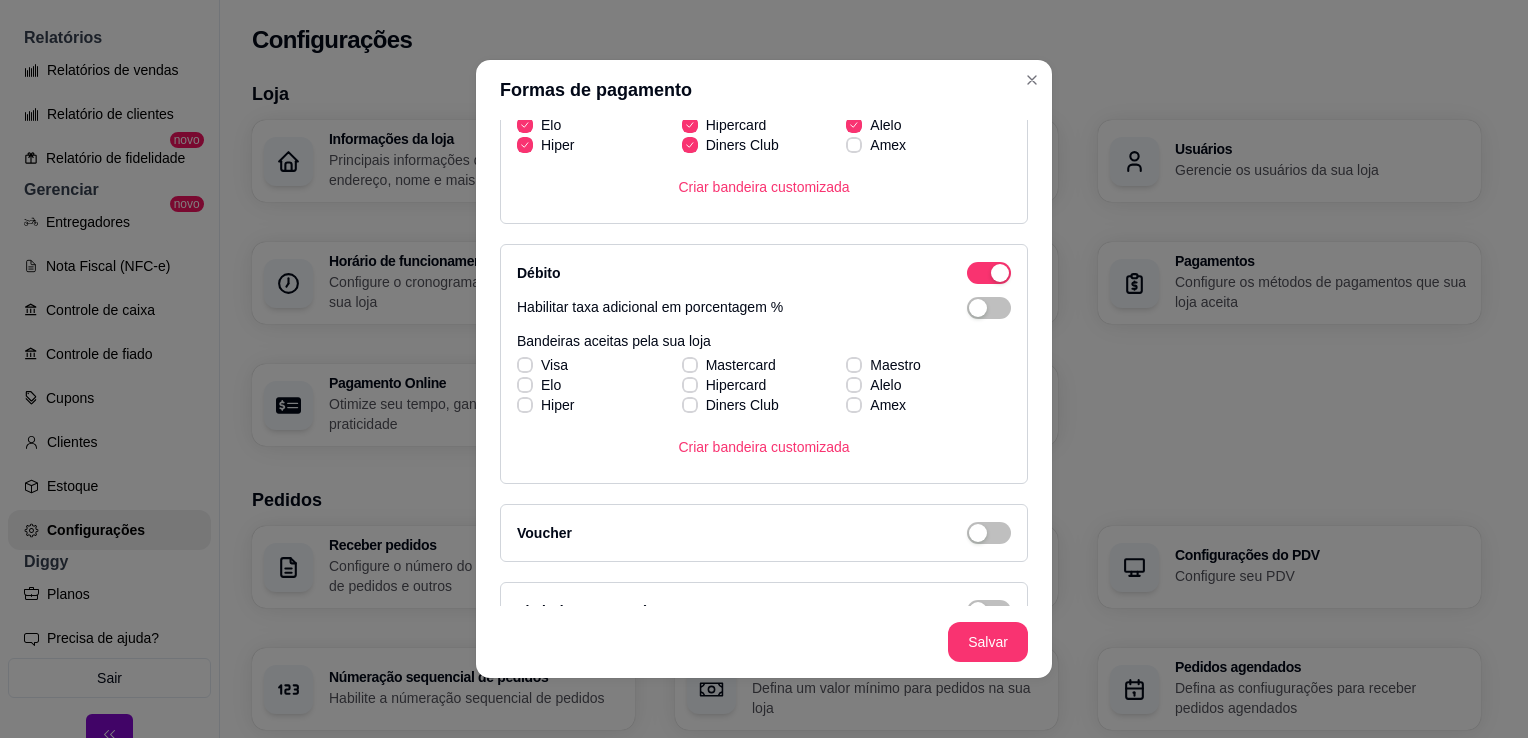 scroll, scrollTop: 339, scrollLeft: 0, axis: vertical 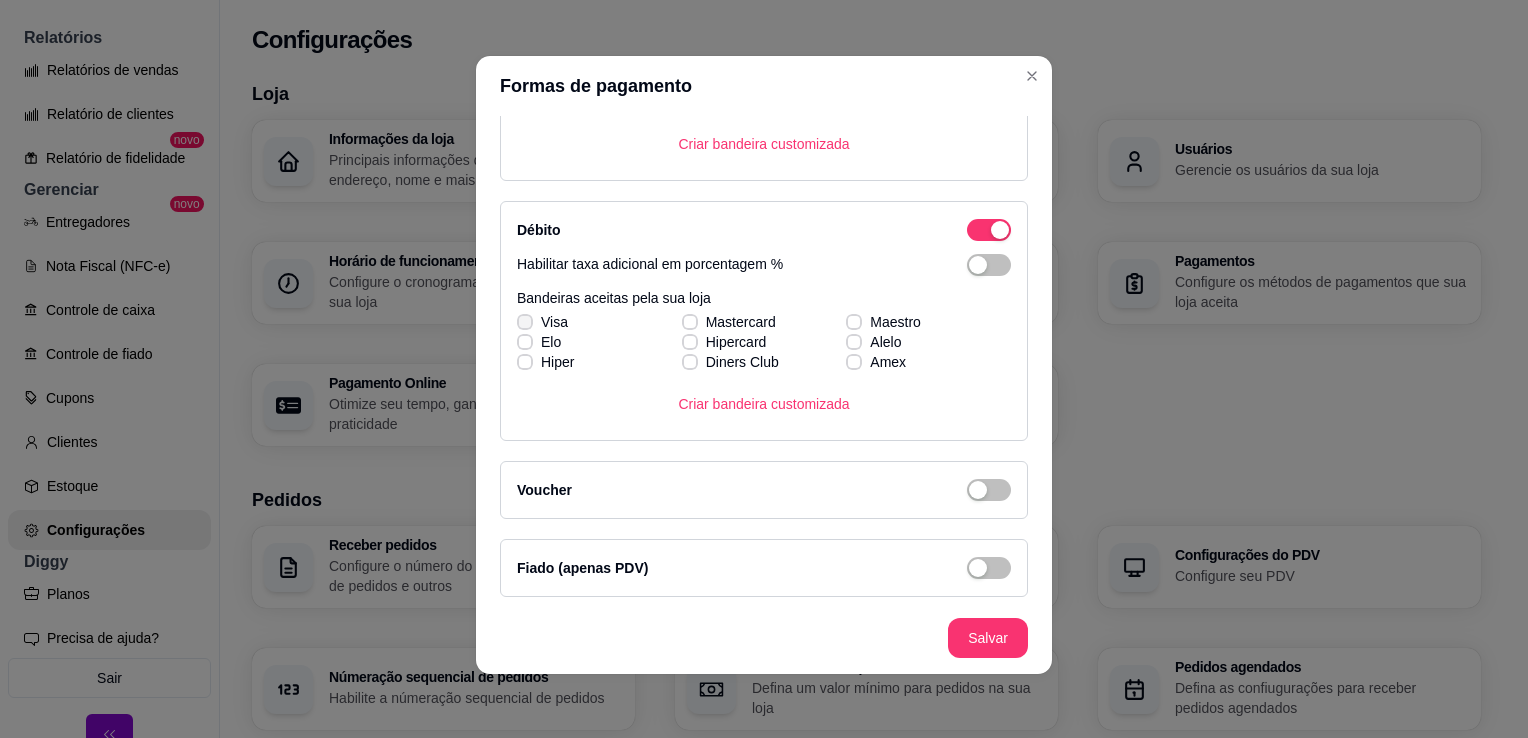 click 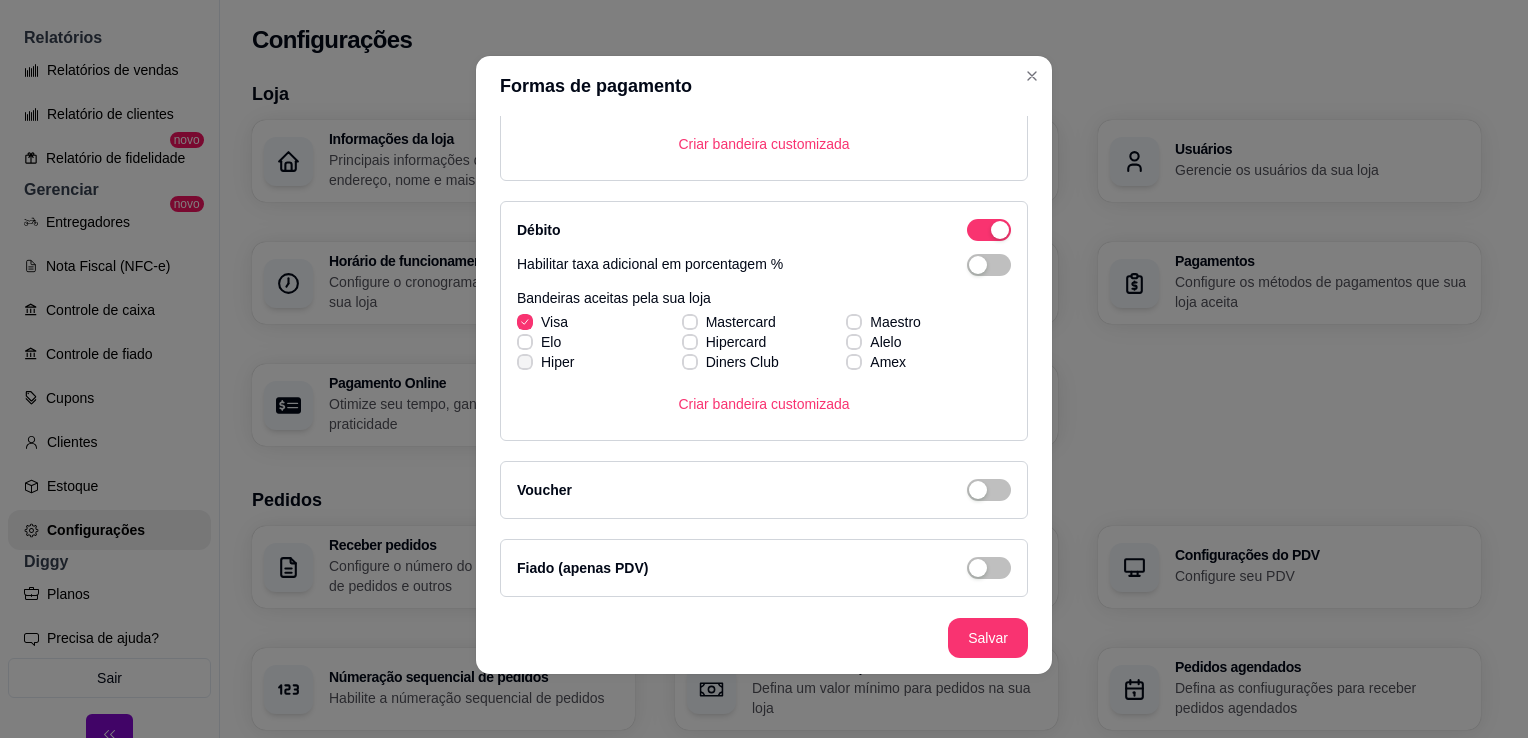 click on "Hiper" at bounding box center (545, 362) 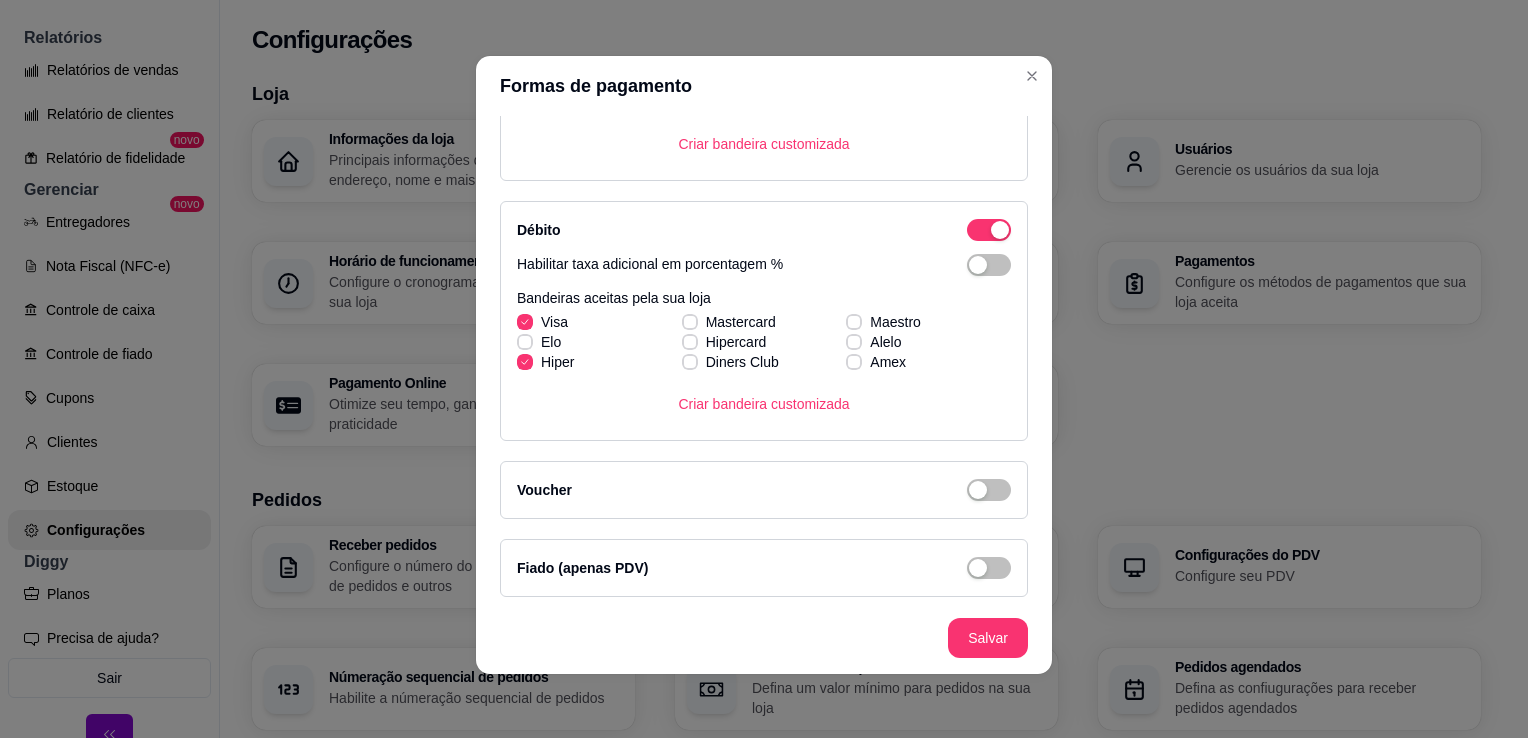 click at bounding box center (525, 362) 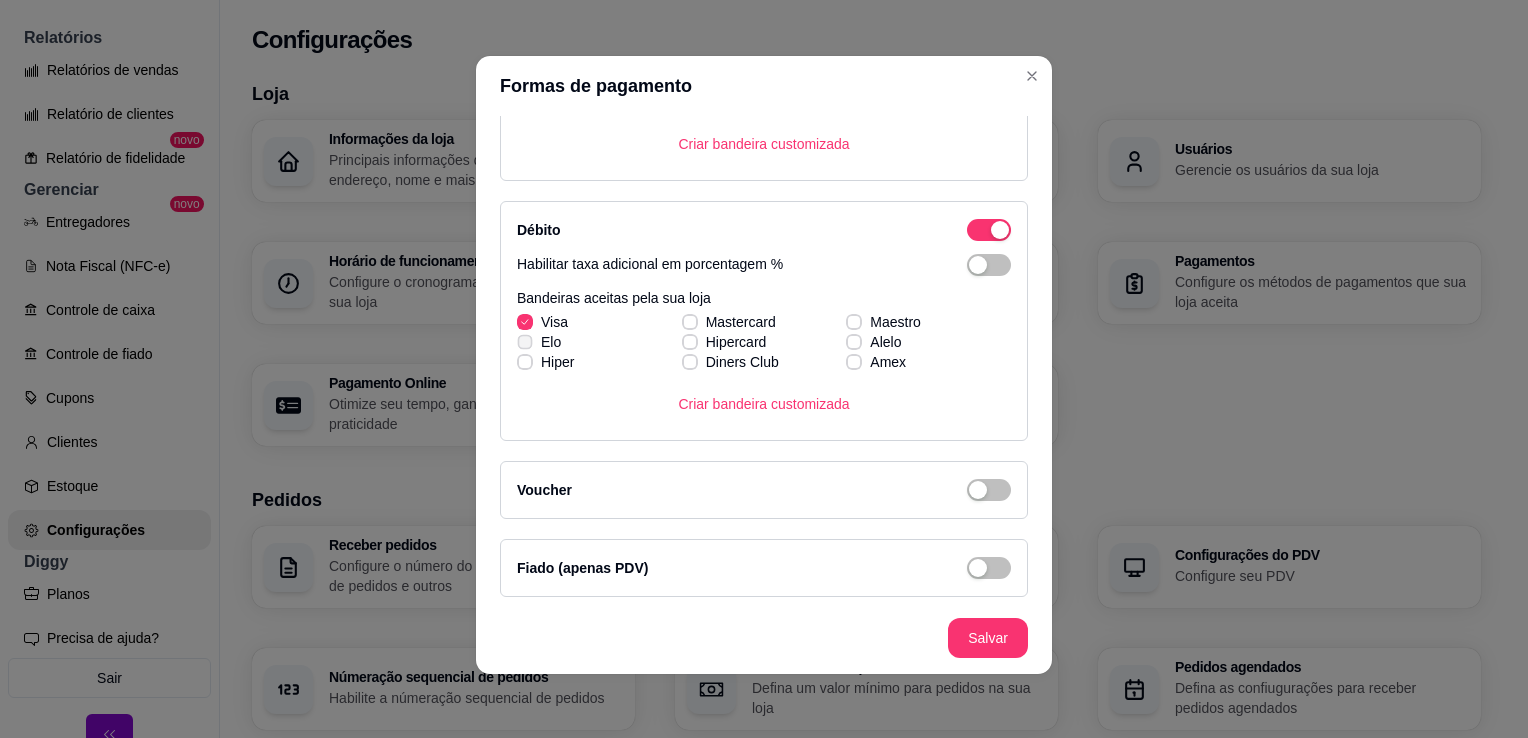 click on "Visa Mastercard Maestro [PERSON_NAME] Alelo Hiper Diners Club Amex" at bounding box center [764, 342] 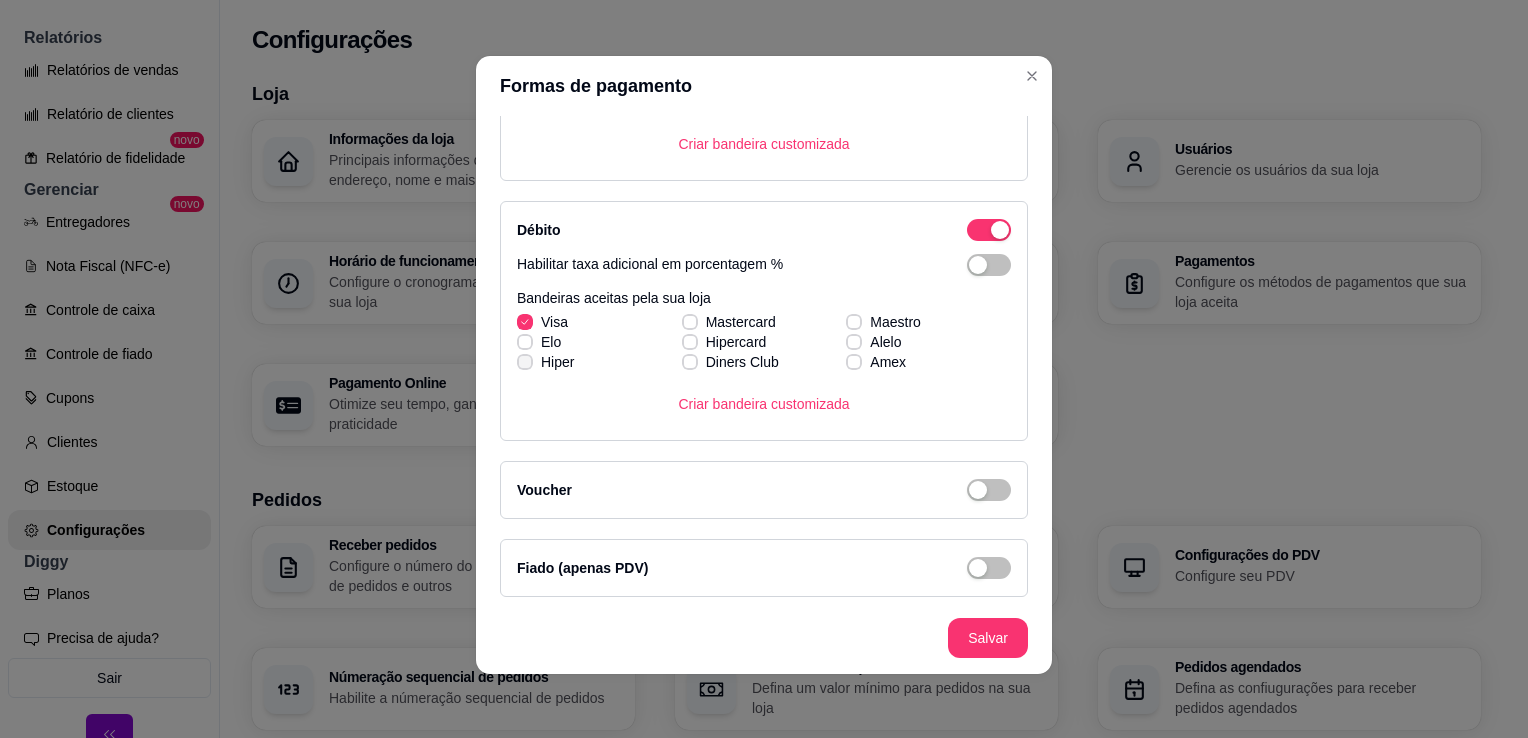 click at bounding box center [525, 362] 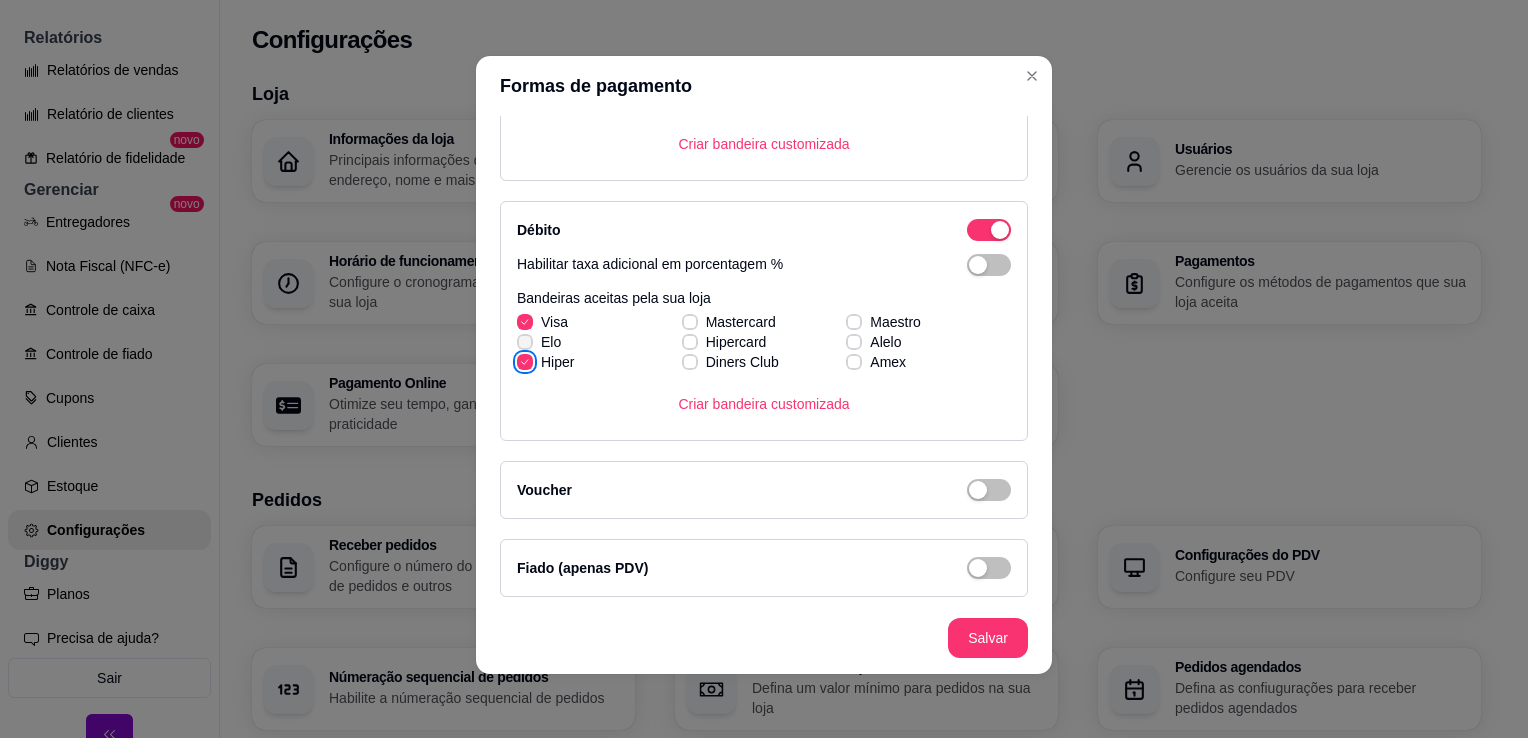 click on "Hiper" at bounding box center (545, 362) 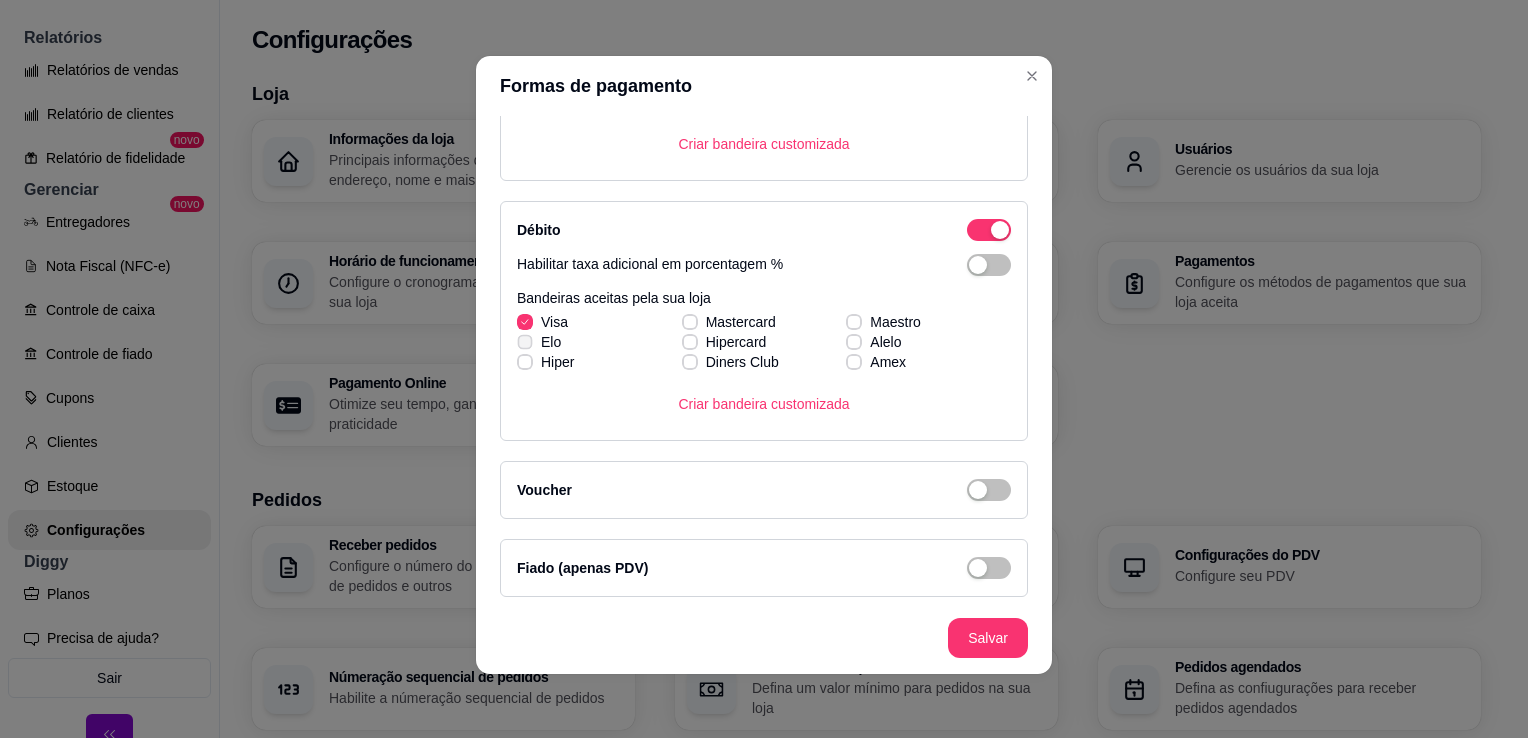click on "Elo" at bounding box center [522, 352] 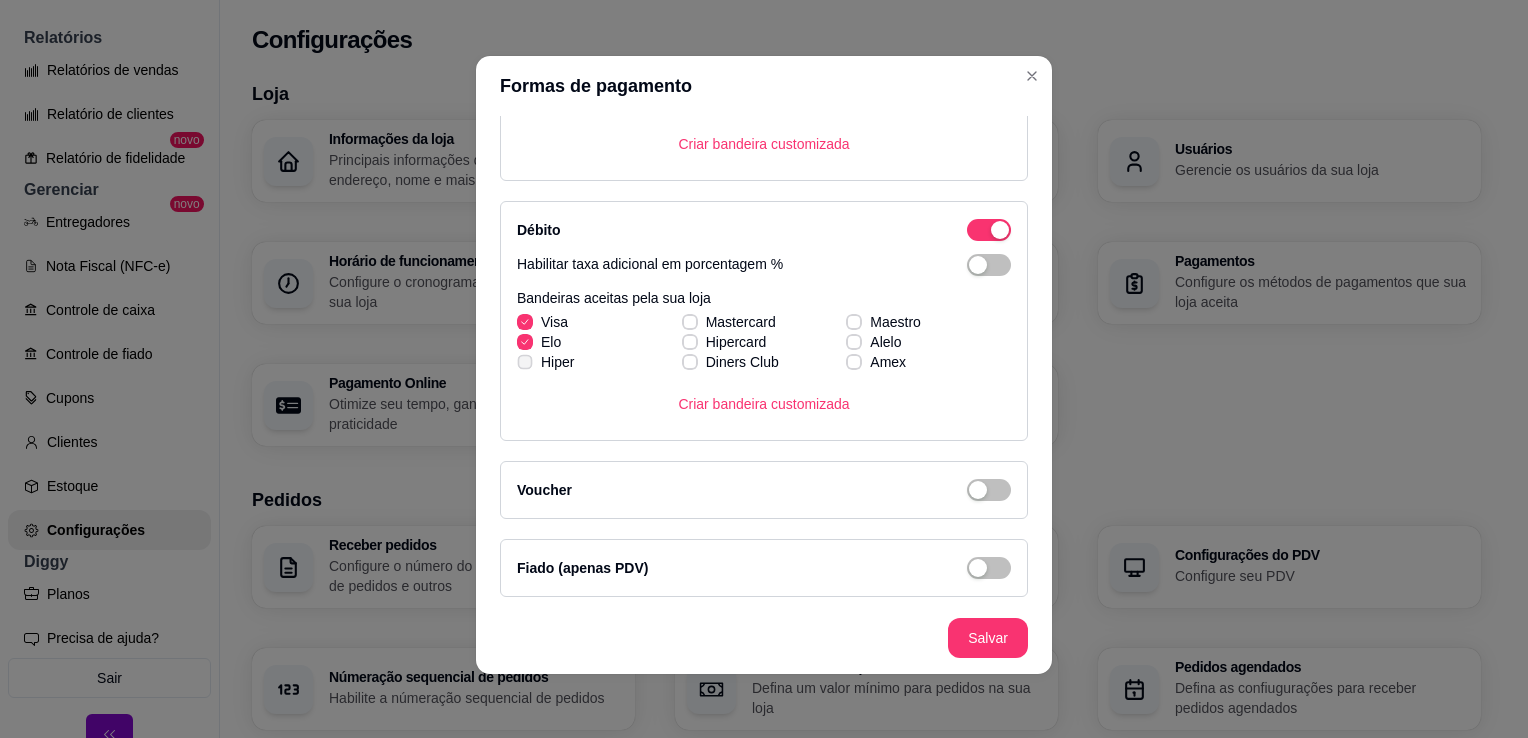 click at bounding box center (524, 361) 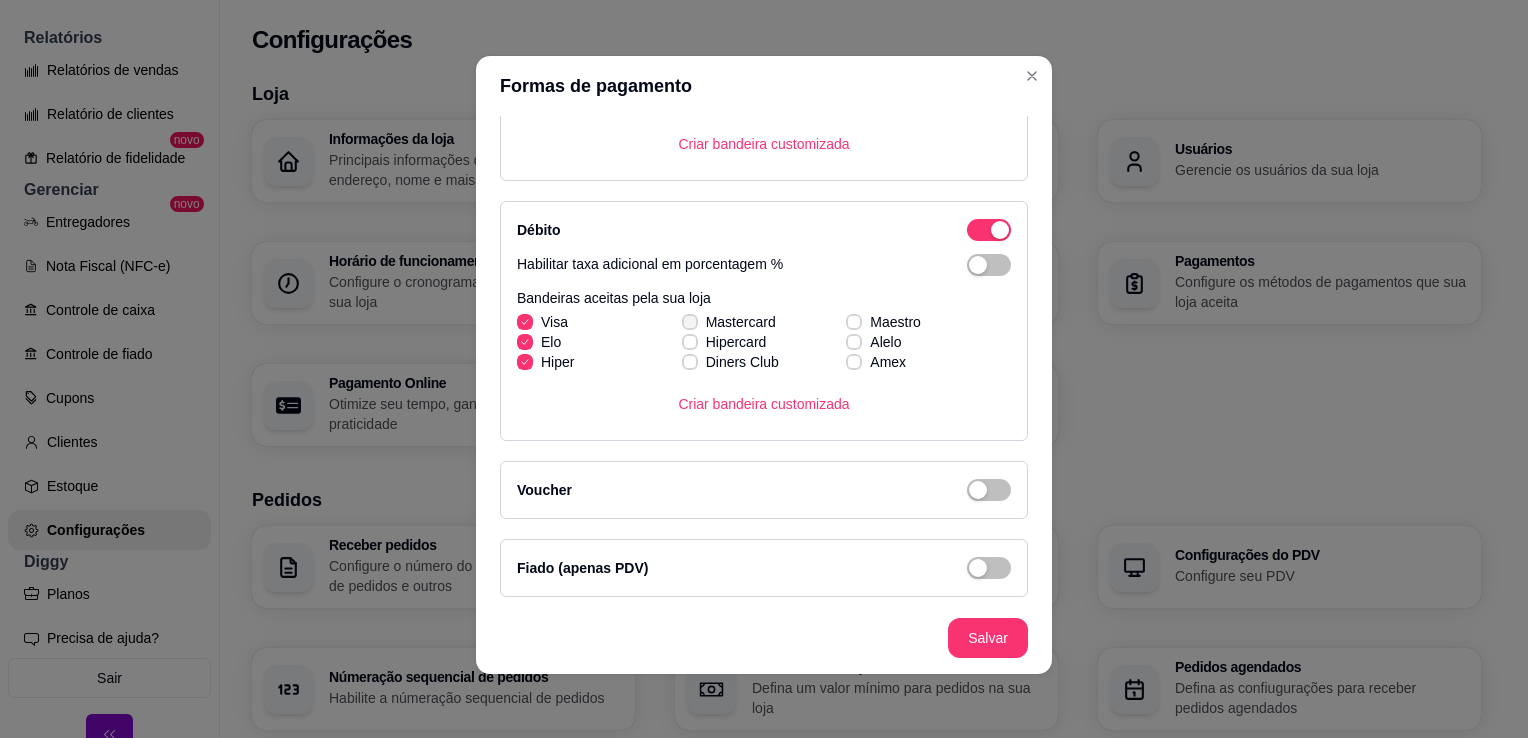 click 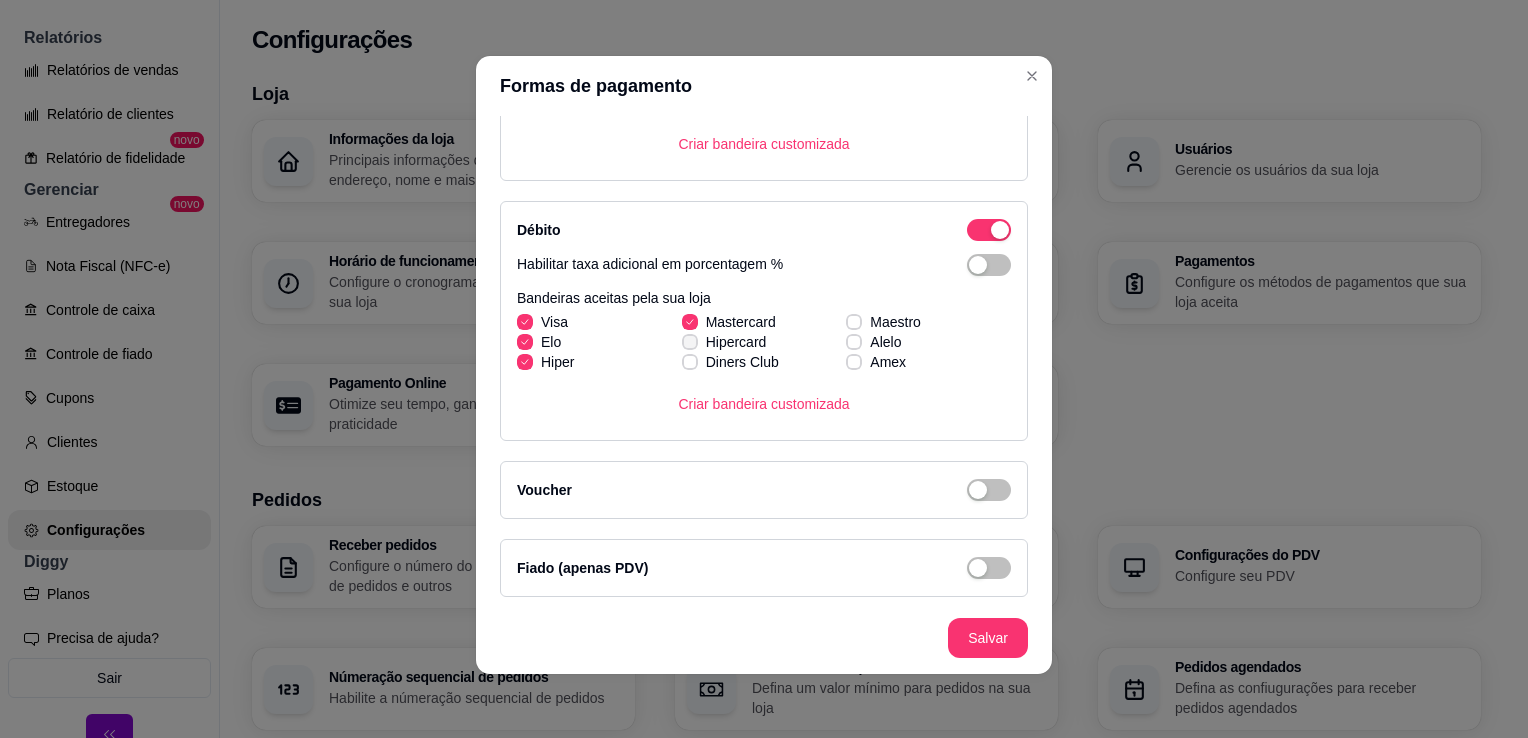 click on "Diners Club" at bounding box center (730, 362) 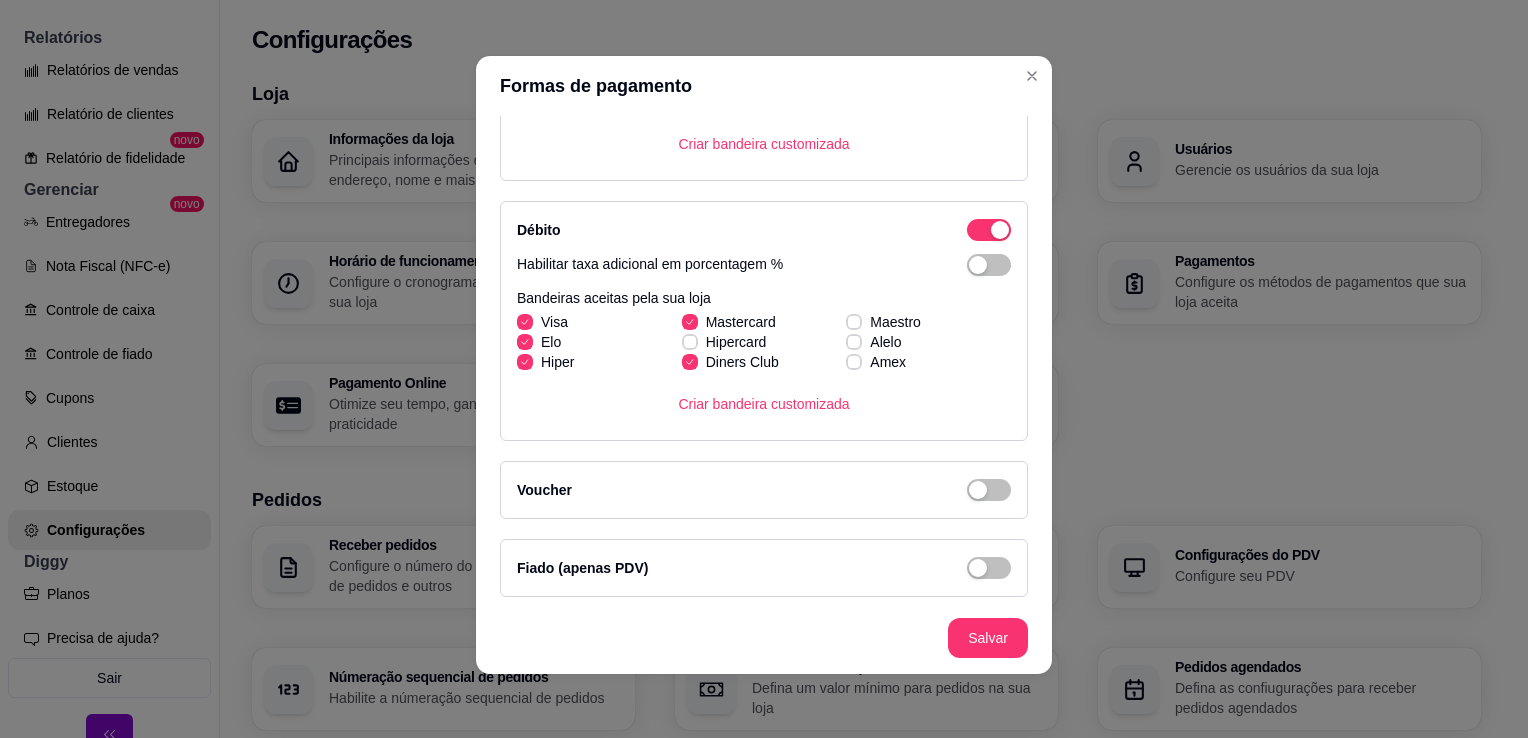 click 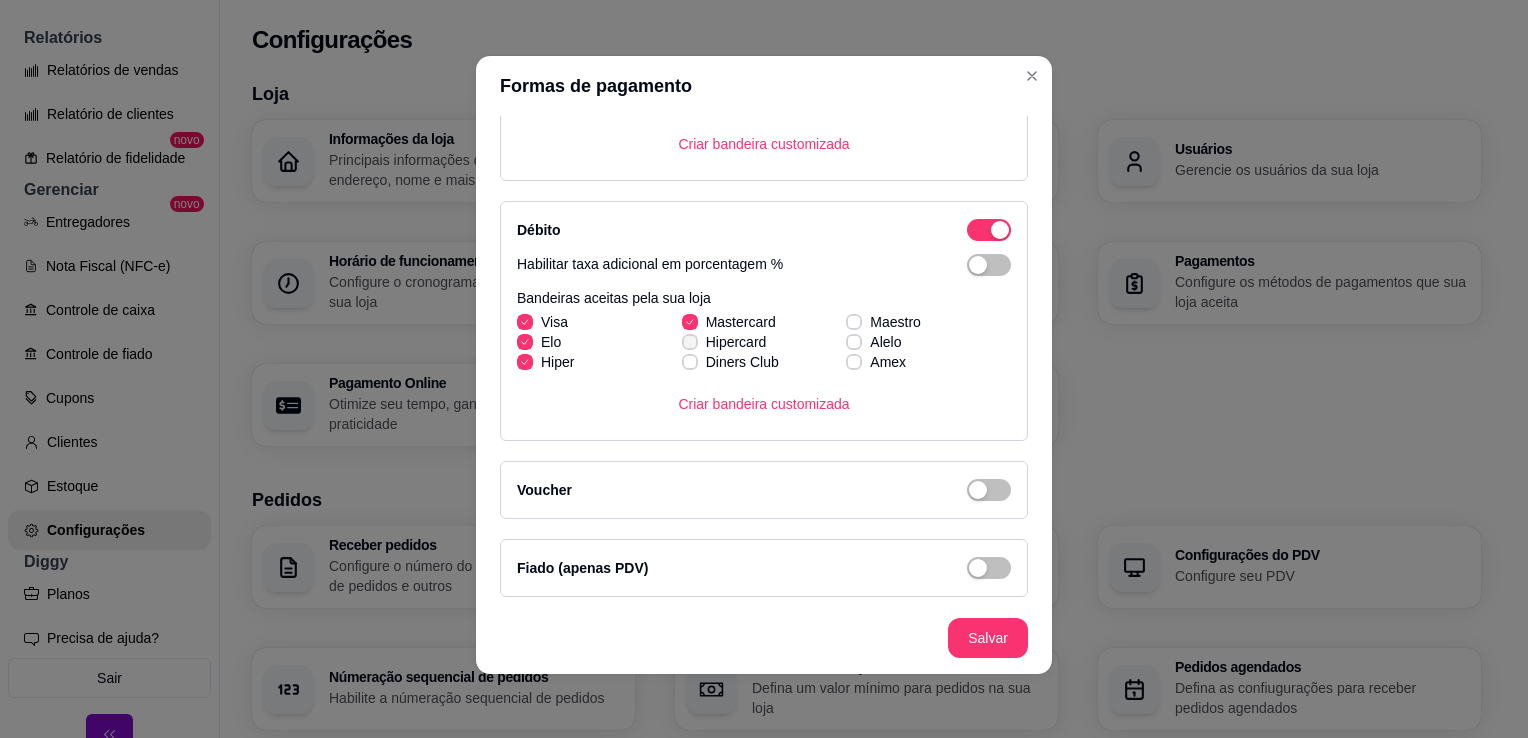 click 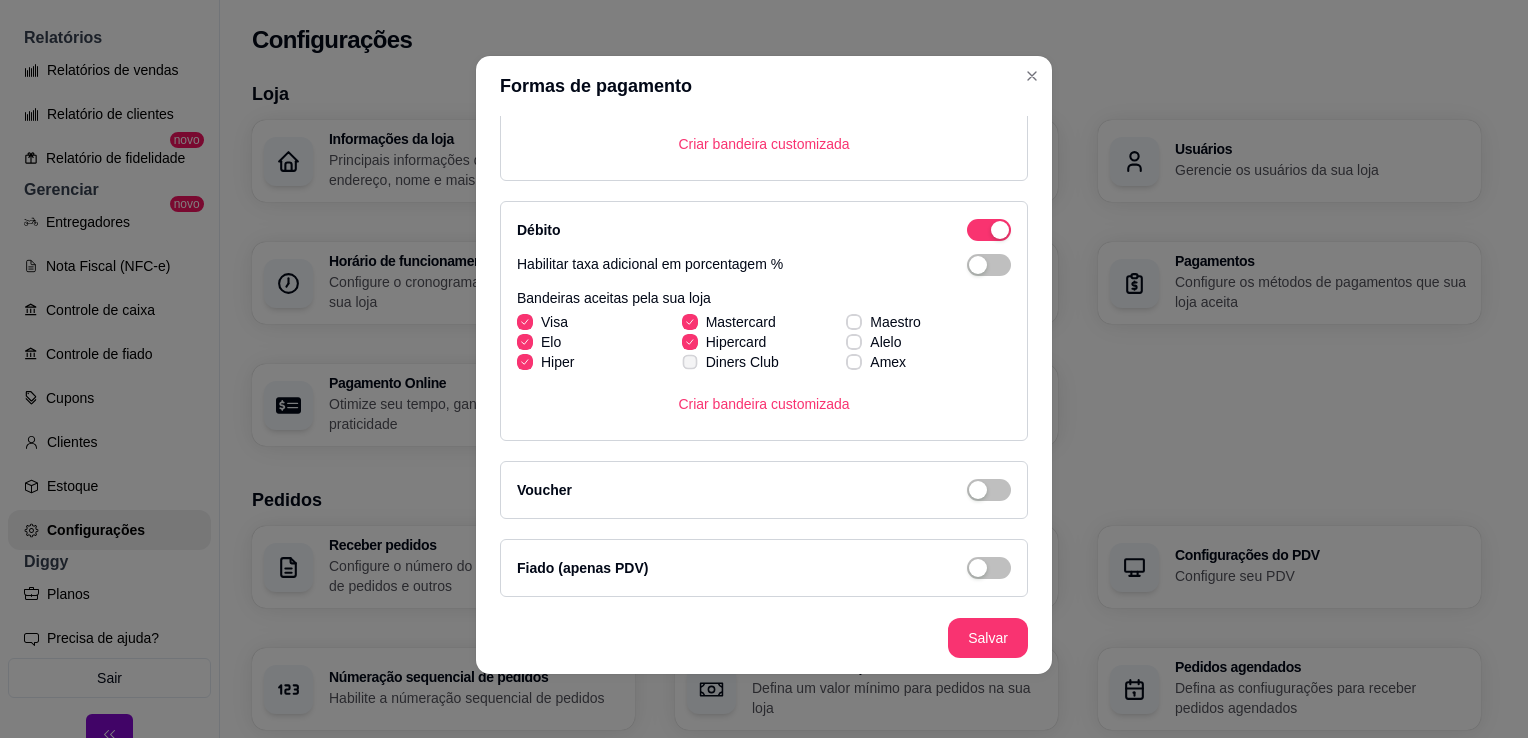 click 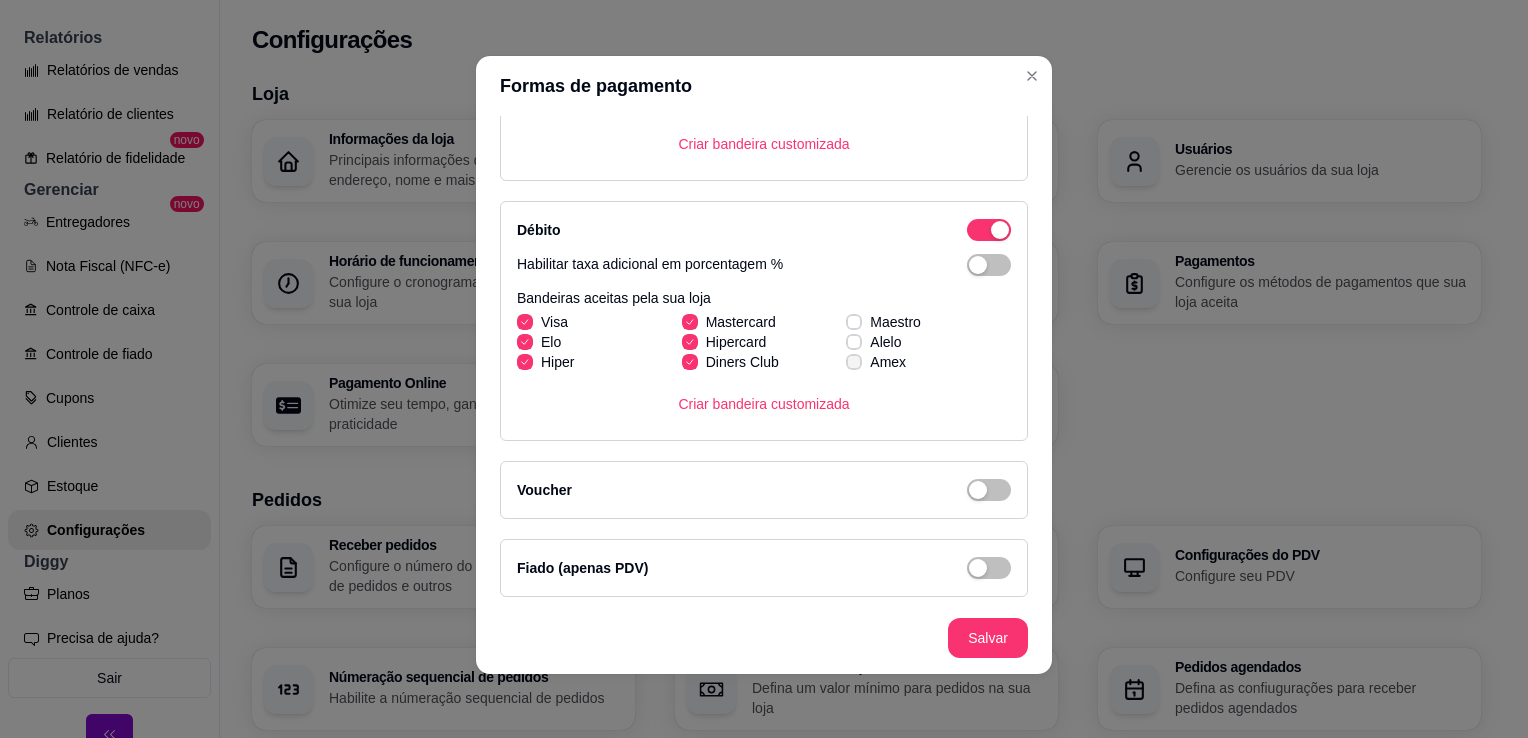 click at bounding box center [854, 362] 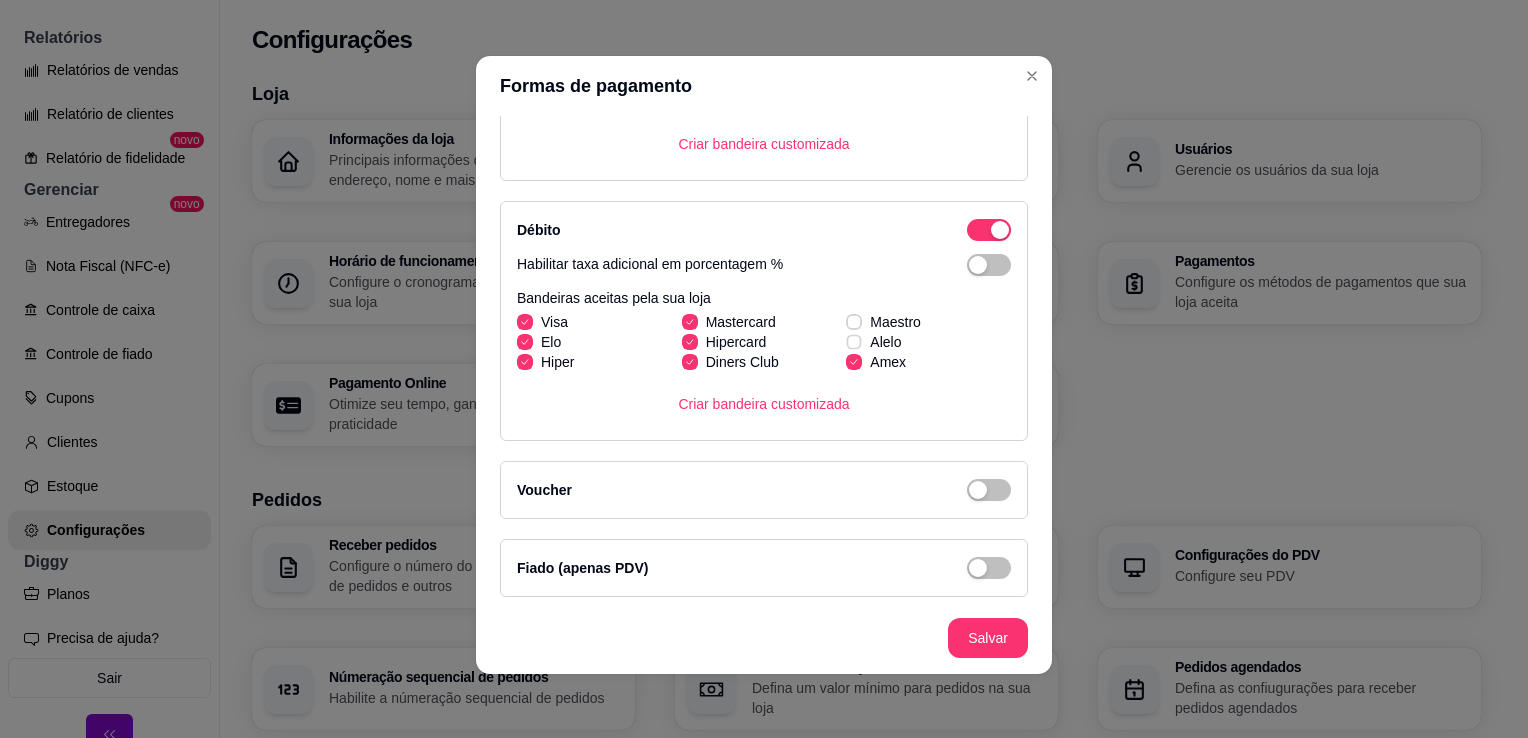 click on "Visa Mastercard Maestro [PERSON_NAME] Alelo Hiper Diners Club Amex" at bounding box center (764, 342) 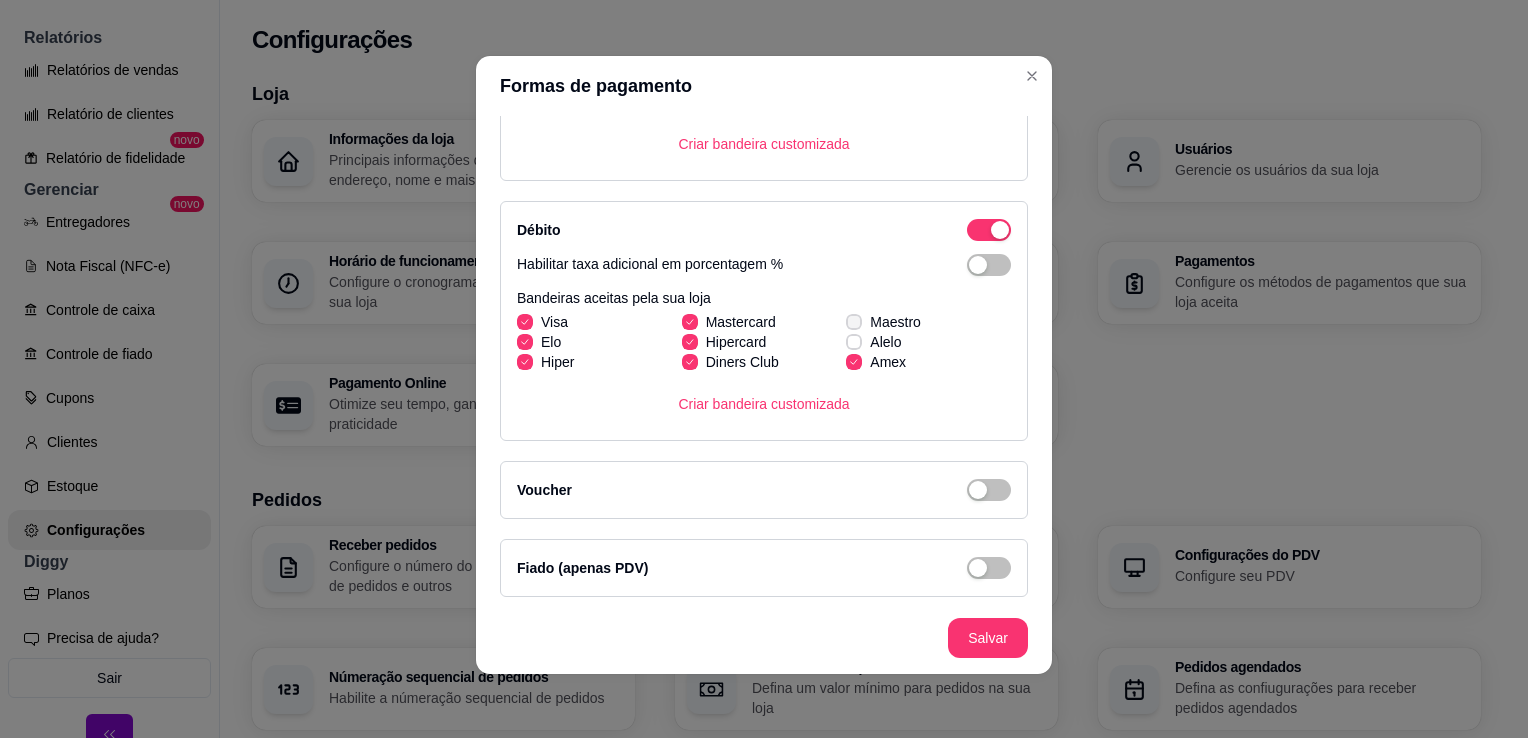 click at bounding box center (854, 322) 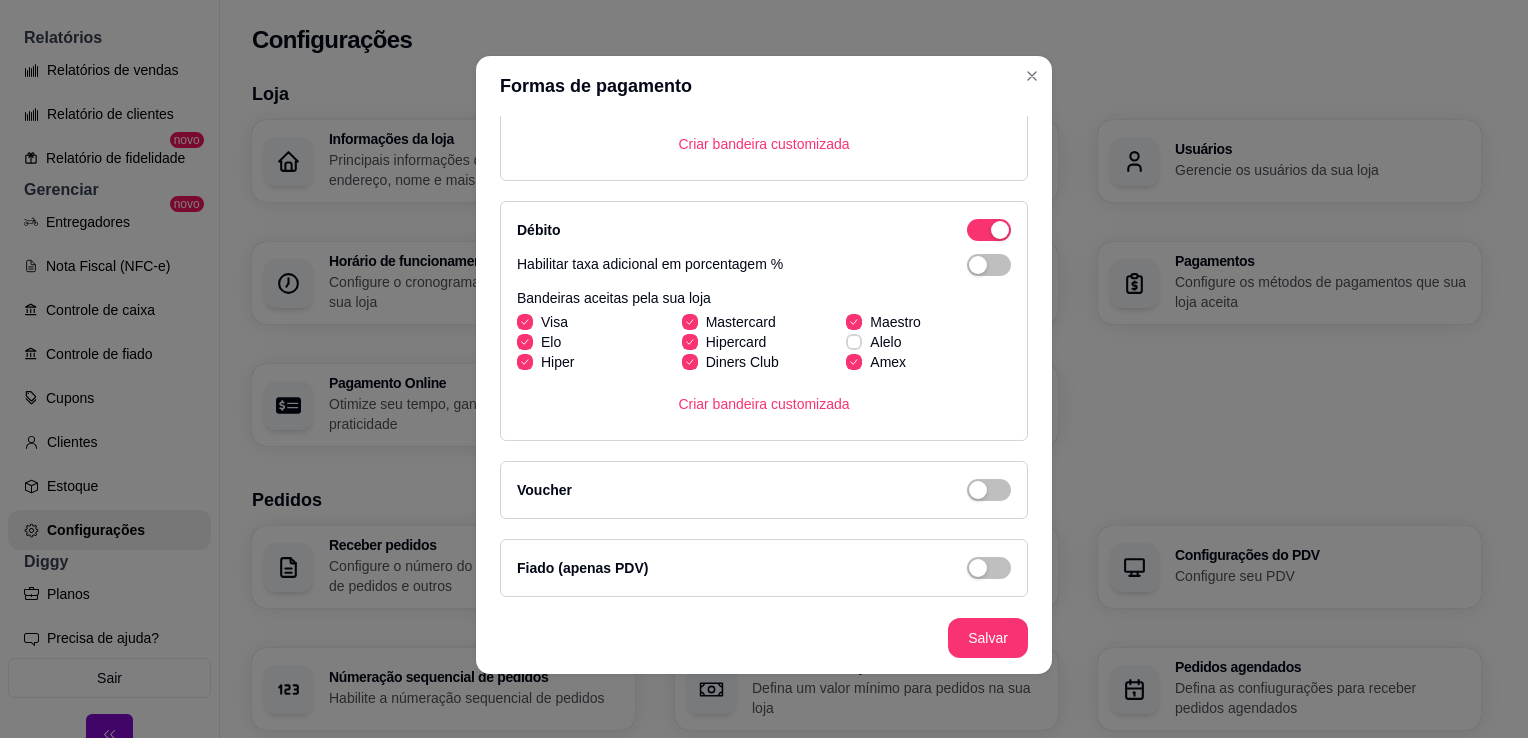 click on "Voucher" at bounding box center (544, 490) 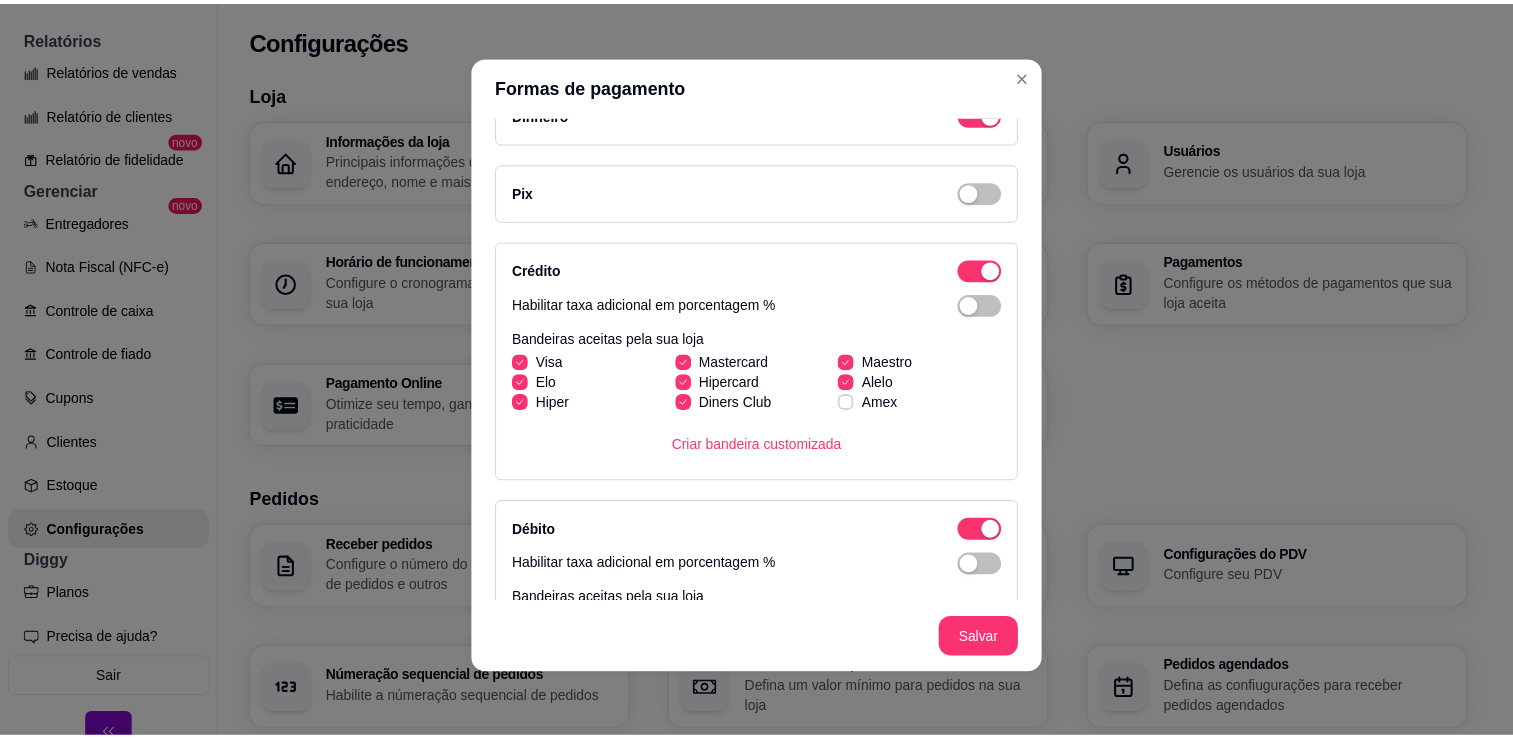 scroll, scrollTop: 0, scrollLeft: 0, axis: both 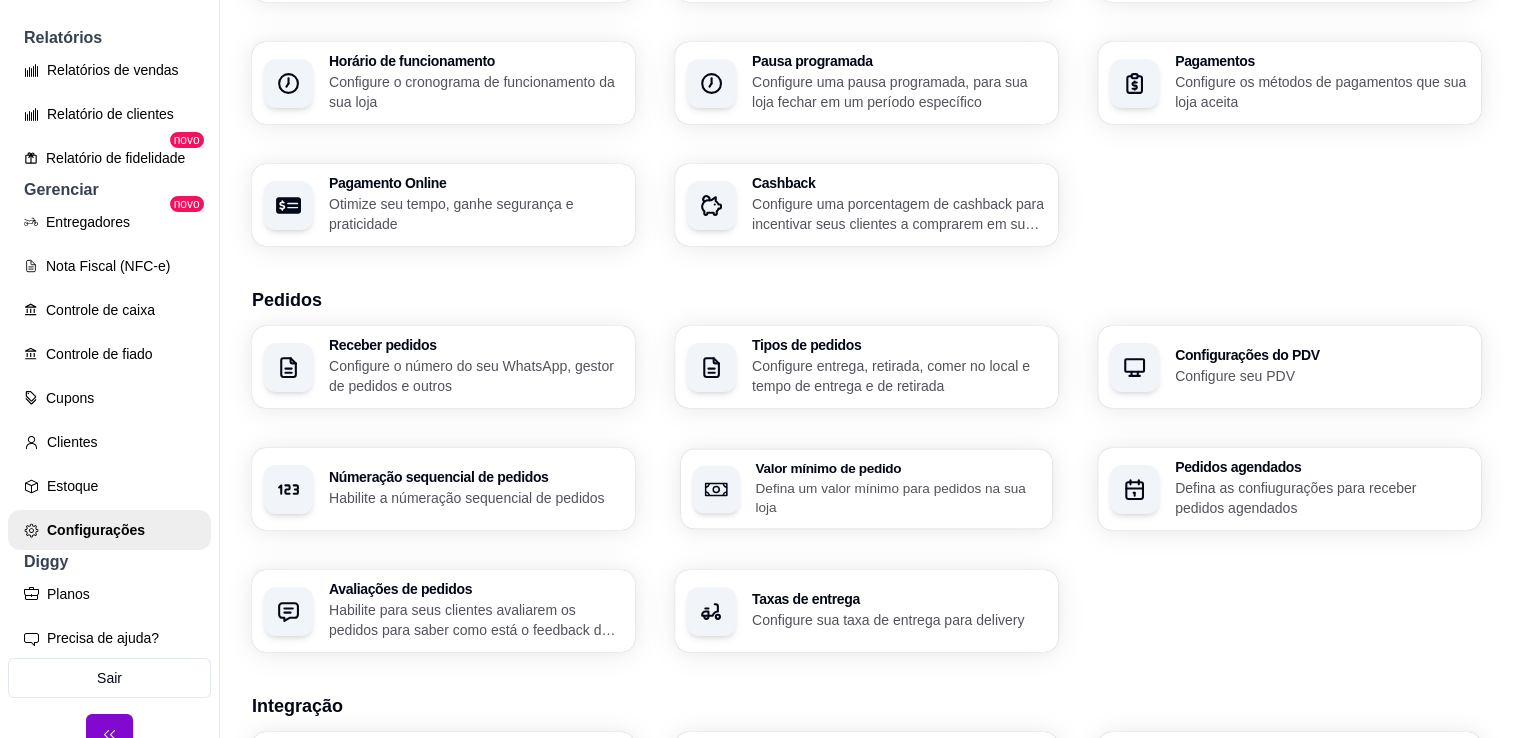 click on "Valor mínimo de pedido" at bounding box center [897, 468] 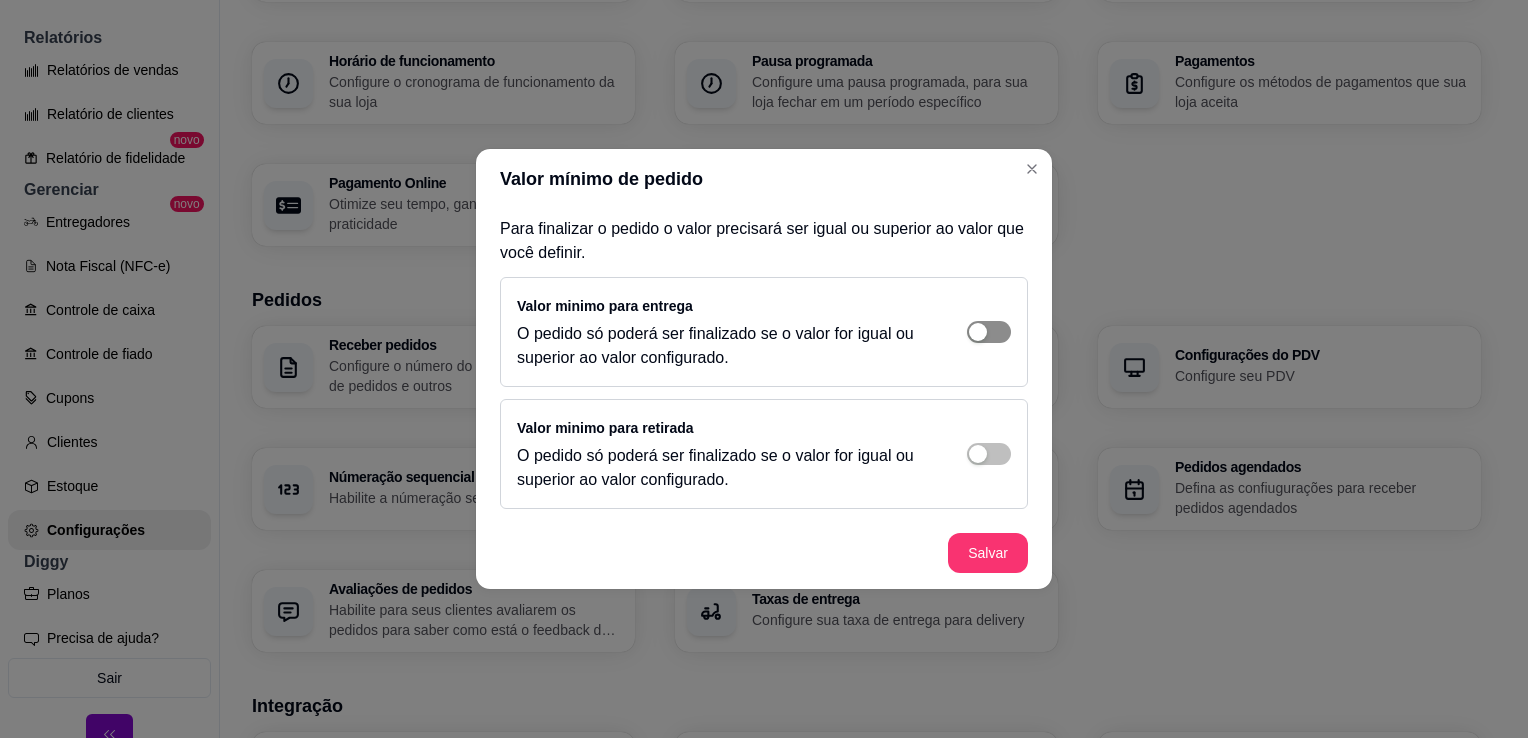 click at bounding box center (989, 332) 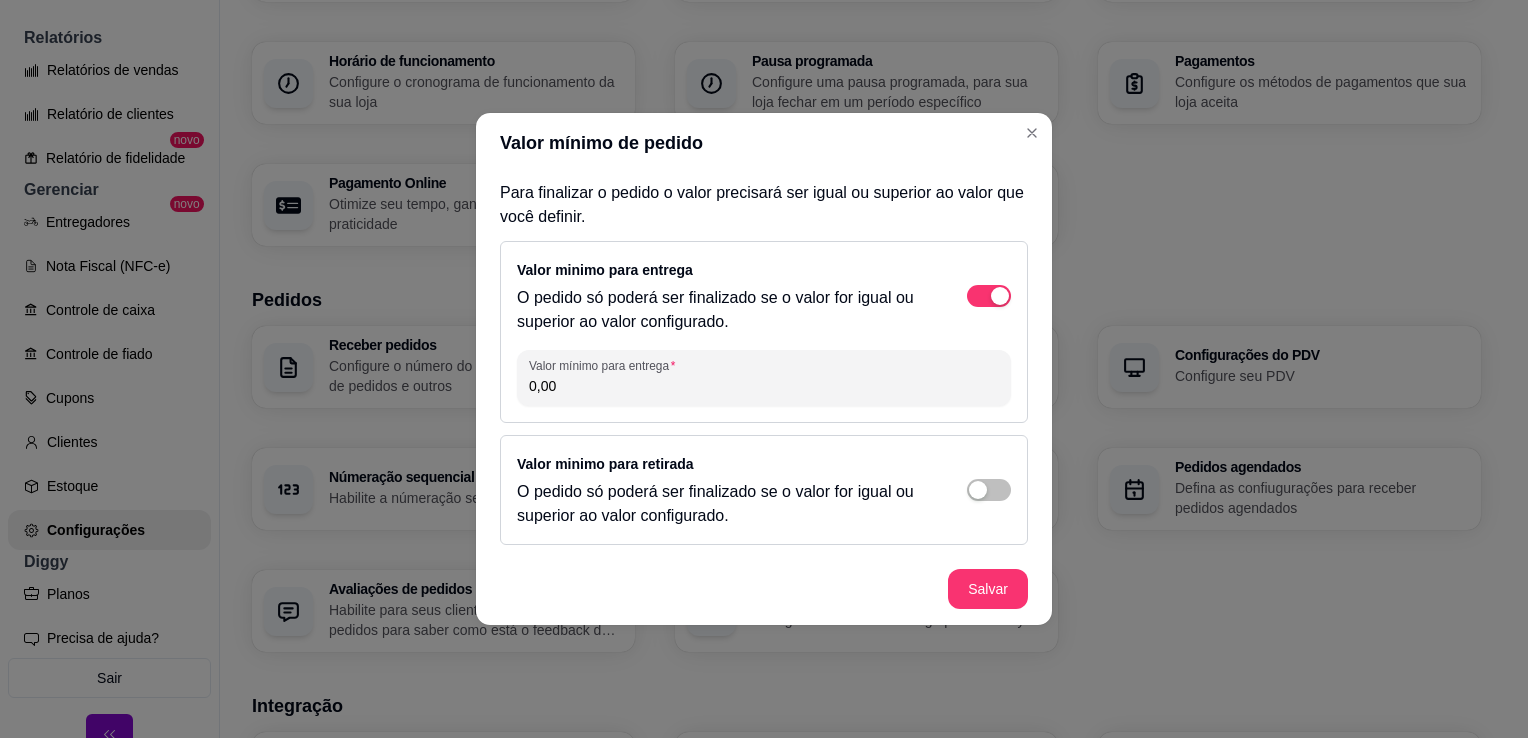 drag, startPoint x: 620, startPoint y: 394, endPoint x: 468, endPoint y: 366, distance: 154.55743 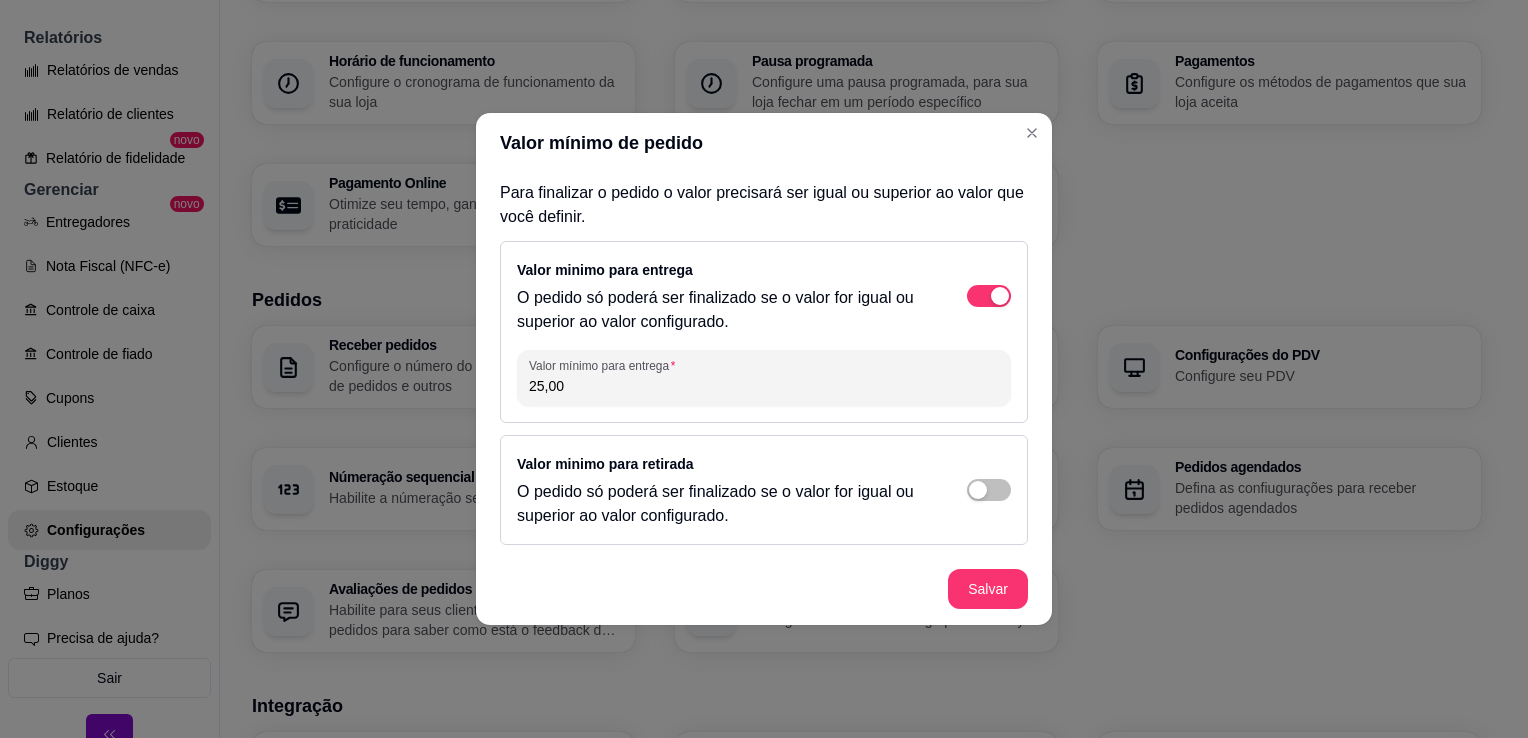 type on "25,00" 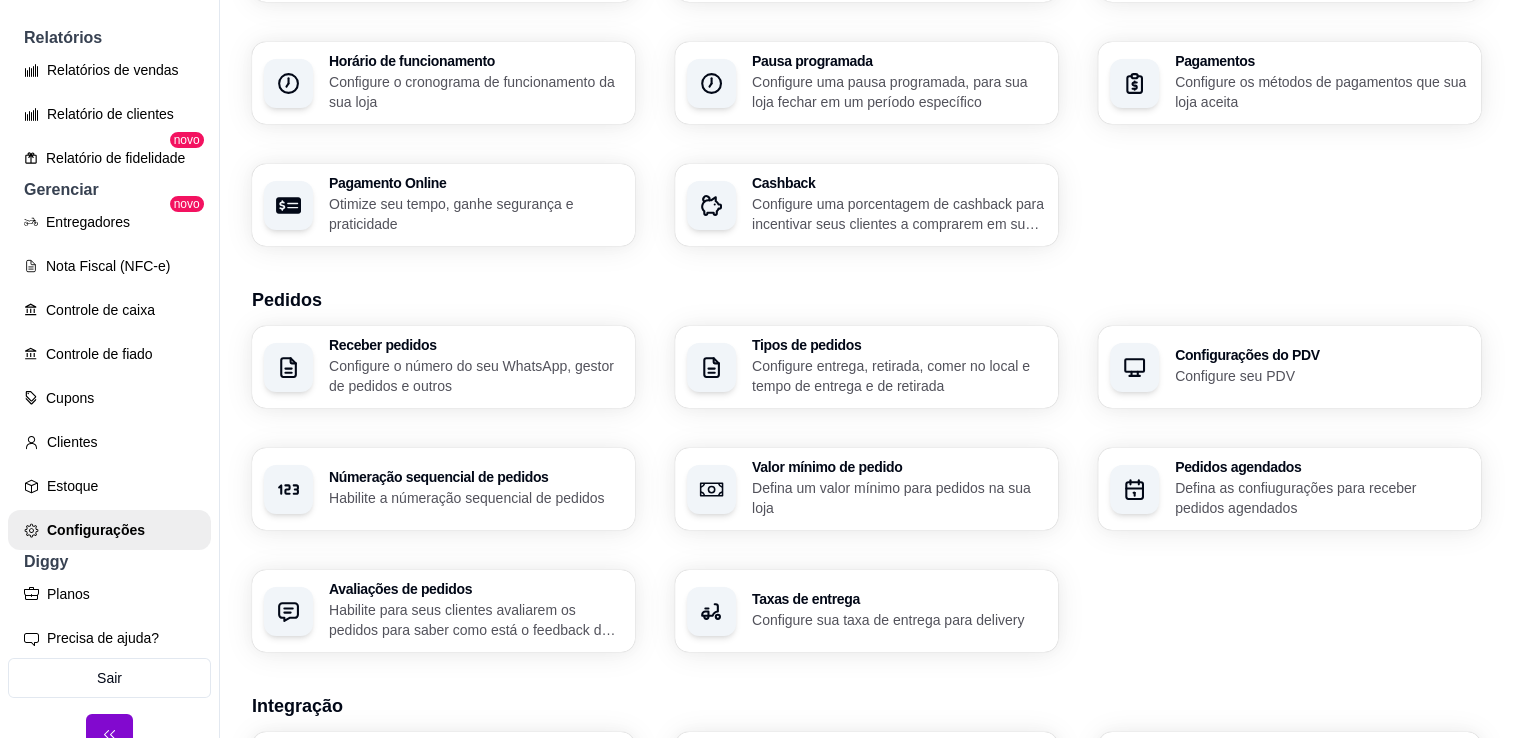 click on "Defina um valor mínimo para pedidos na sua loja" at bounding box center [899, 498] 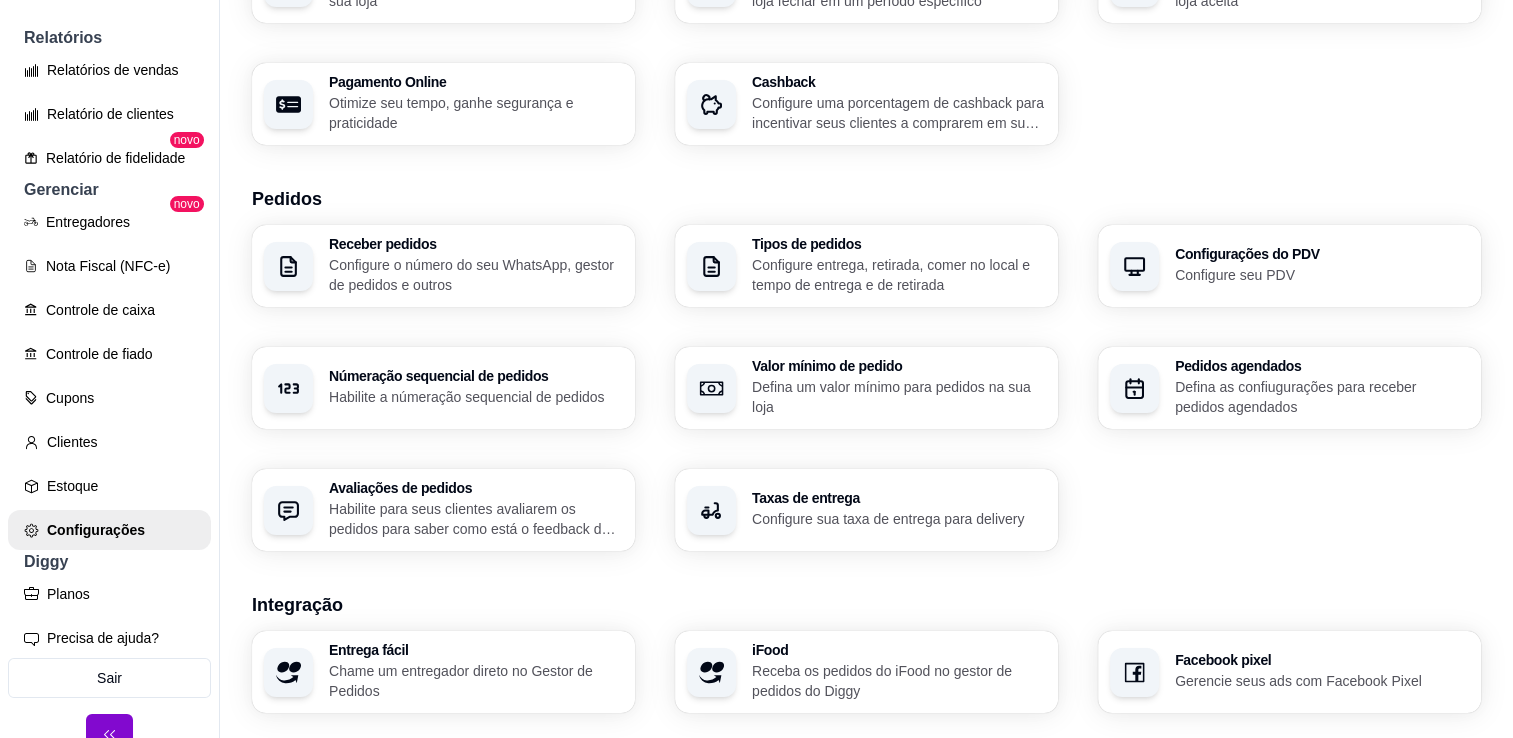 scroll, scrollTop: 400, scrollLeft: 0, axis: vertical 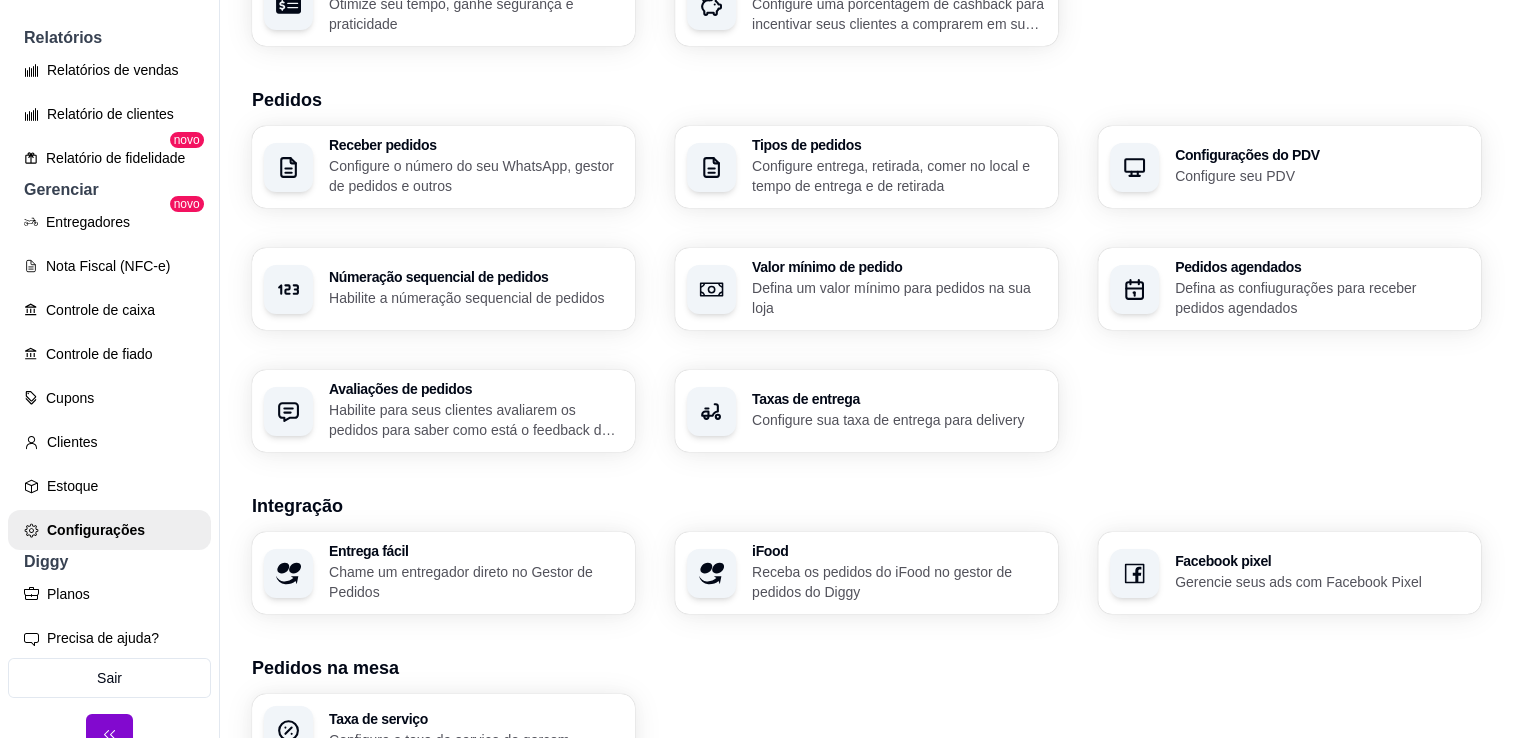 click on "Configure sua taxa de entrega para delivery" at bounding box center [899, 420] 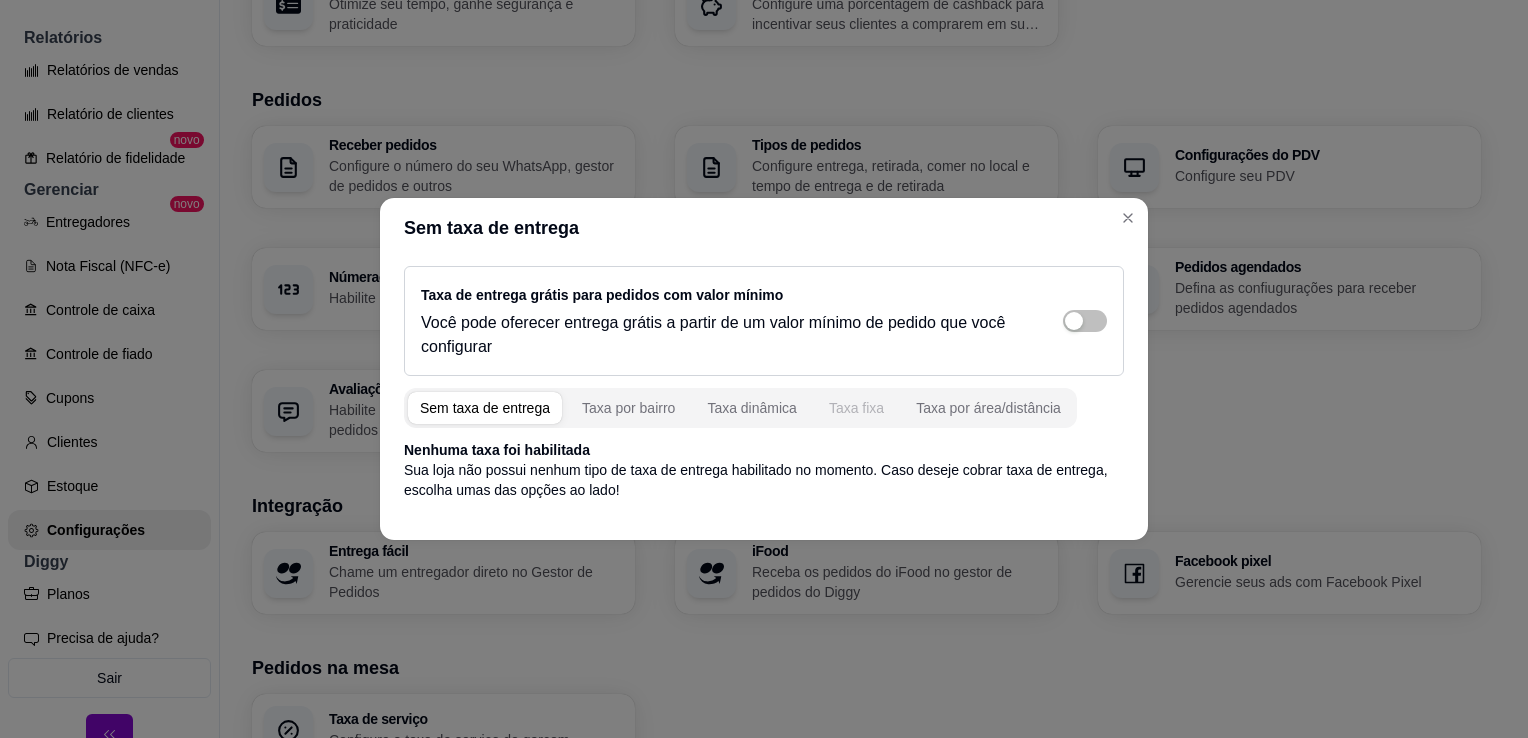 click on "Taxa fixa" at bounding box center [856, 408] 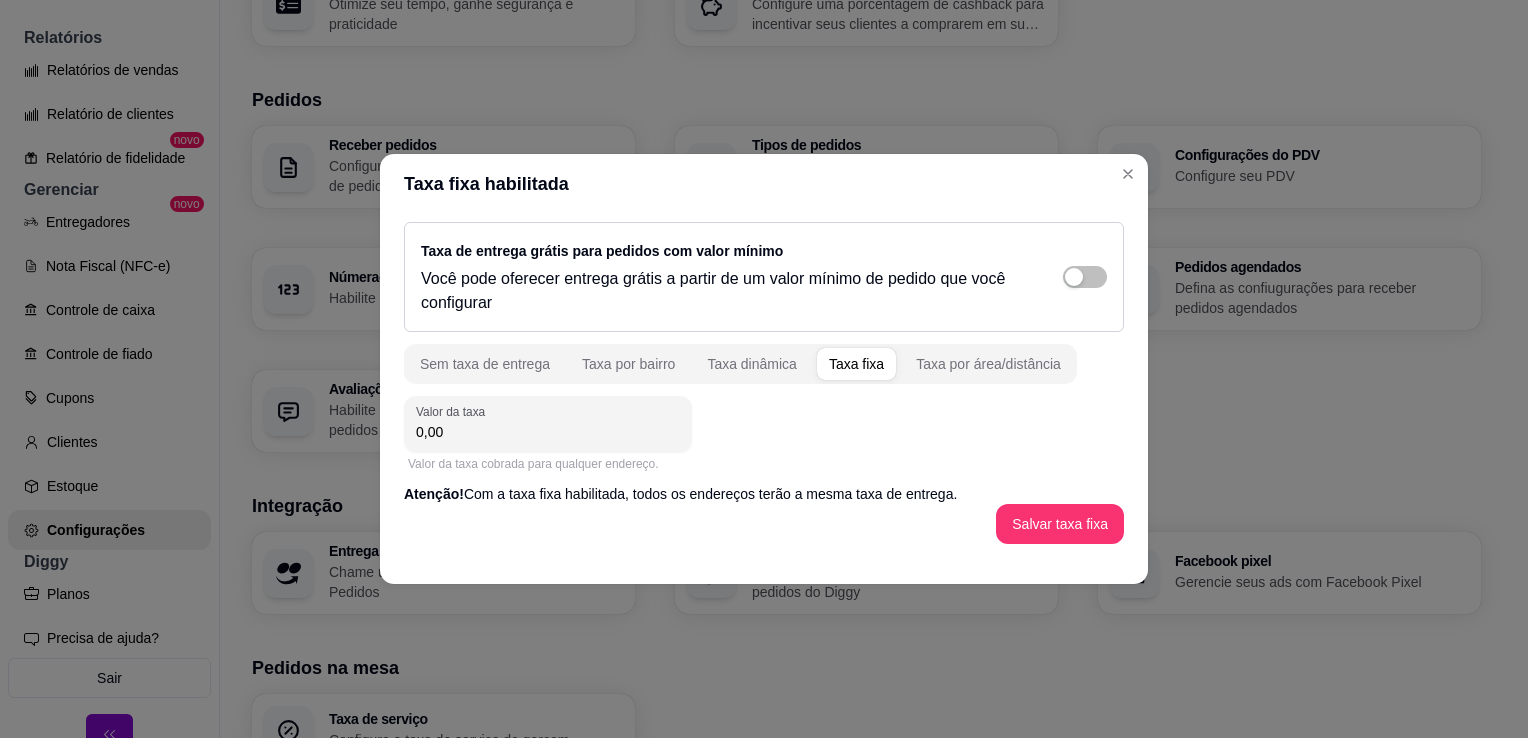 drag, startPoint x: 504, startPoint y: 429, endPoint x: 377, endPoint y: 424, distance: 127.09839 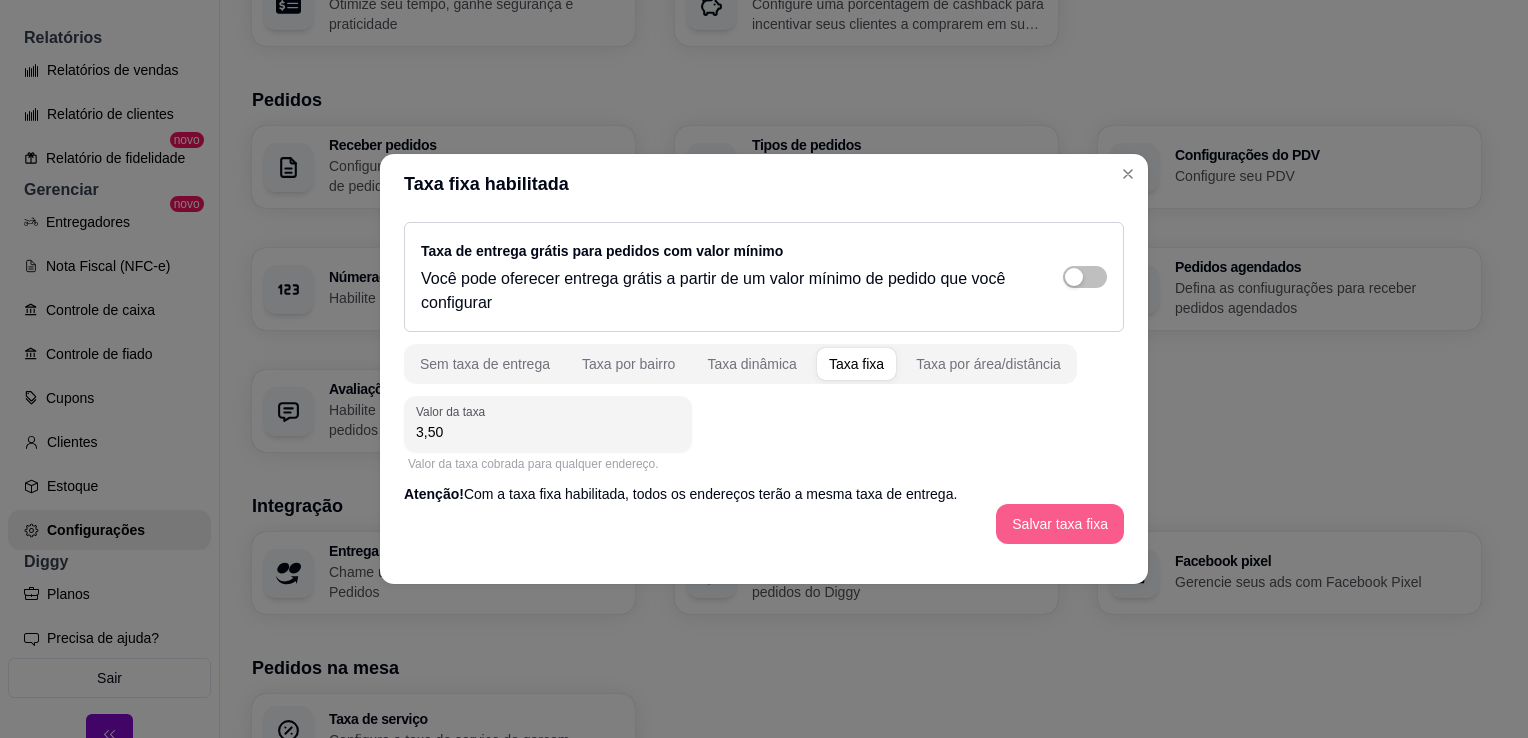 type on "3,50" 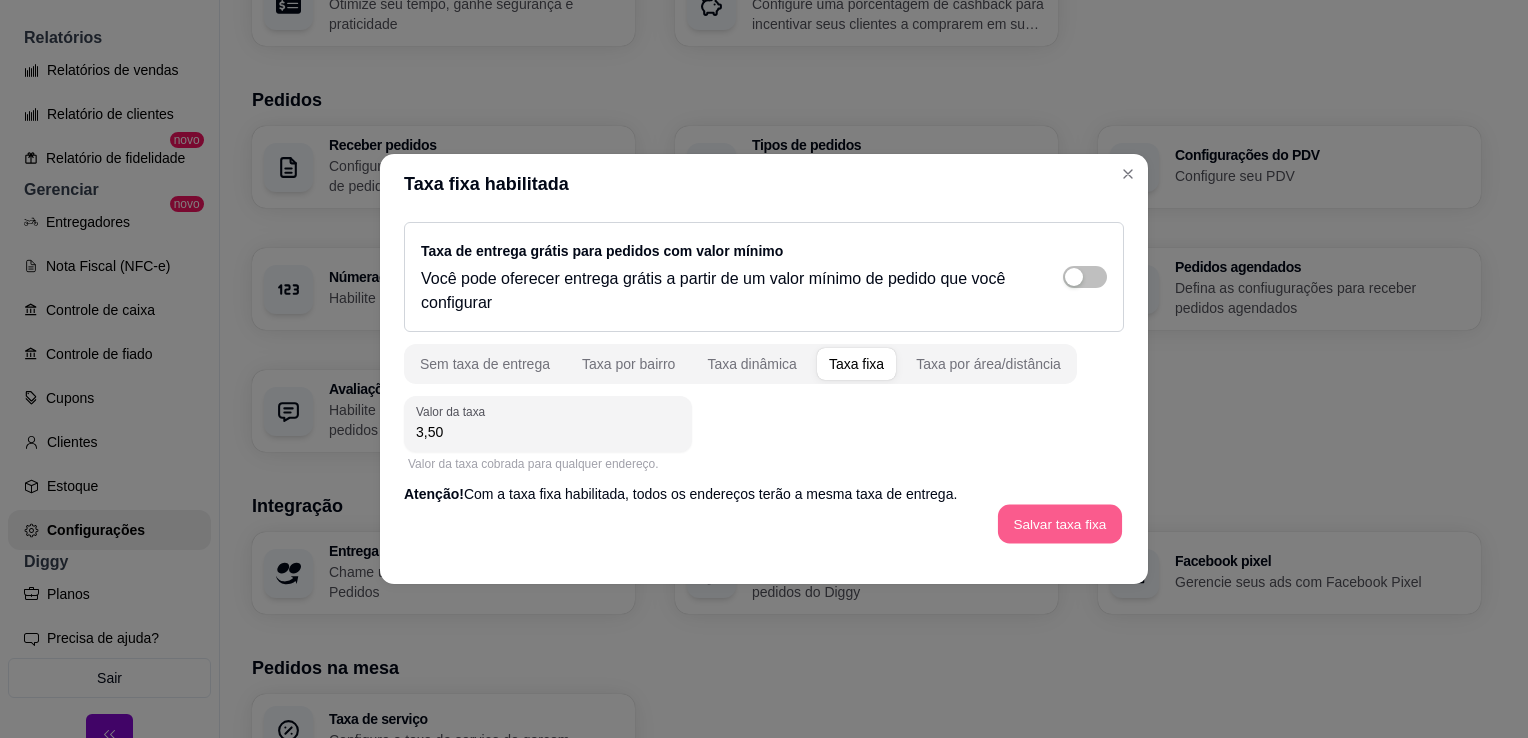 click on "Salvar taxa fixa" at bounding box center [1060, 524] 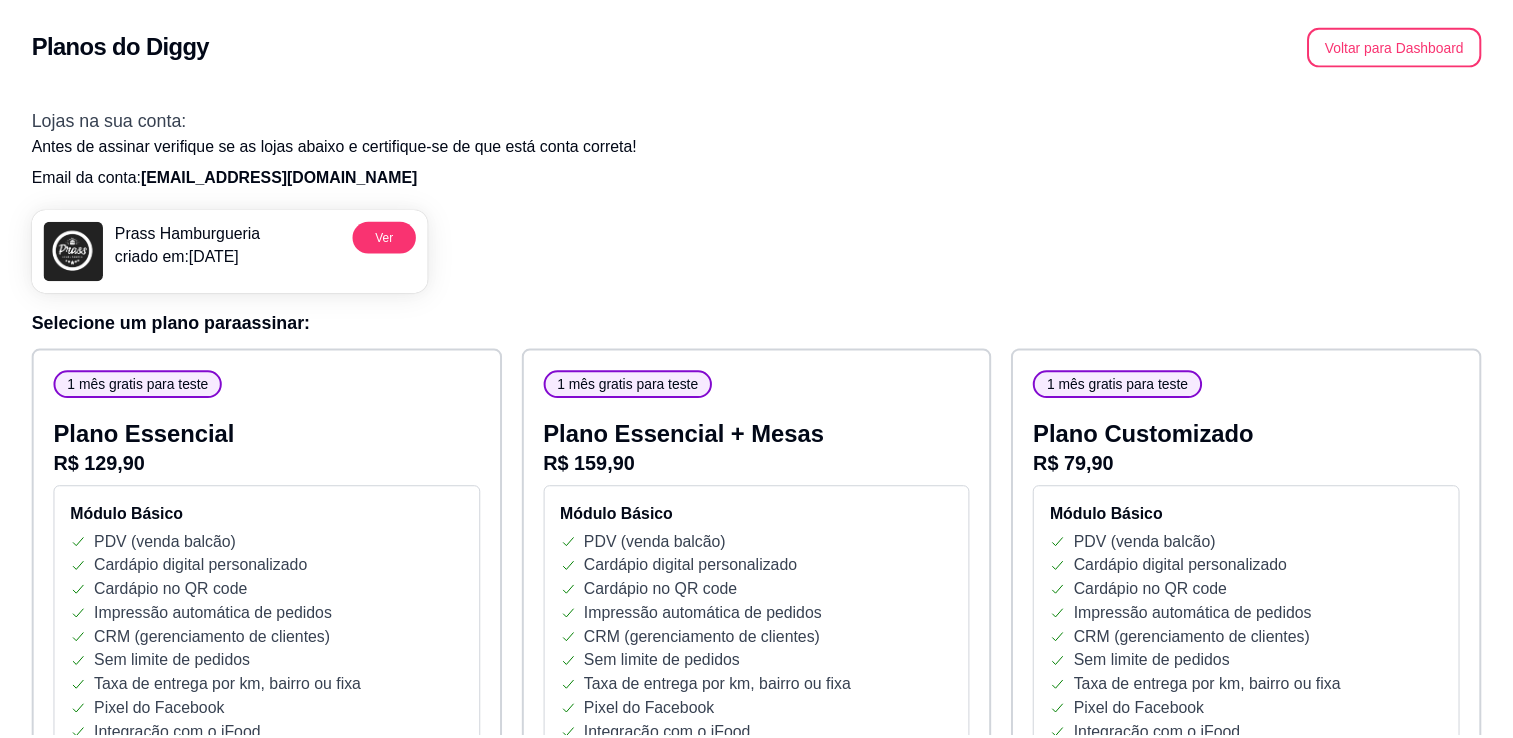 scroll, scrollTop: 0, scrollLeft: 0, axis: both 